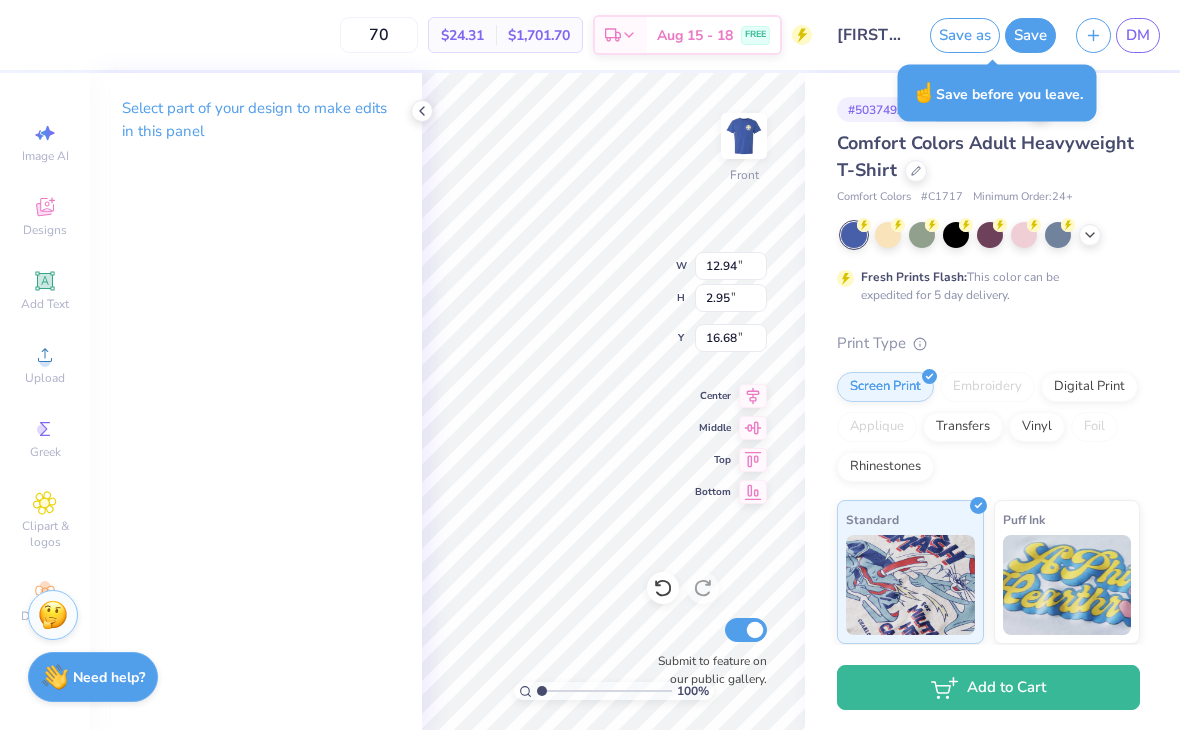 scroll, scrollTop: 1, scrollLeft: 0, axis: vertical 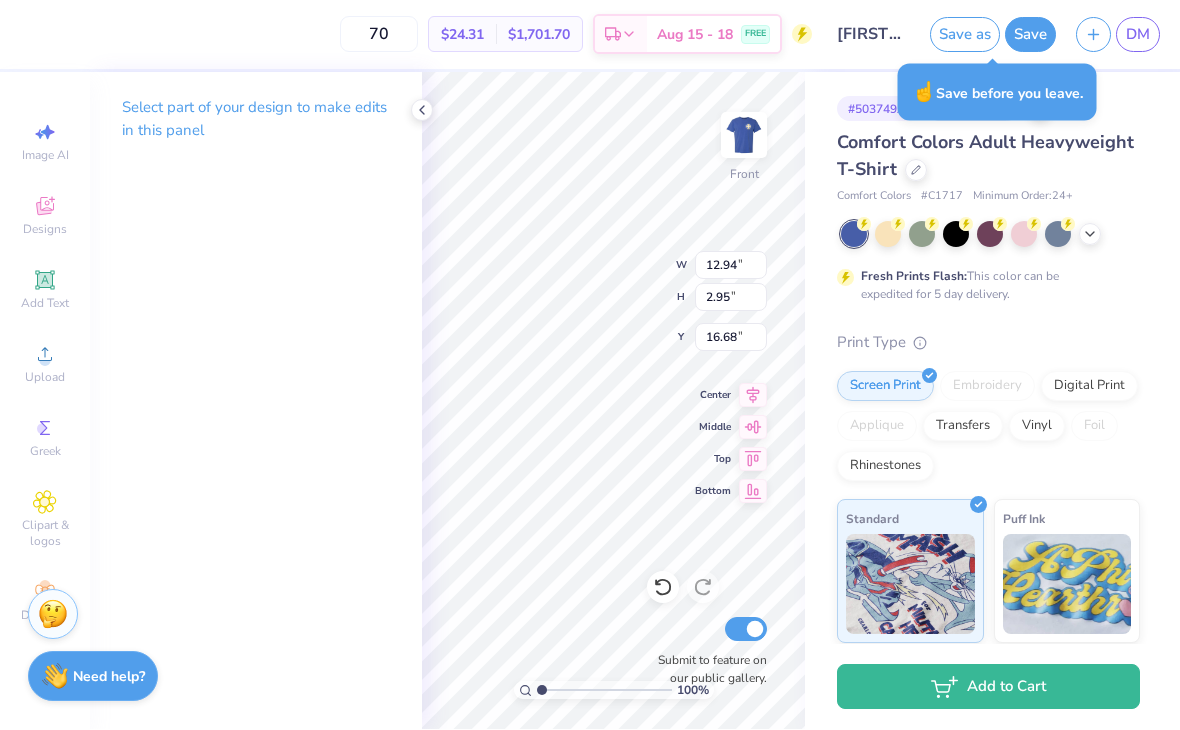 click on "DM" at bounding box center [1138, 35] 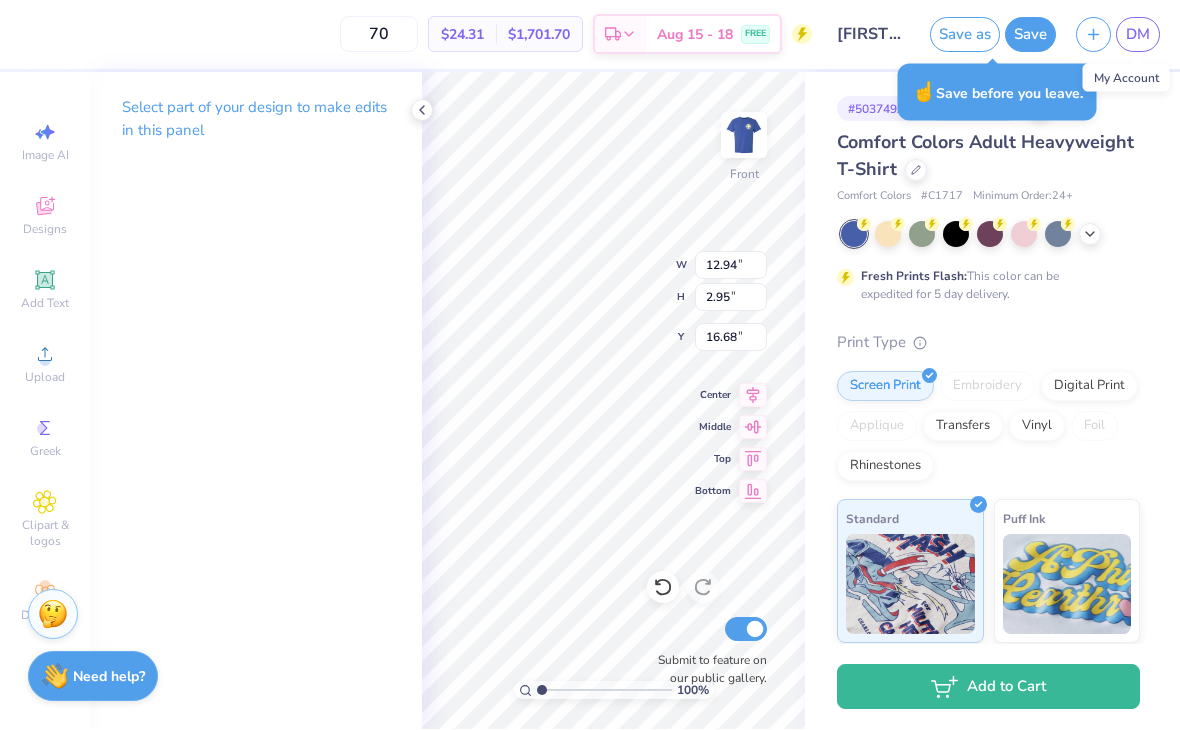 click on "DM" at bounding box center [1138, 35] 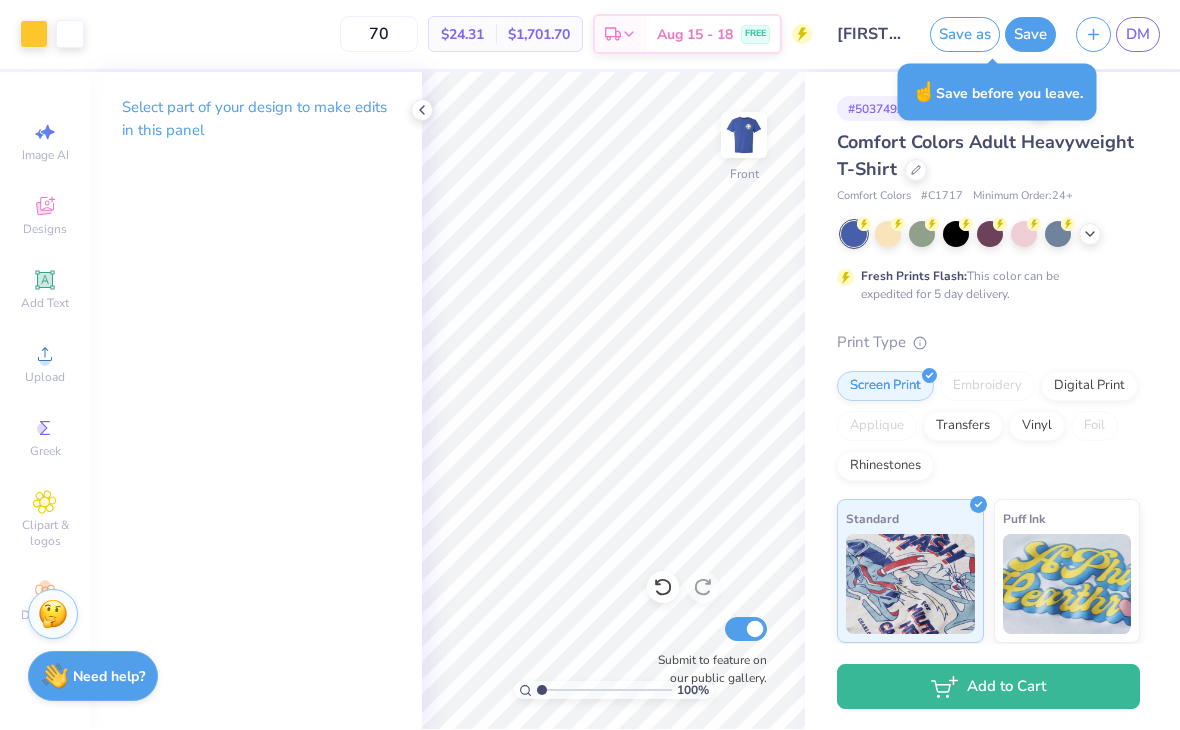 click 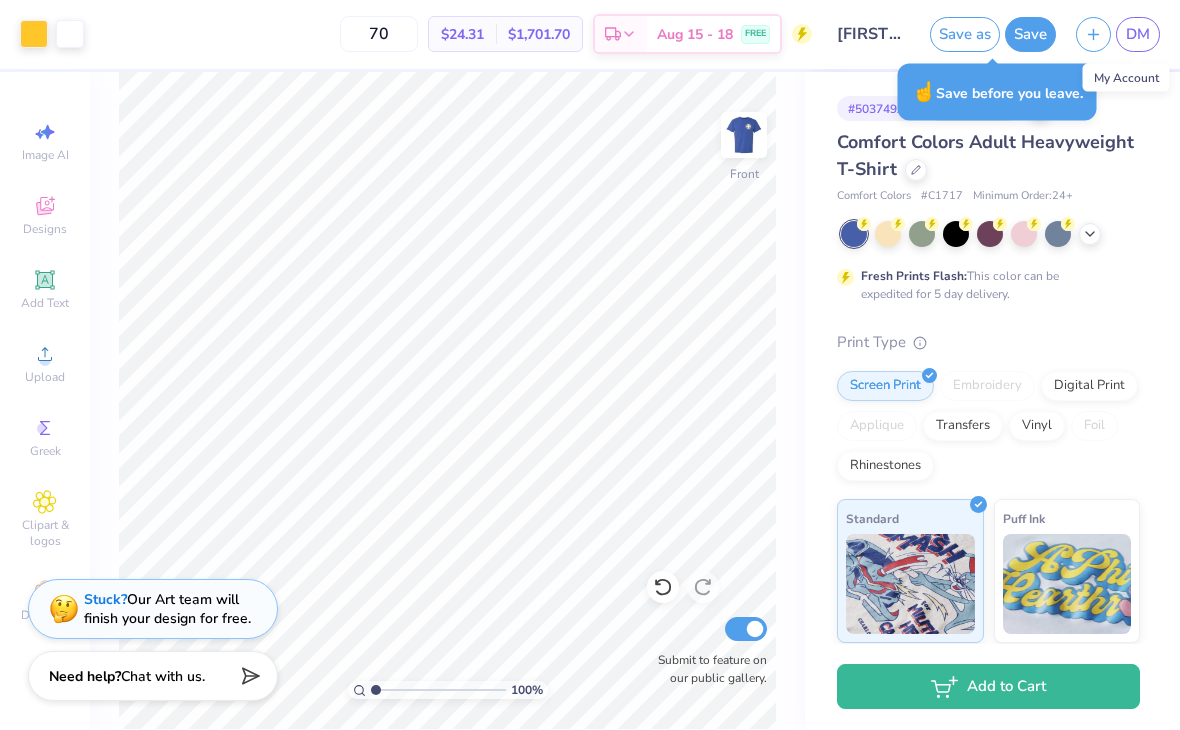 click on "DM" at bounding box center [1138, 35] 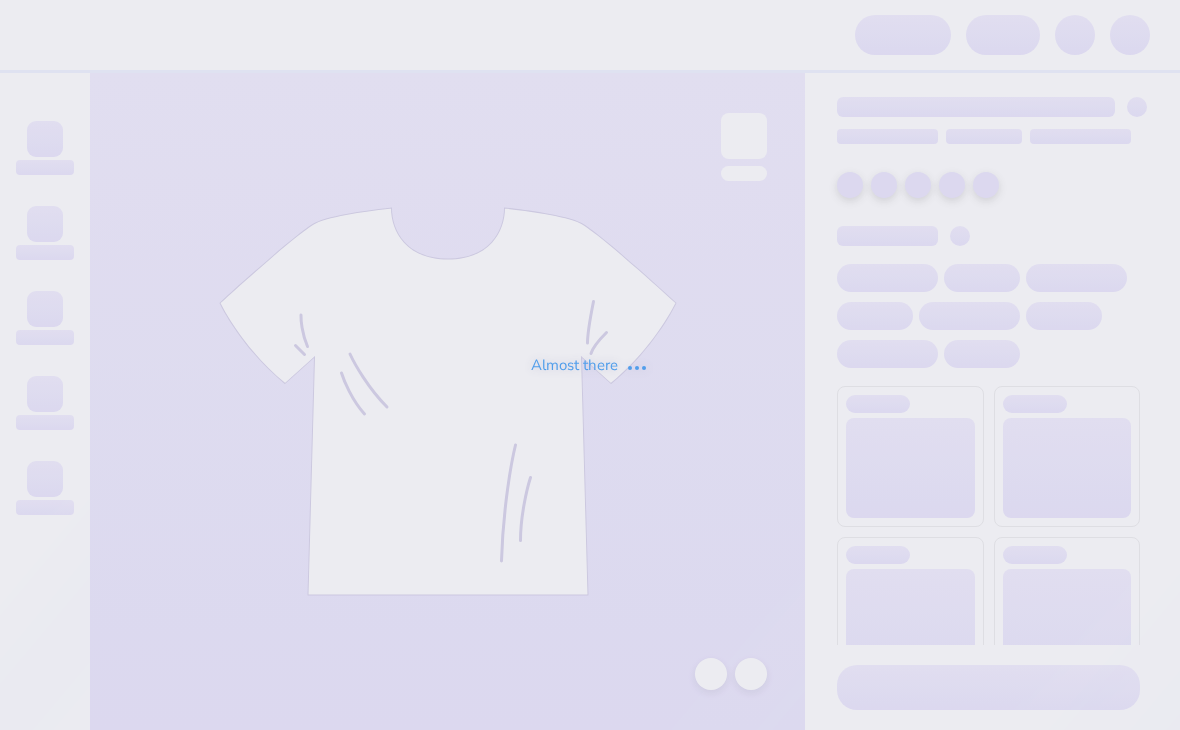 scroll, scrollTop: 0, scrollLeft: 0, axis: both 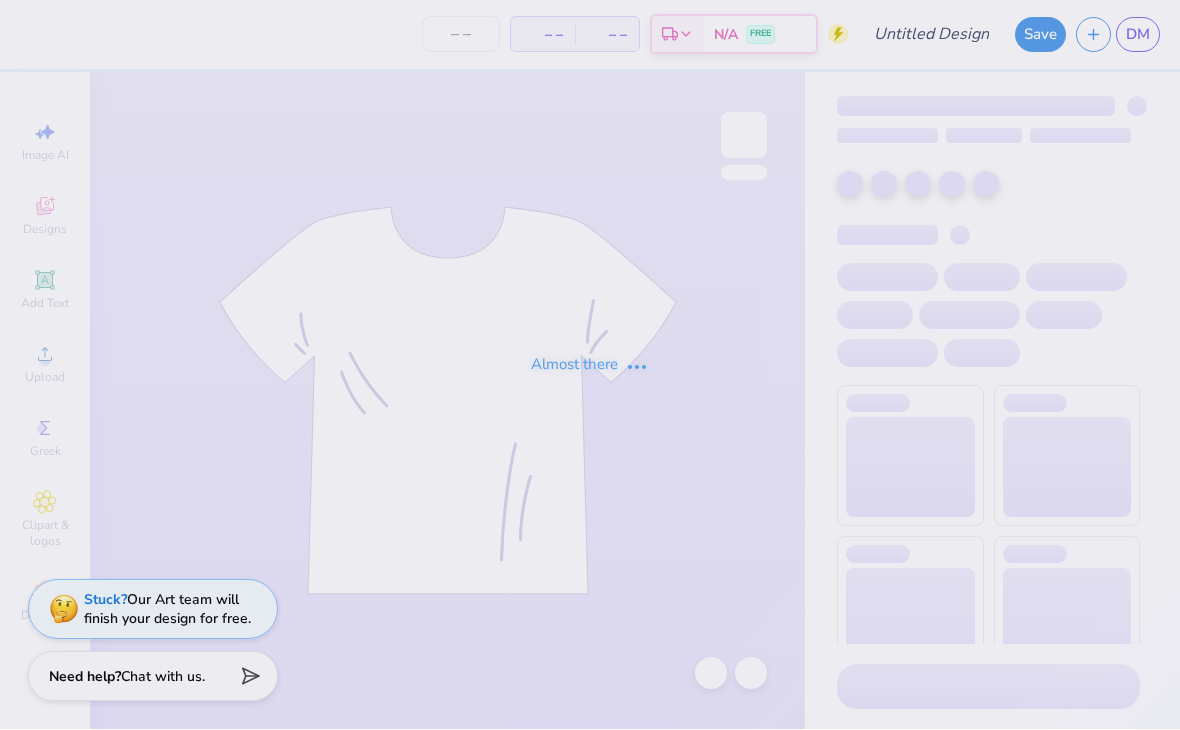 type on "[FIRST] [LAST] : [UNIVERSITY]" 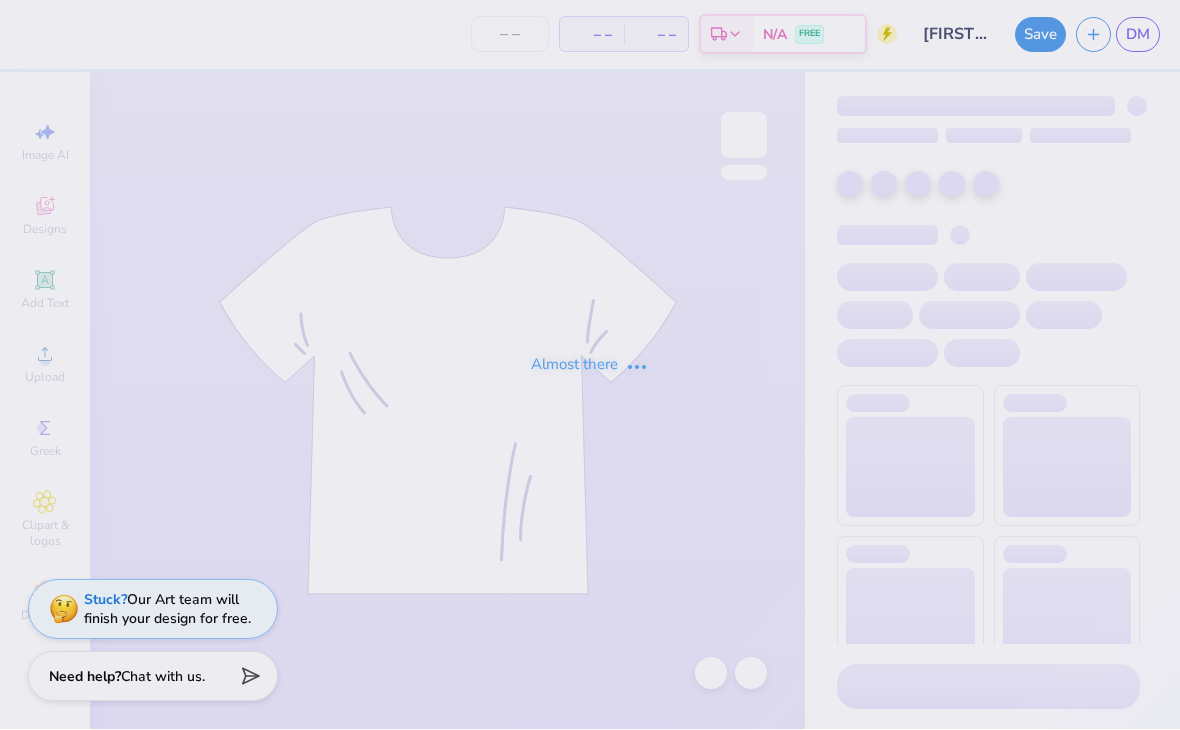 type on "70" 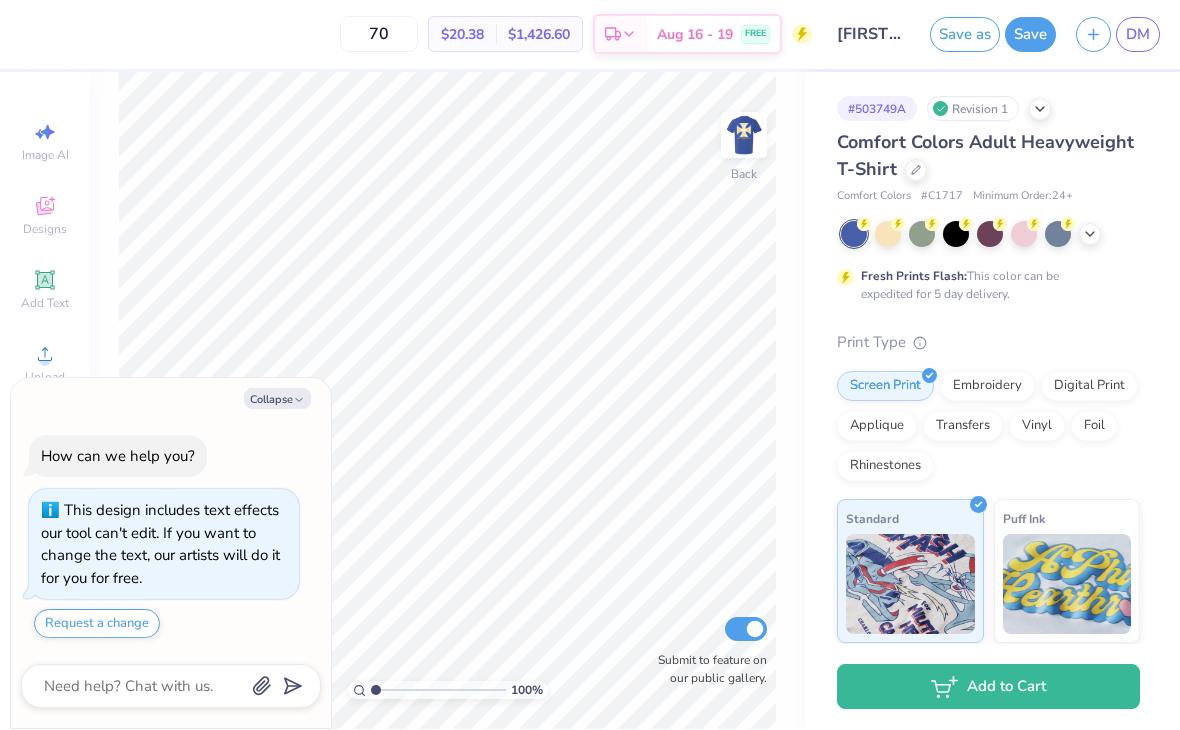 click on "Collapse" at bounding box center [277, 399] 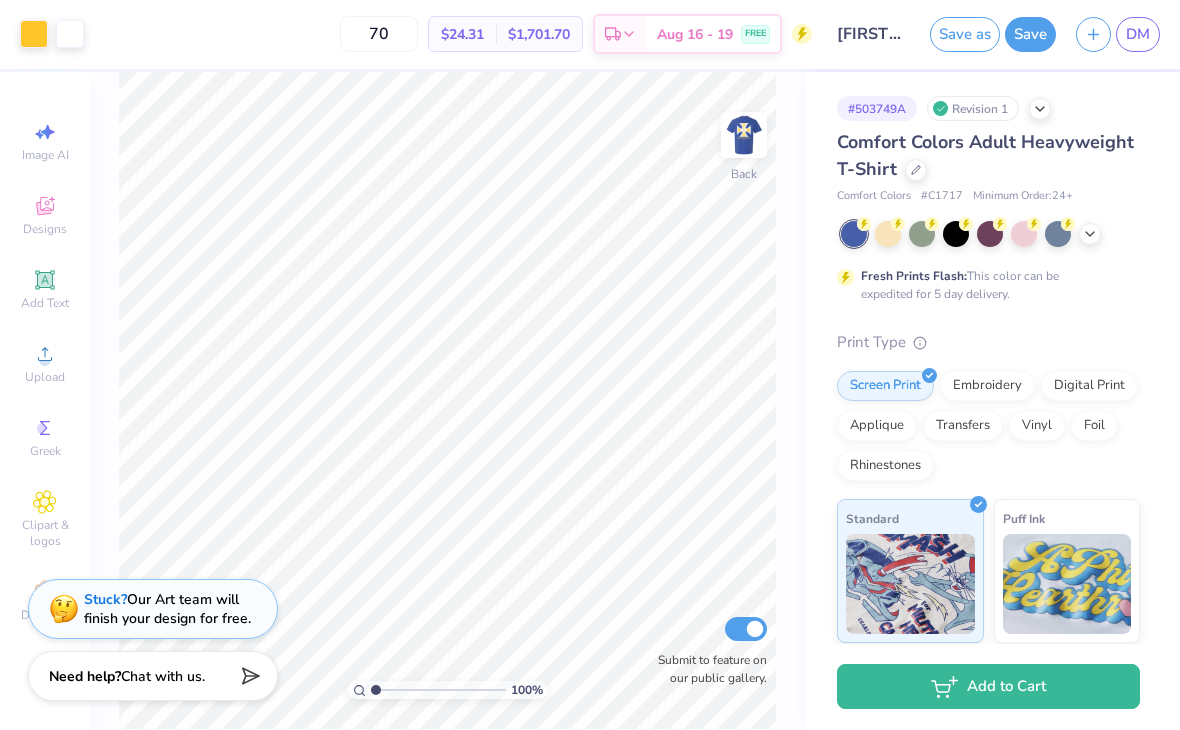 click on "DM" at bounding box center [1138, 35] 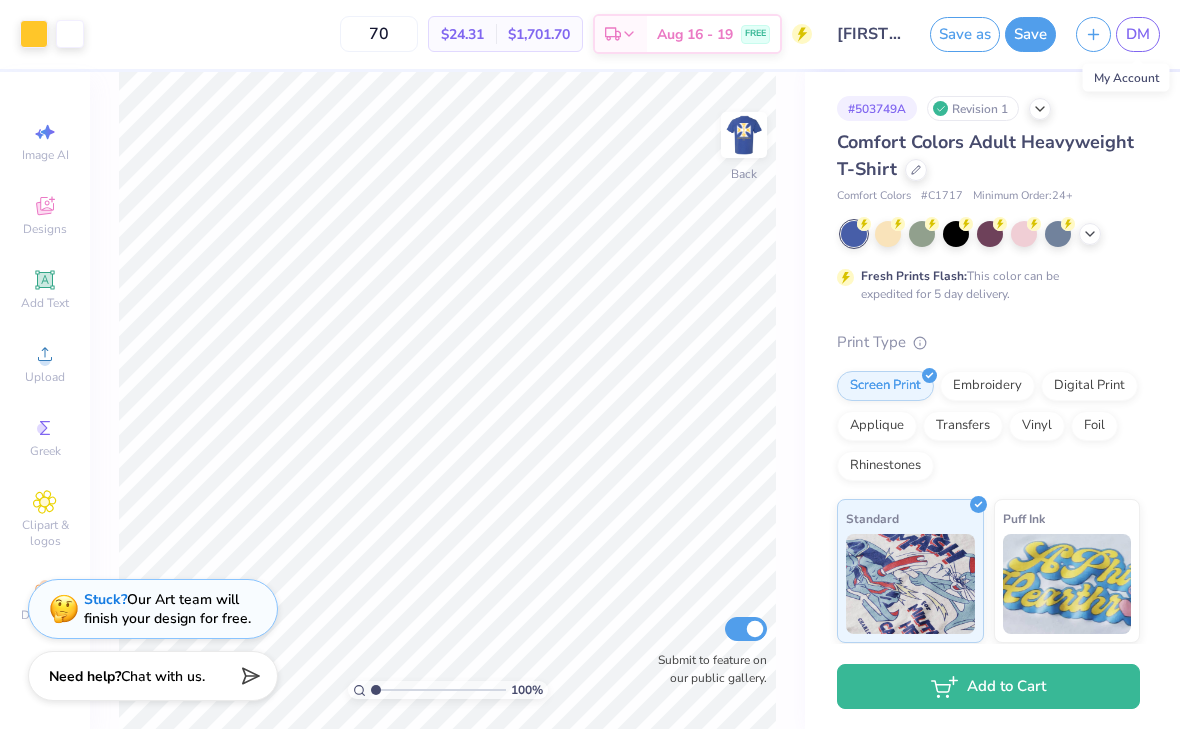 click on "DM" at bounding box center [1138, 35] 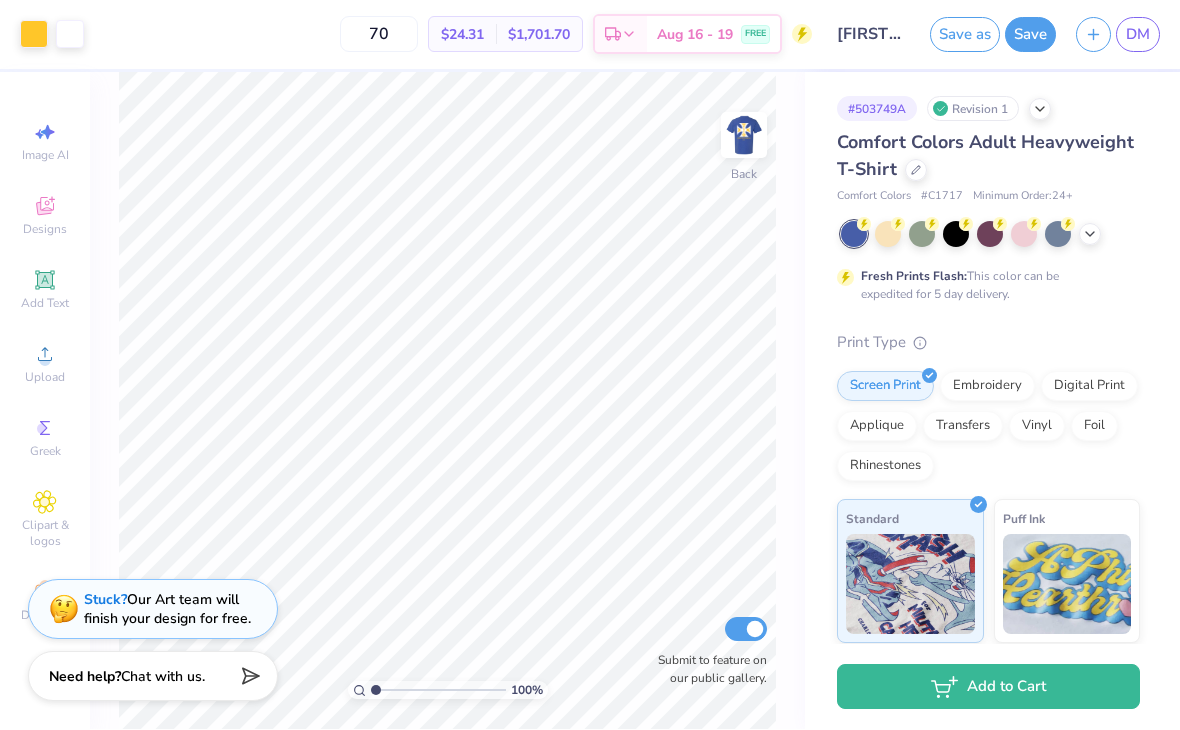 click on "DM" at bounding box center (1138, 35) 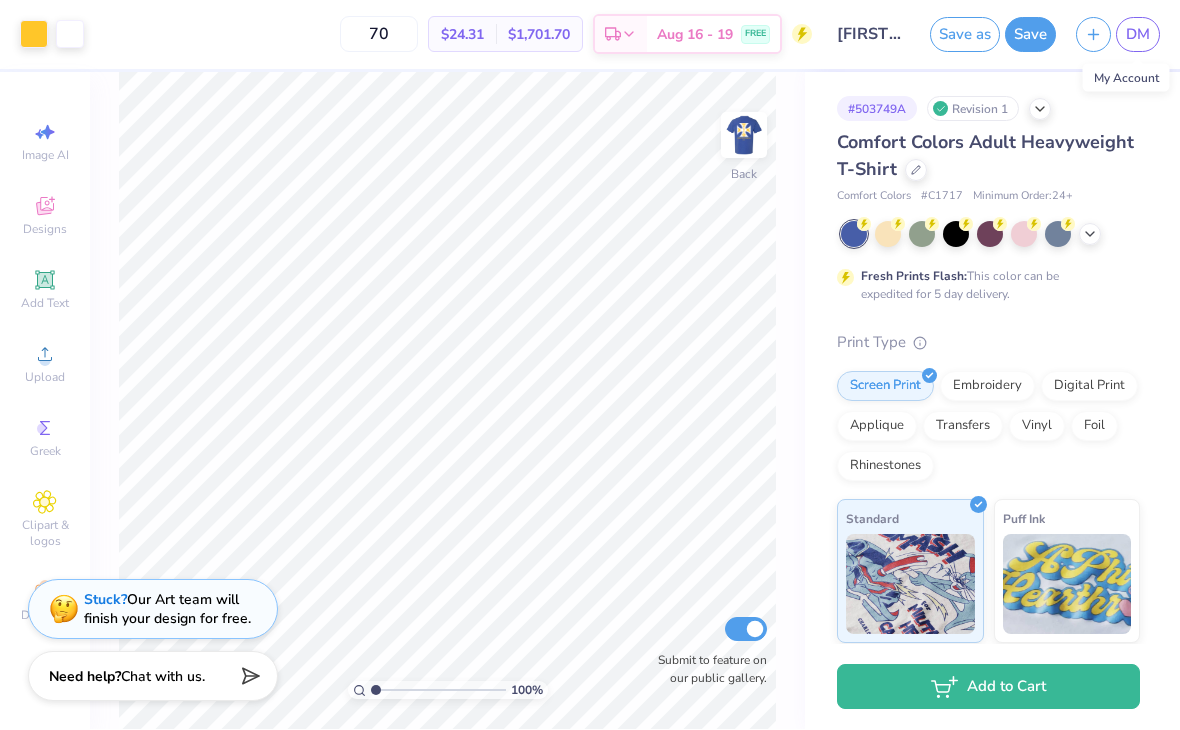 click on "DM" at bounding box center [1138, 35] 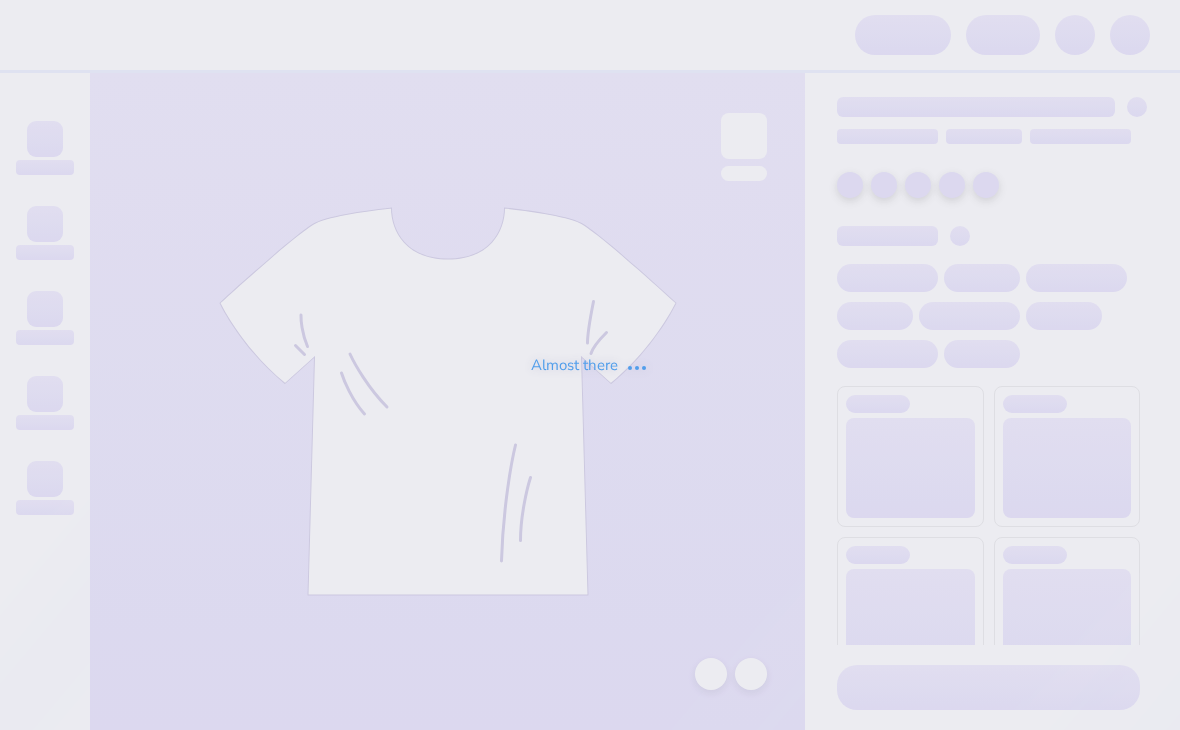 scroll, scrollTop: 0, scrollLeft: 0, axis: both 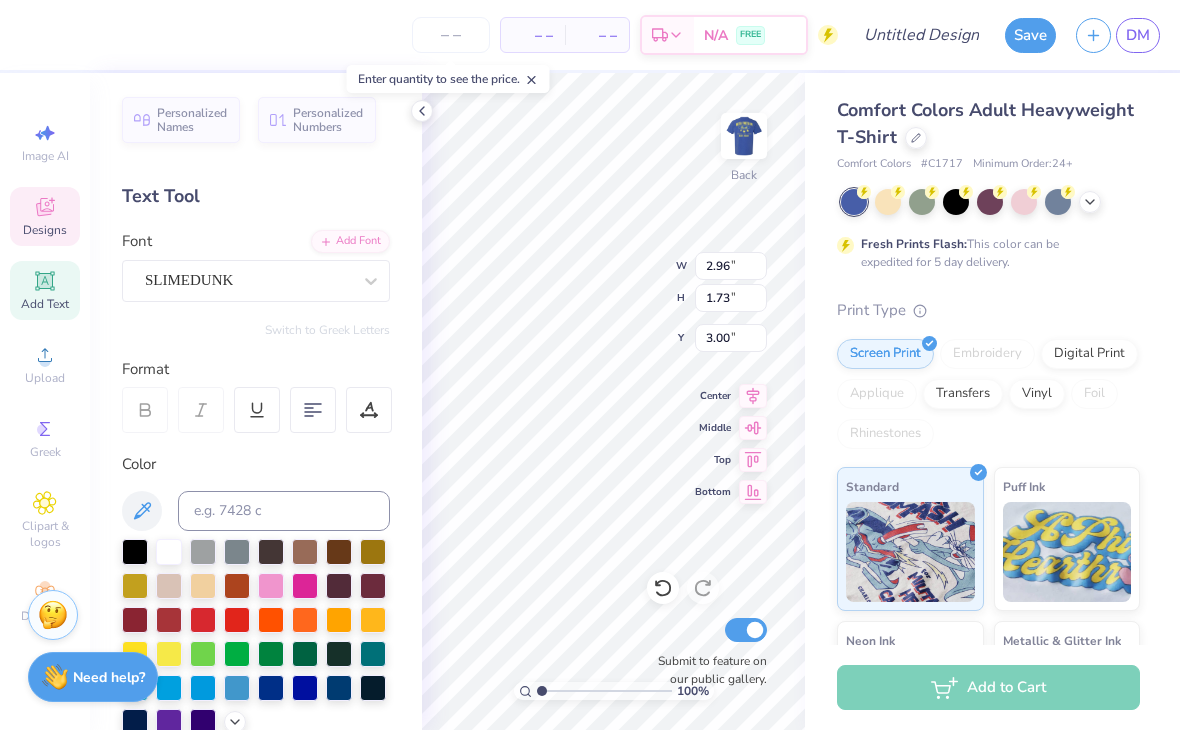 type on "s" 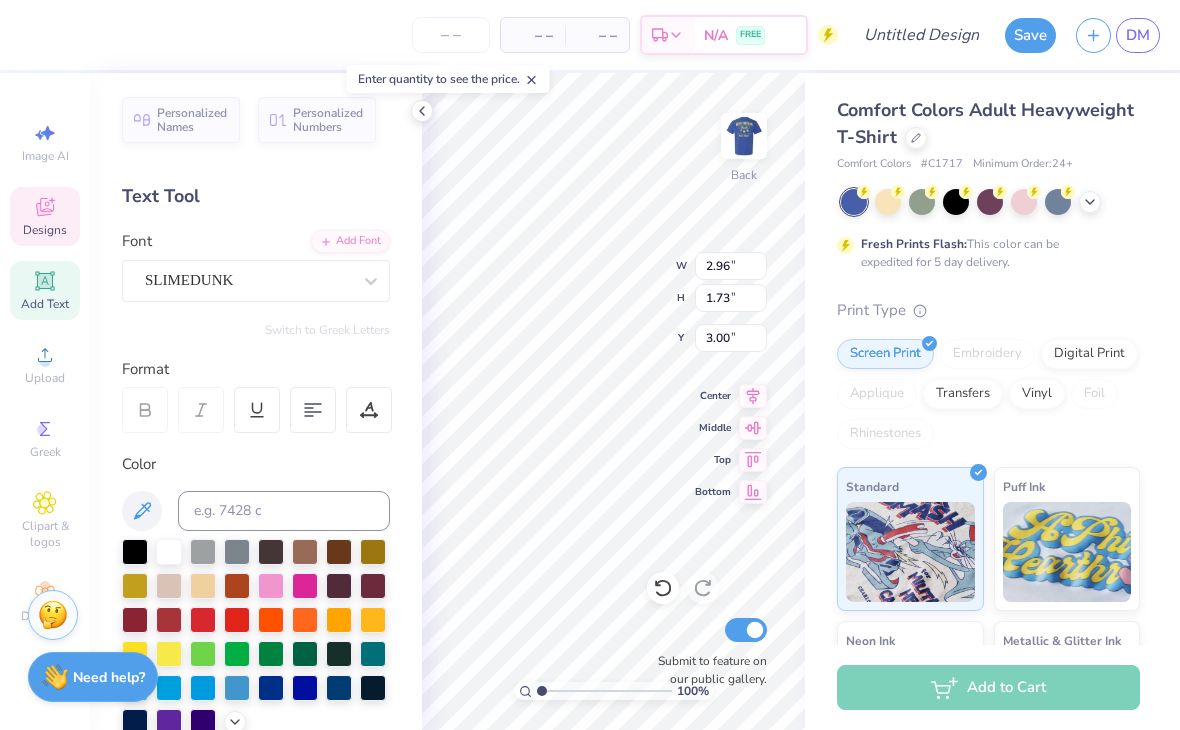 type 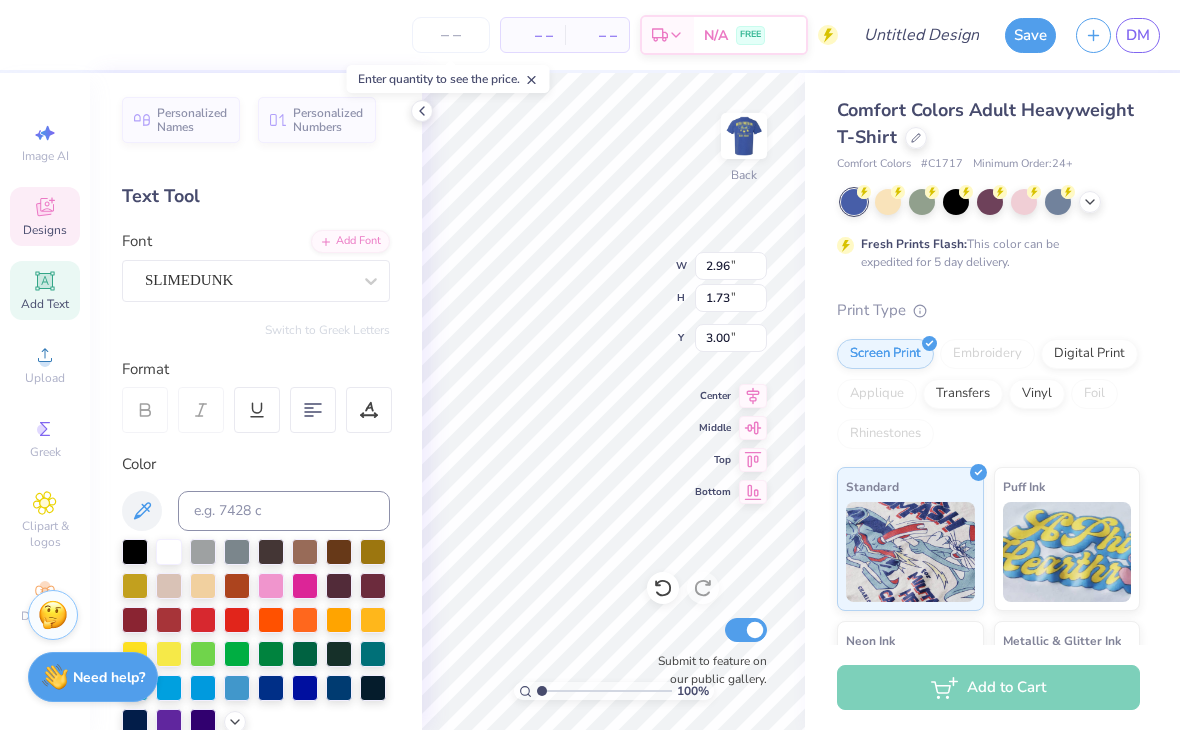 click 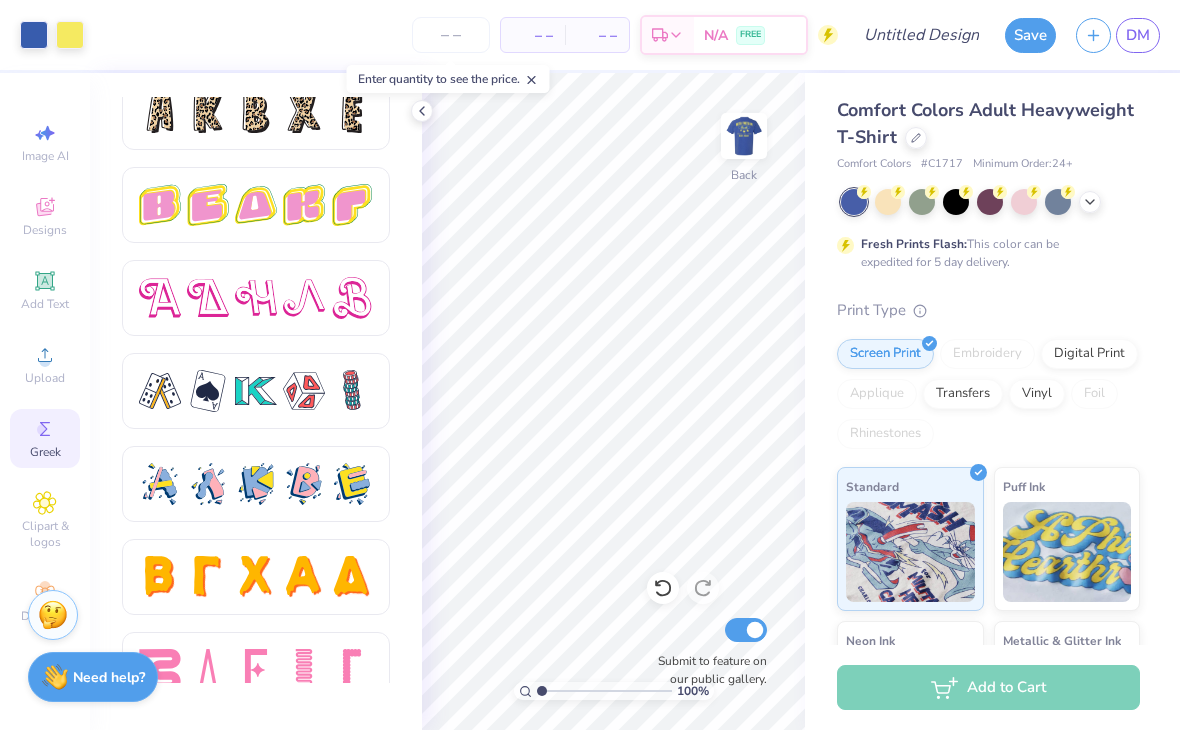 scroll, scrollTop: 3371, scrollLeft: 0, axis: vertical 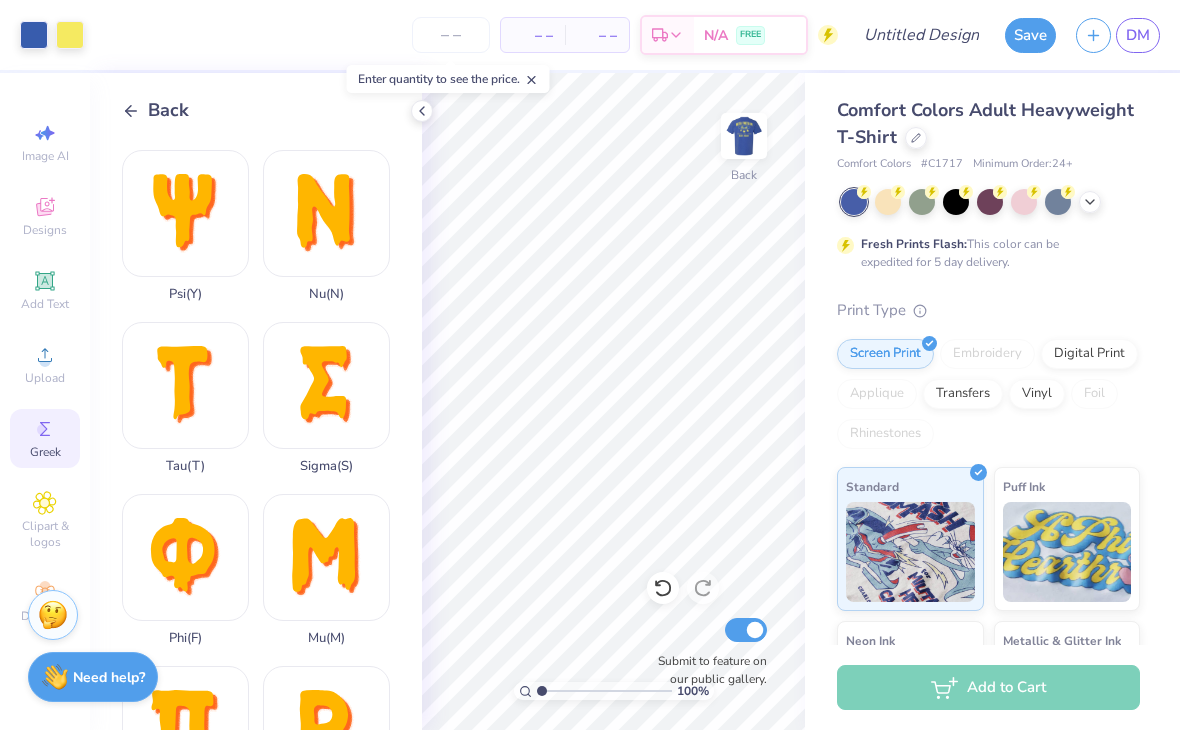 click on "Phi  ( F )" at bounding box center [185, 570] 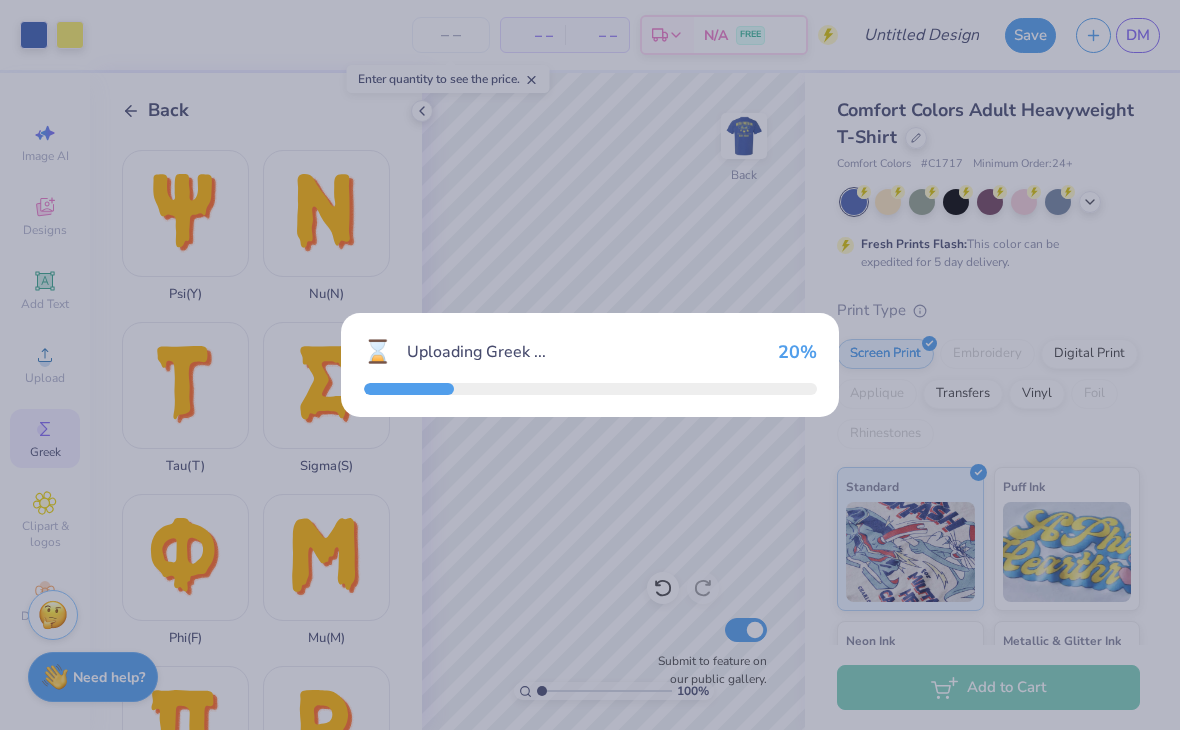 click on "⌛ Uploading Greek ... 20 %" at bounding box center (590, 365) 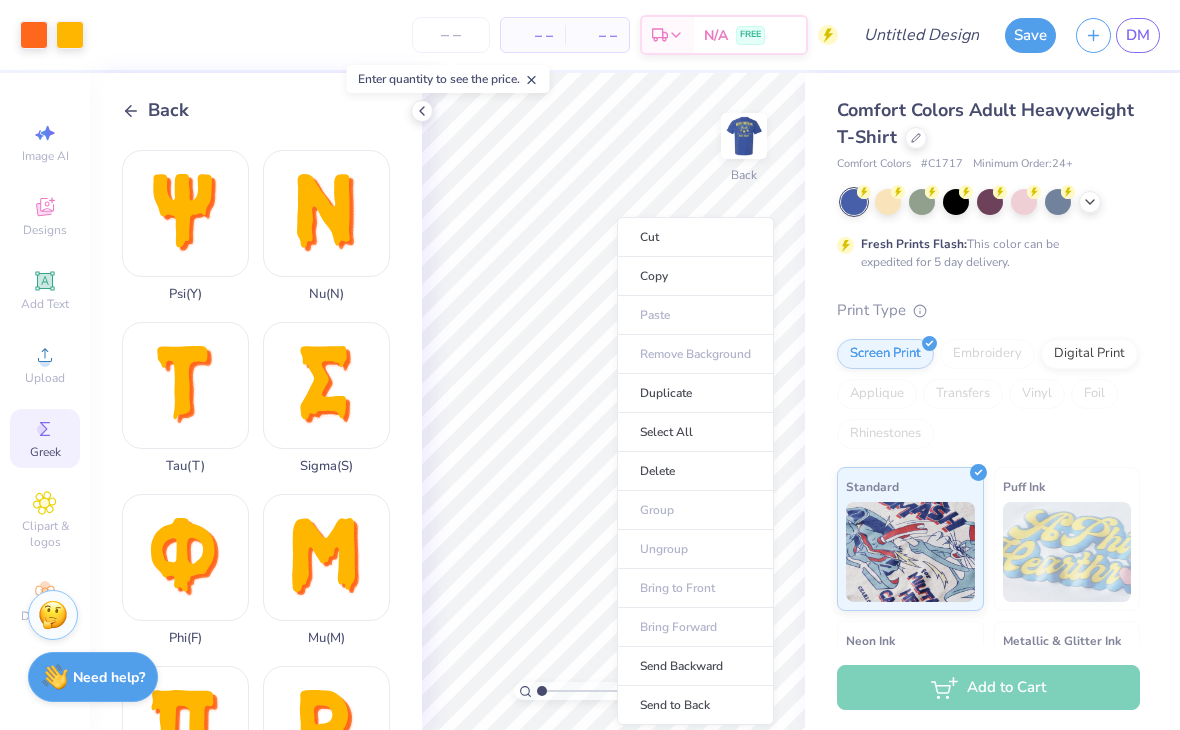 click on "Delete" at bounding box center [695, 471] 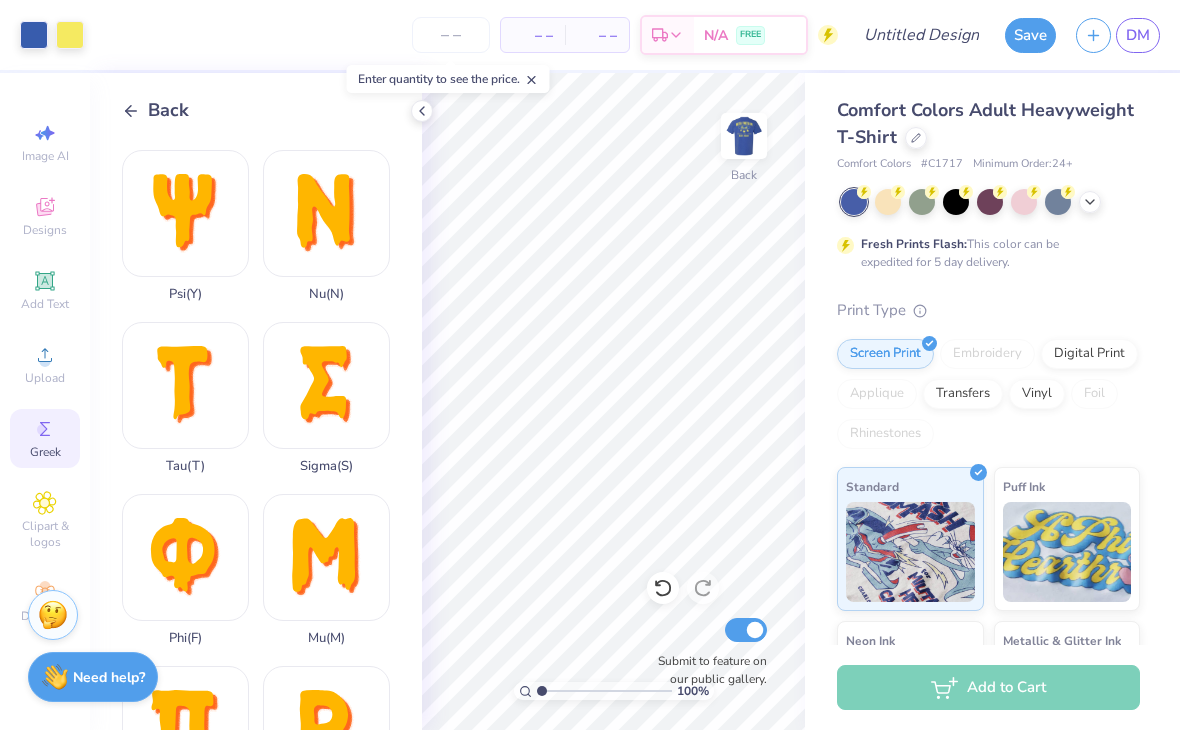 click on "Sigma  ( S )" at bounding box center (326, 398) 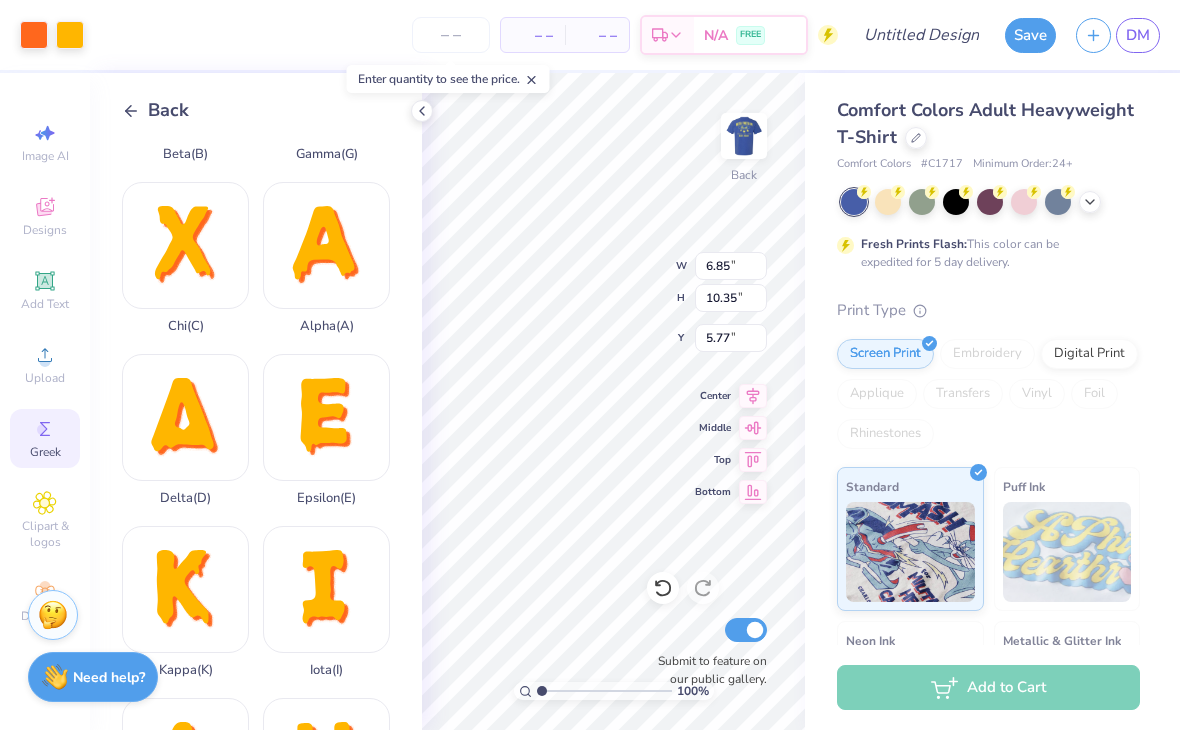 scroll, scrollTop: 133, scrollLeft: 0, axis: vertical 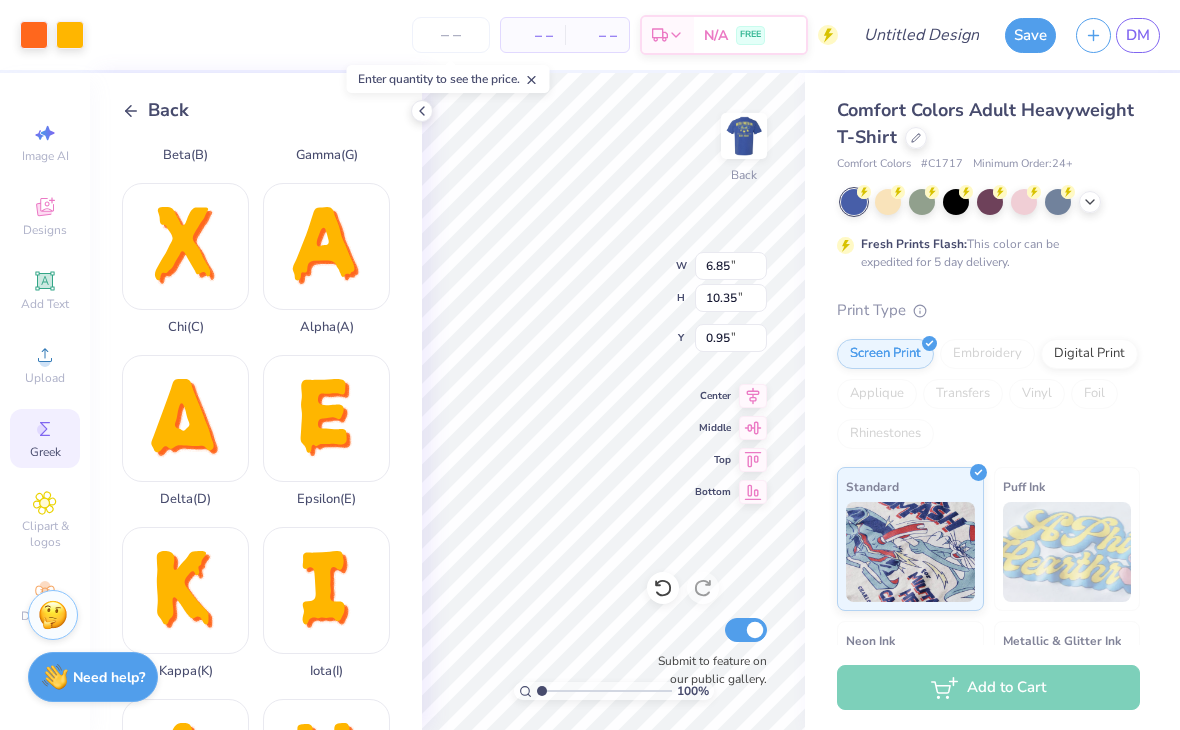 type on "1.14" 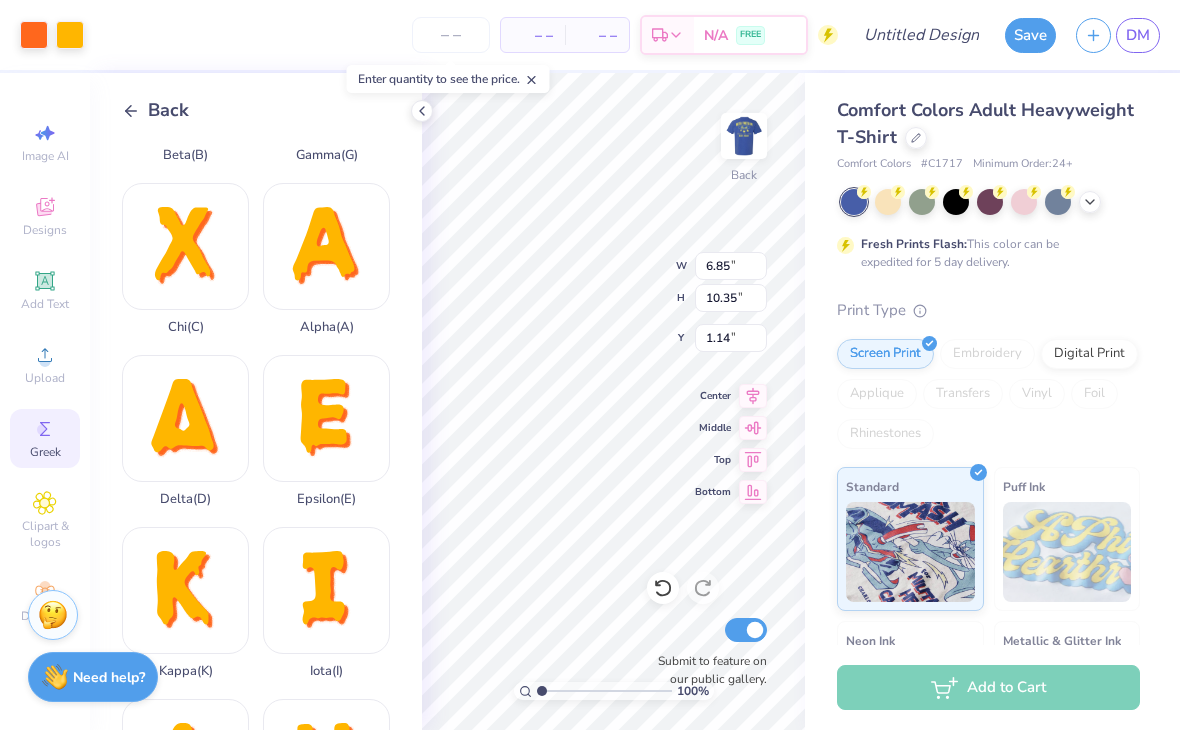 type on "2.11" 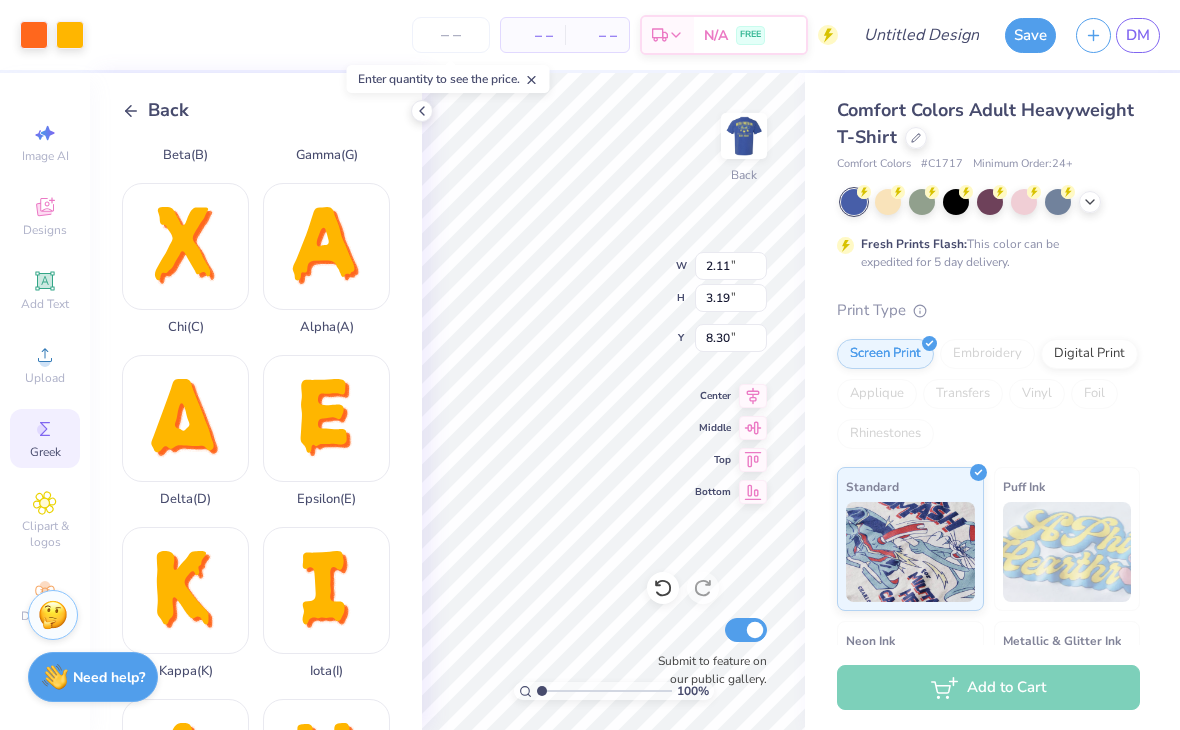 type on "5.54" 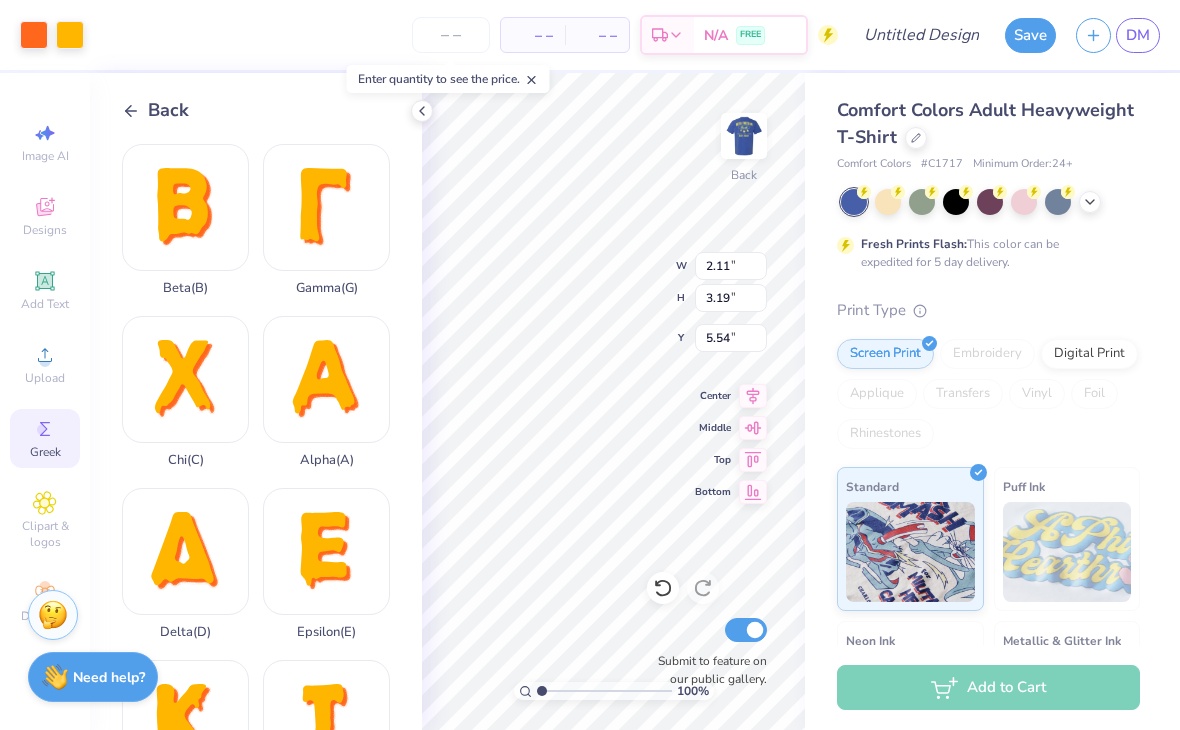 scroll, scrollTop: 0, scrollLeft: 0, axis: both 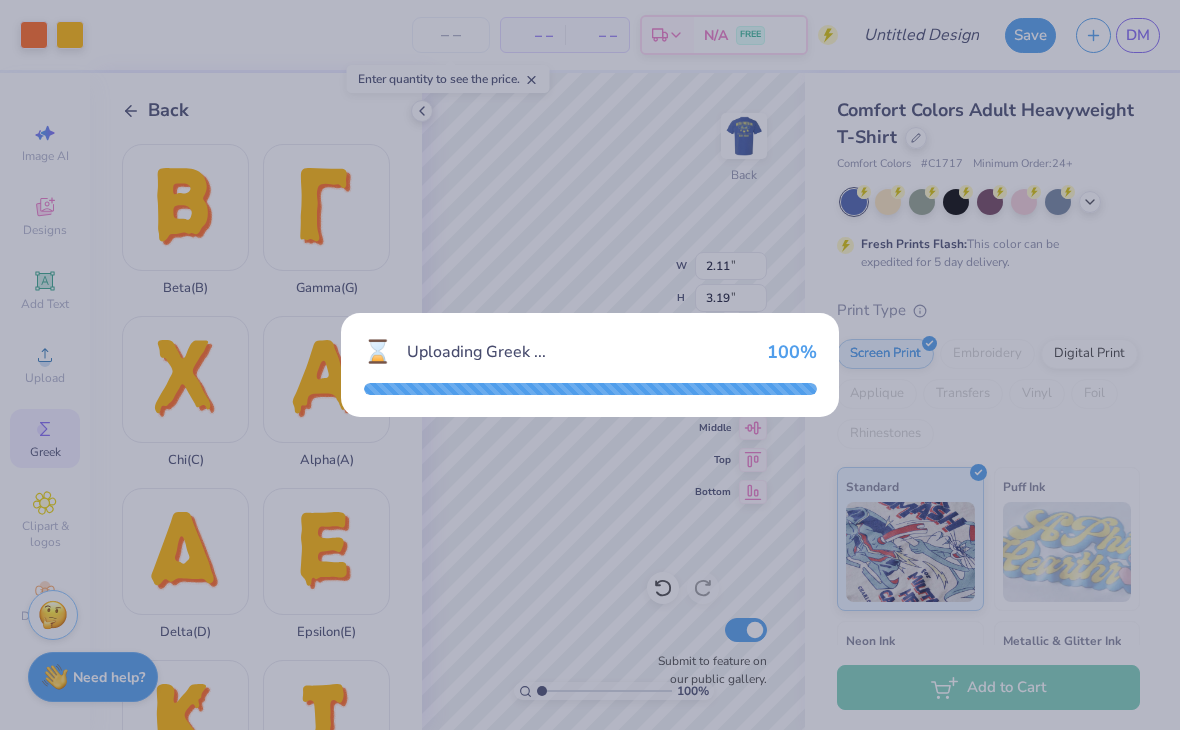 type on "7.90" 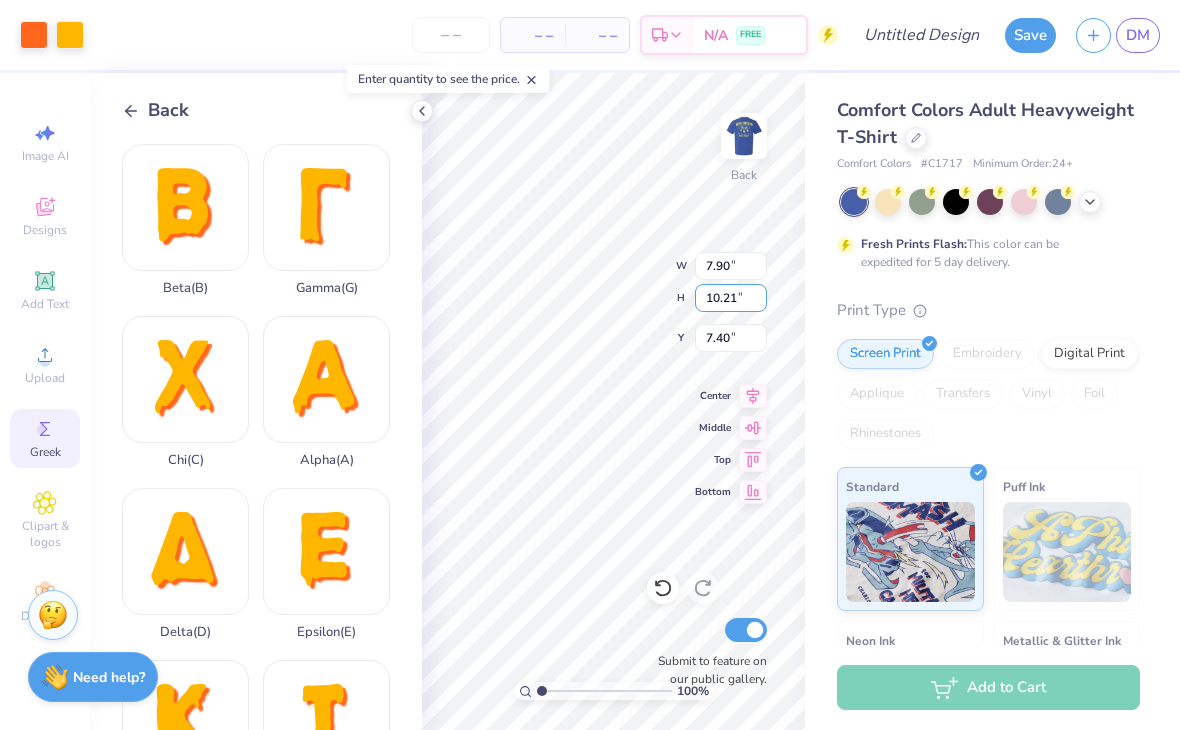 type on "4.24" 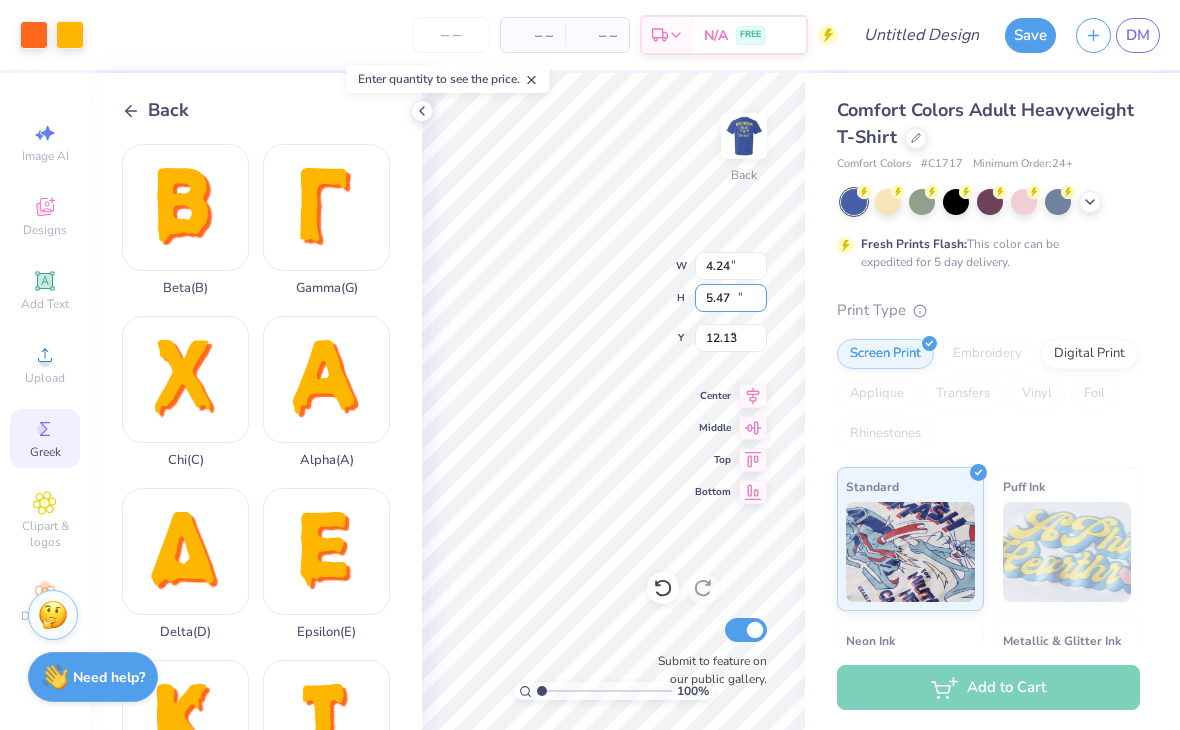 type on "5.47" 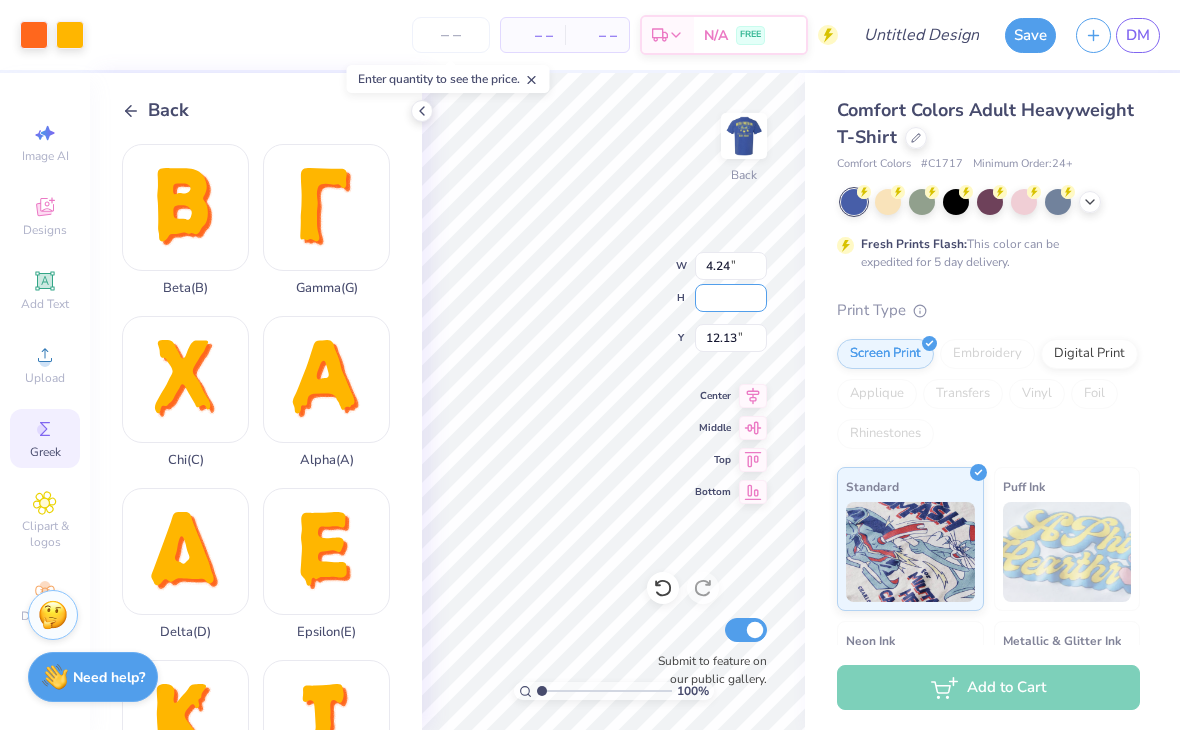 type on "5.47" 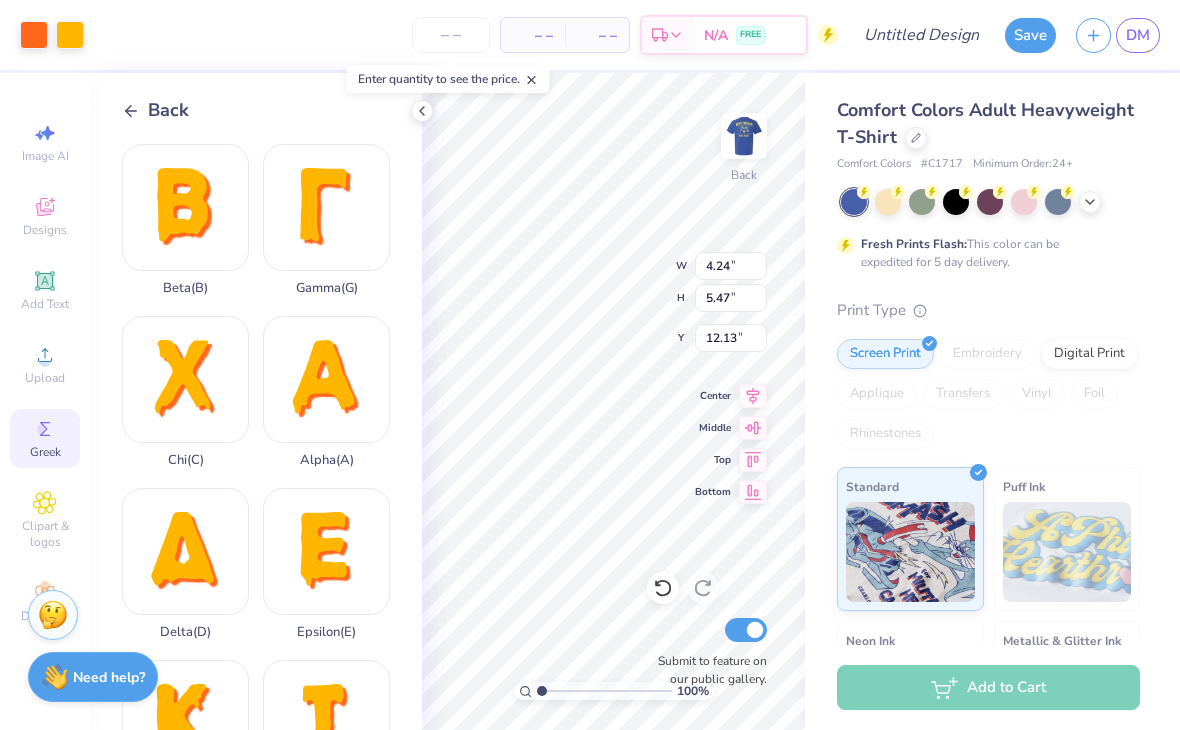 type on "12.04" 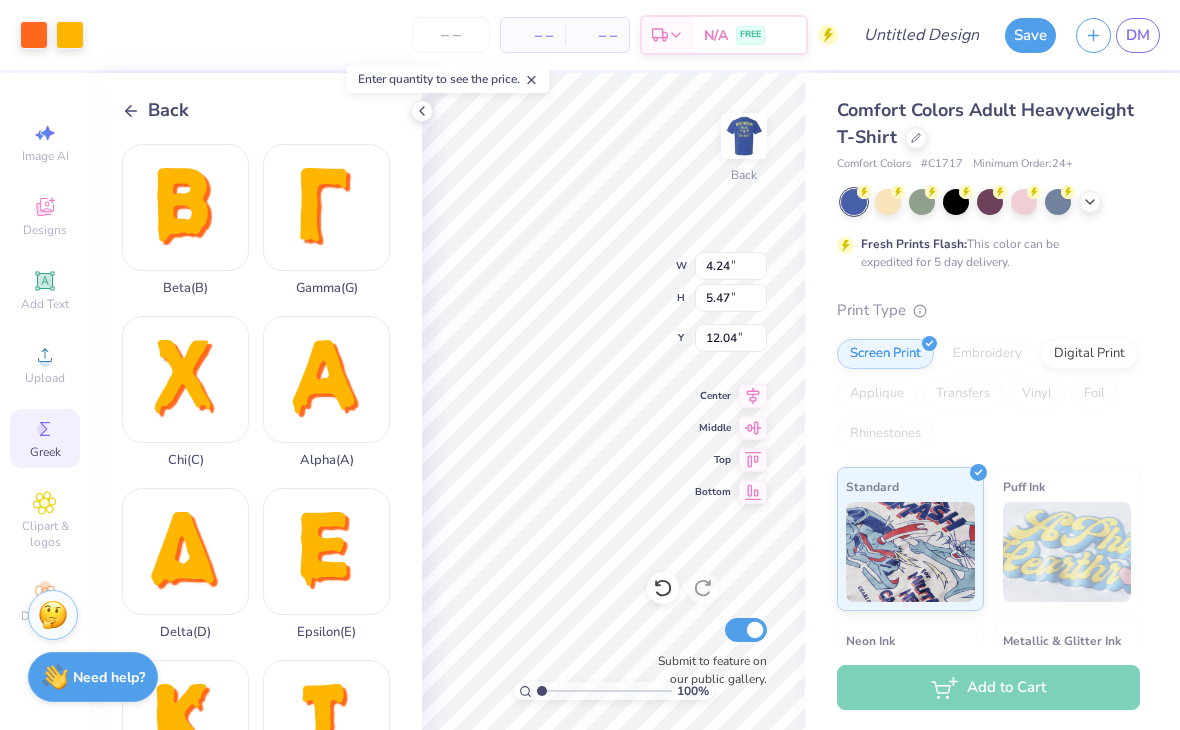 type on "2.74" 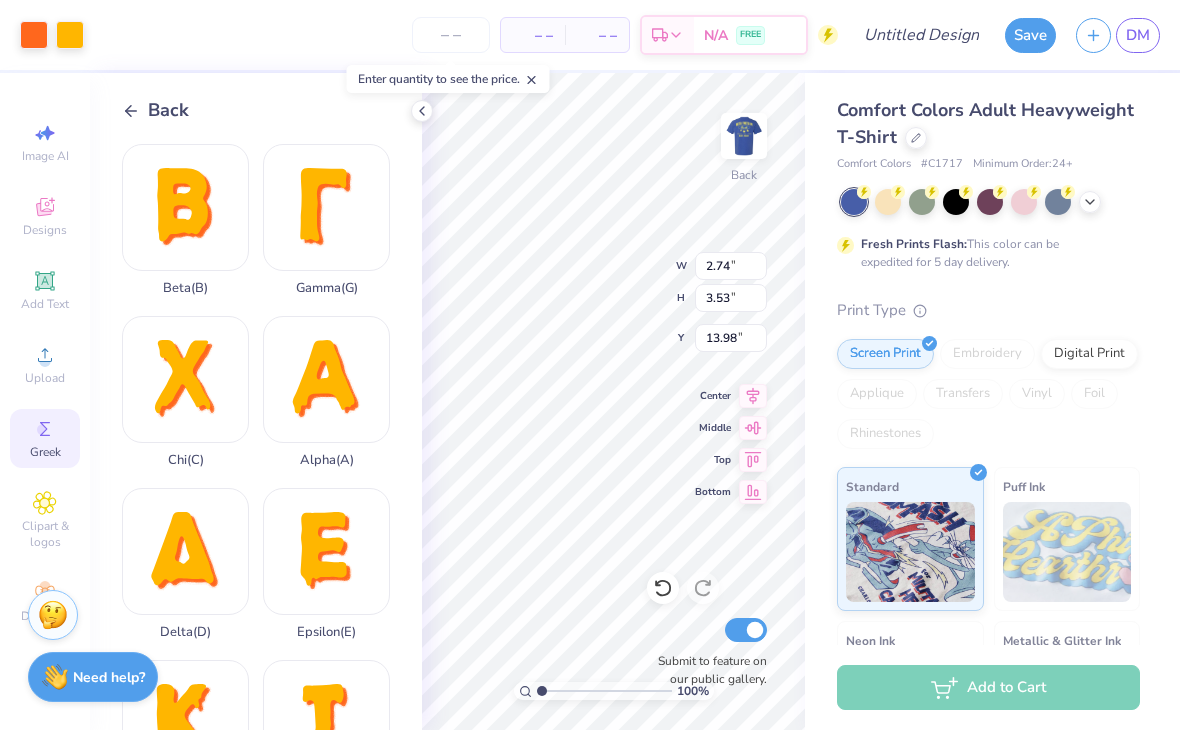 type on "1.23" 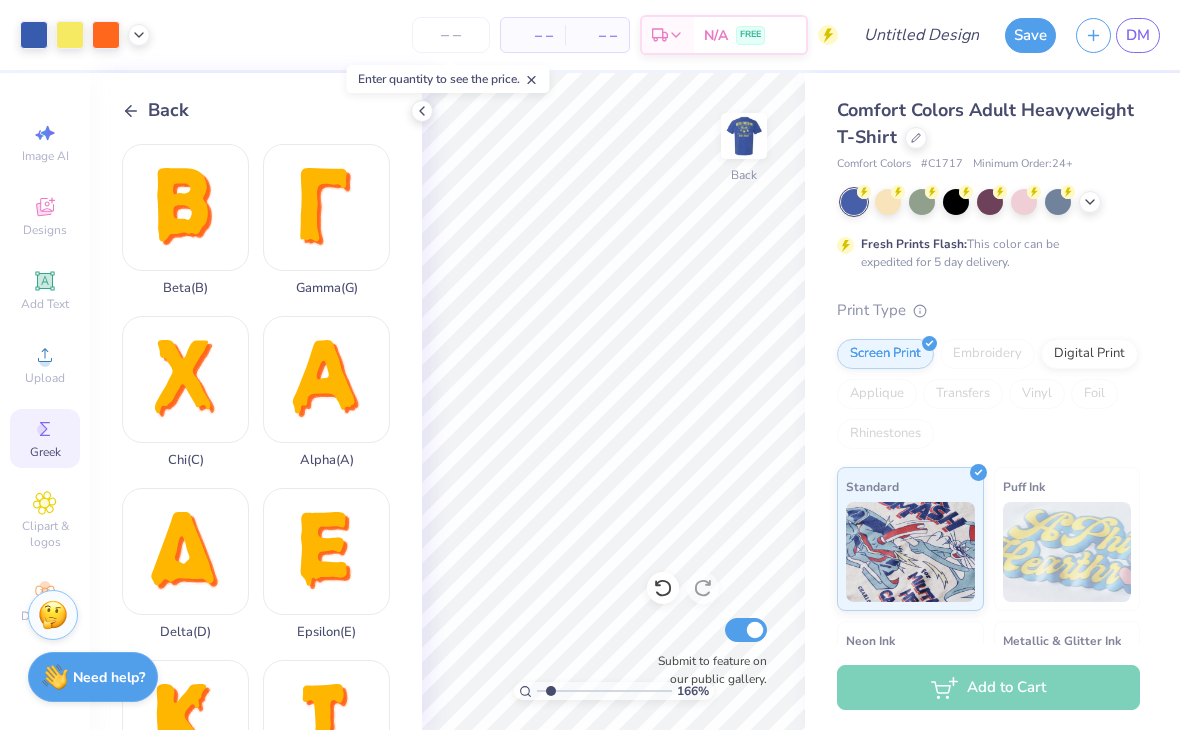 click at bounding box center (422, 111) 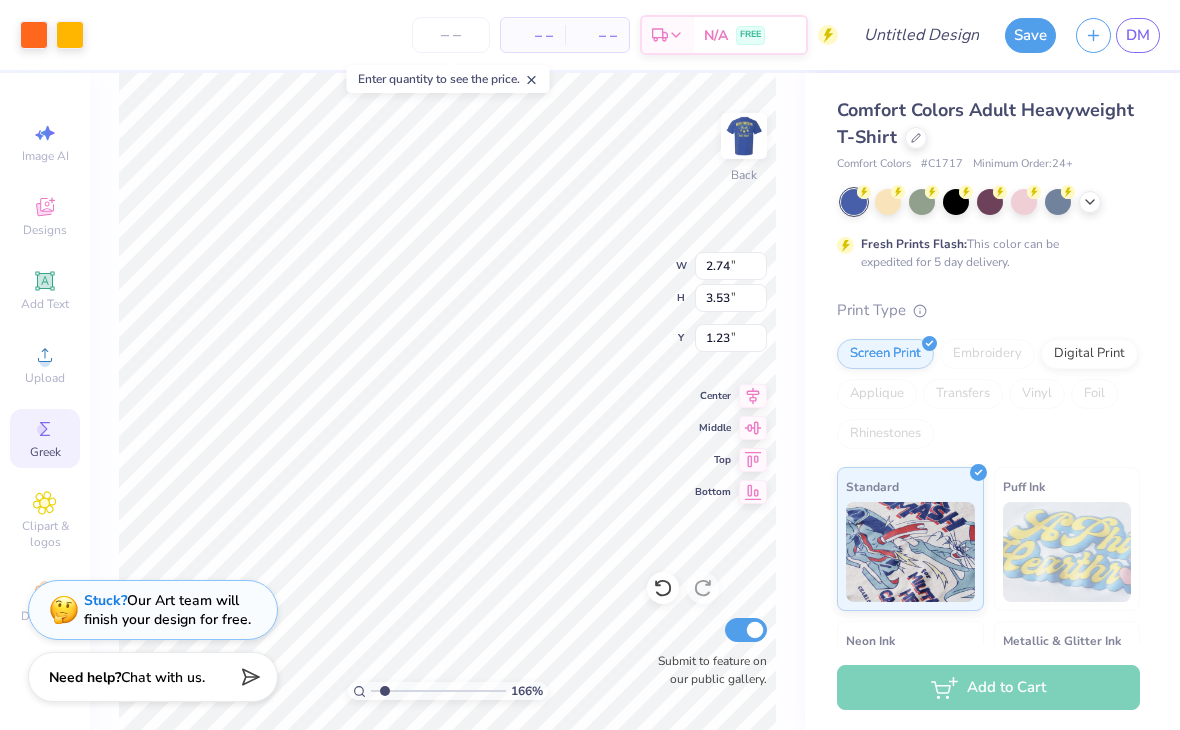 type on "1.65510034592143" 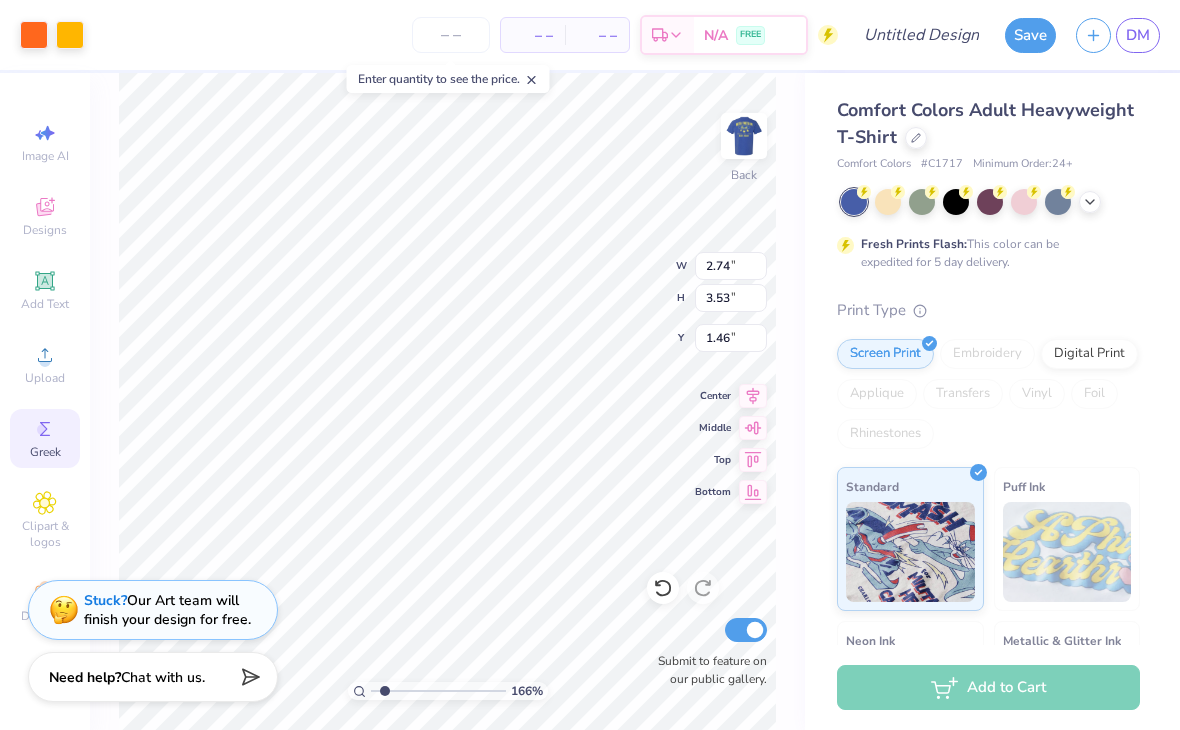 type on "1.65510034592143" 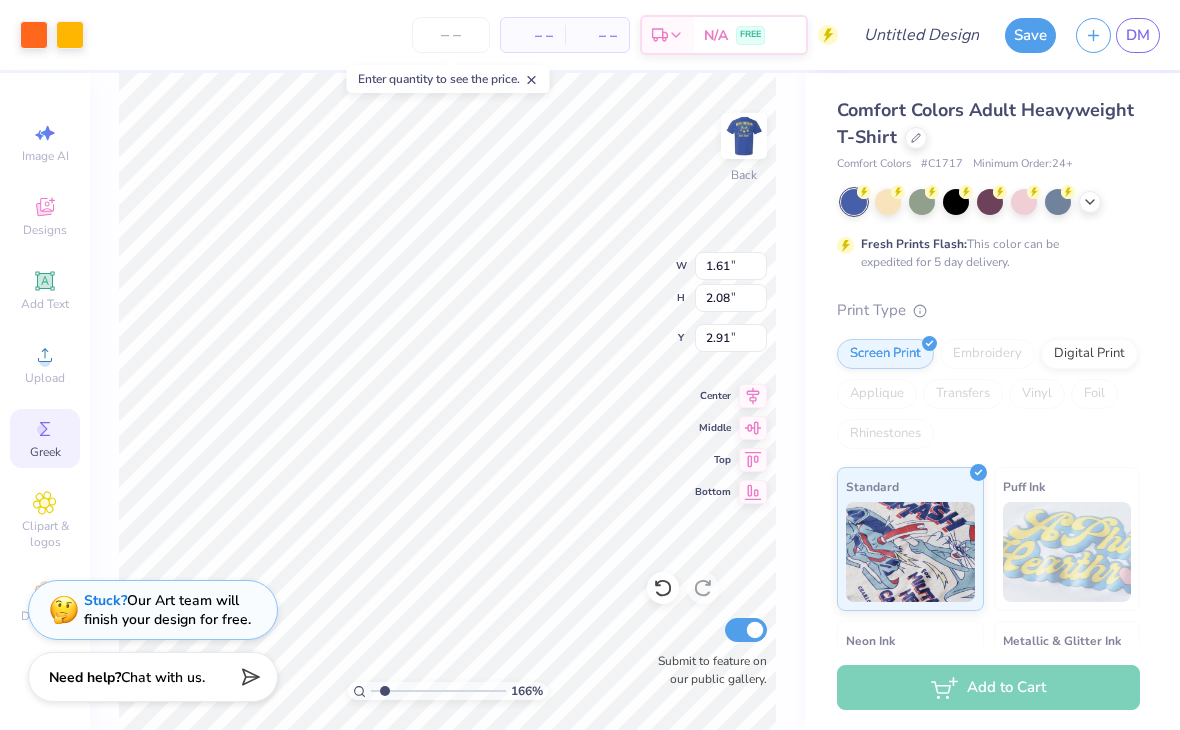 type on "1.65510034592143" 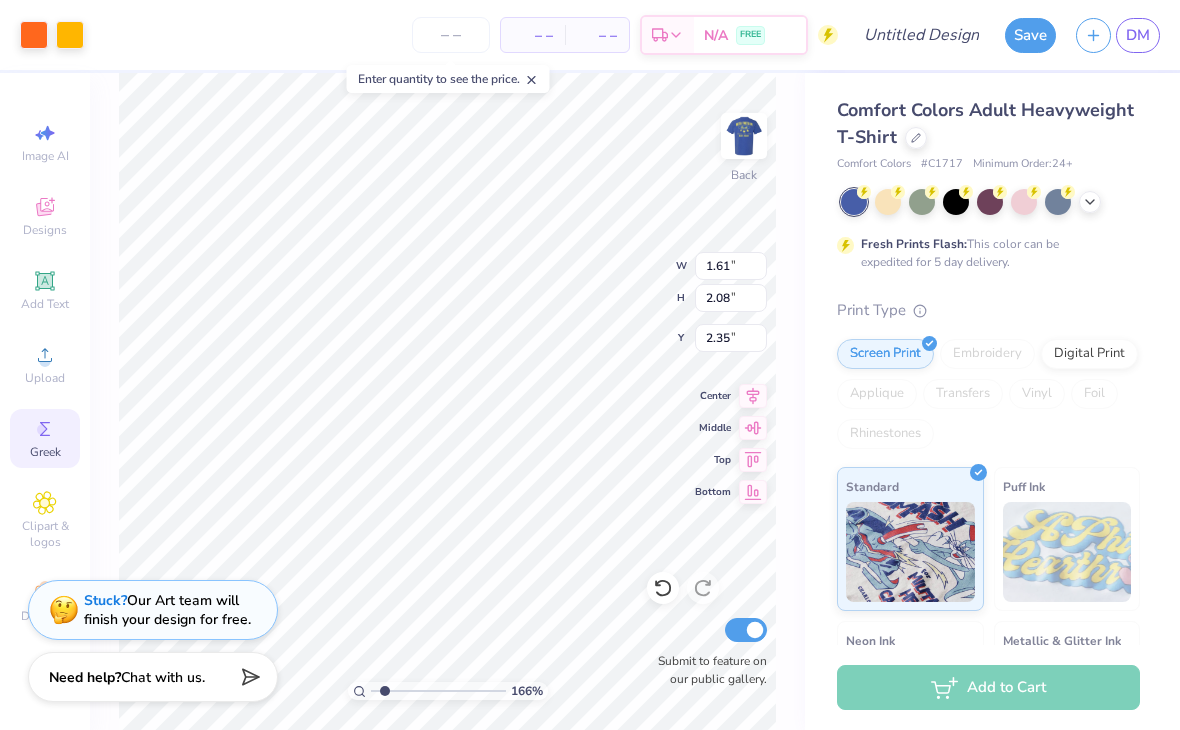 type on "1.65510034592143" 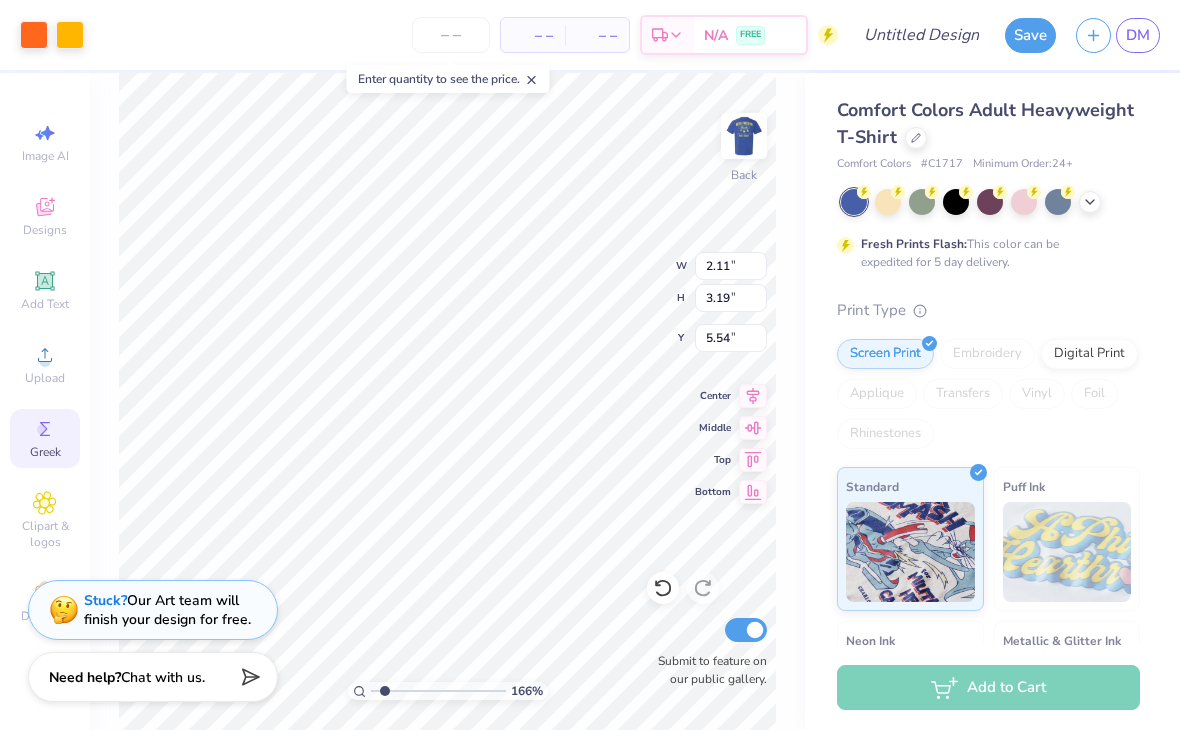 type on "1.65510034592143" 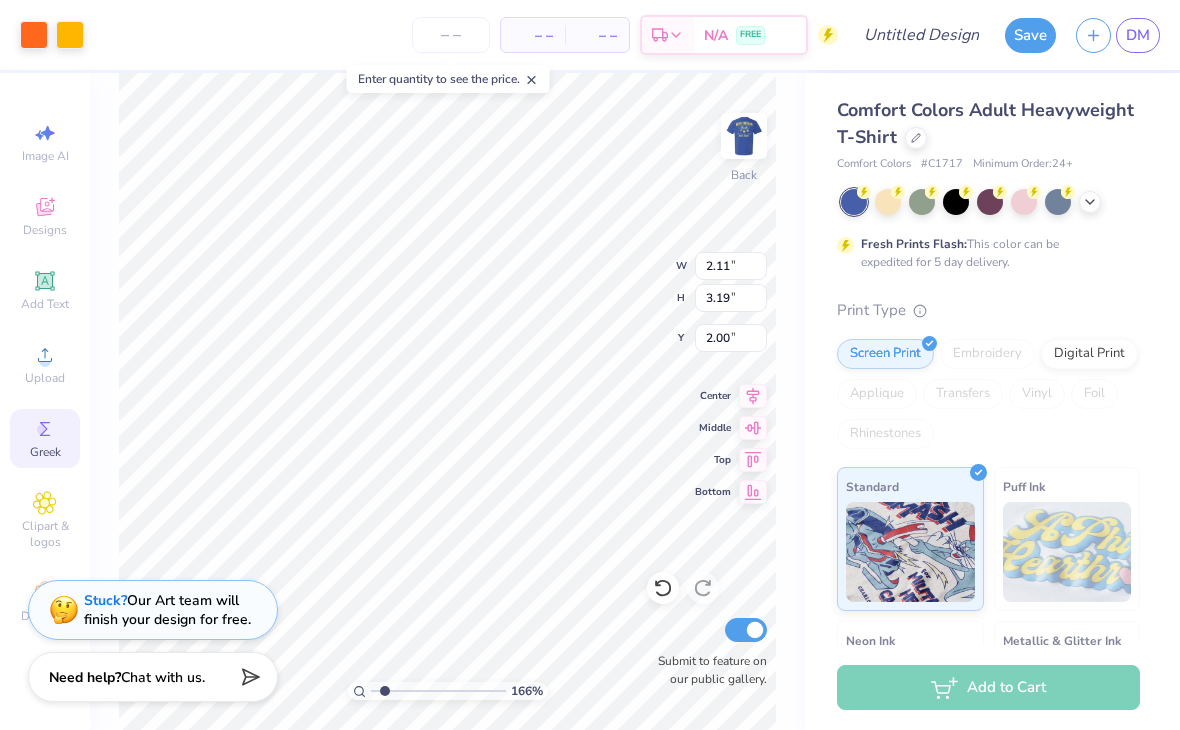 type on "1.65510034592143" 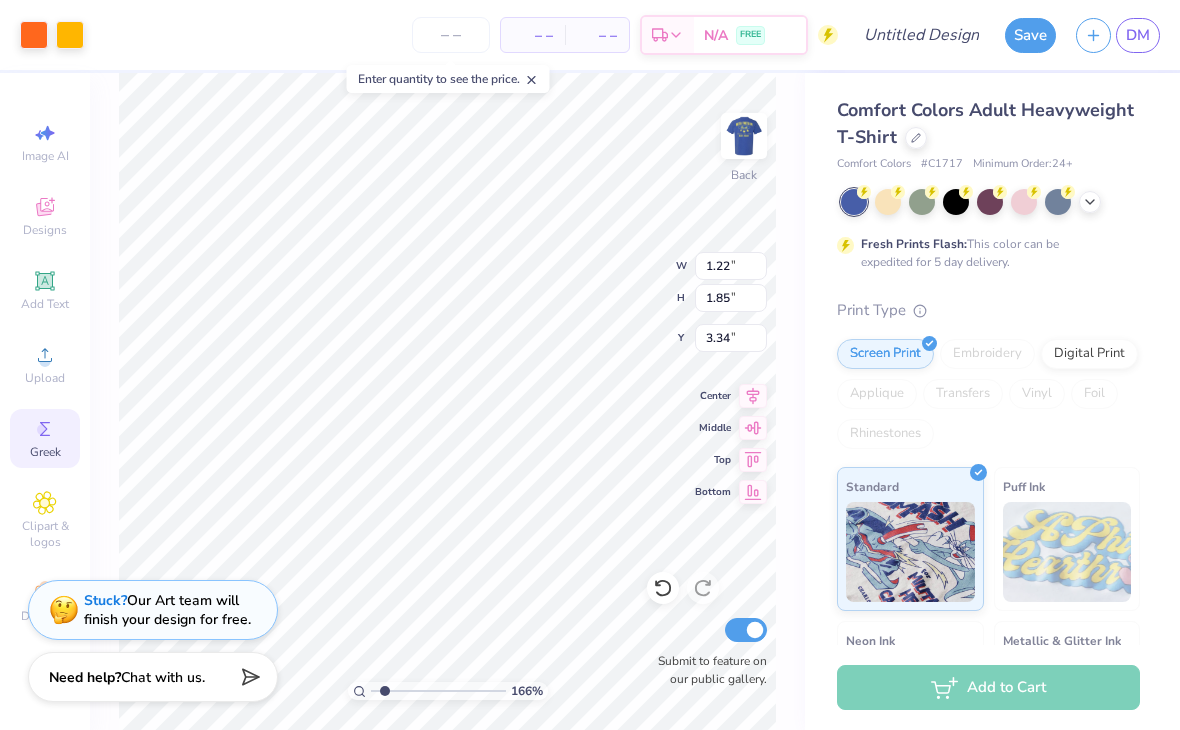 type on "1.65510034592143" 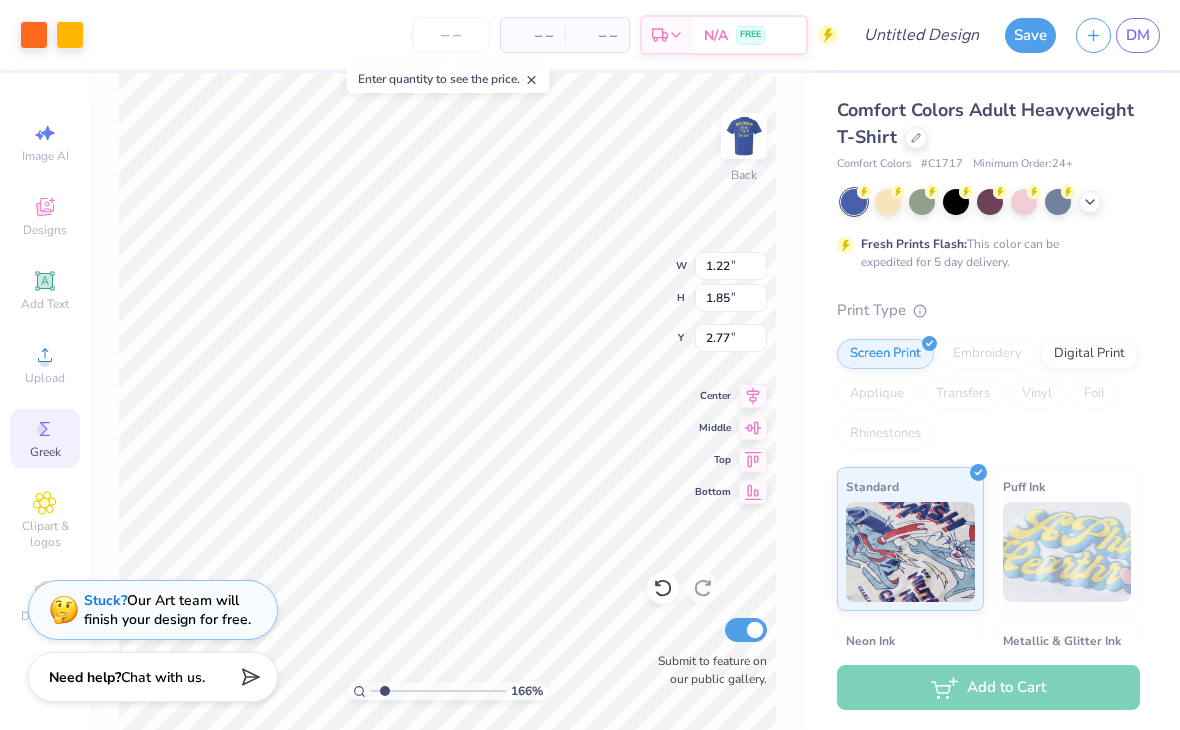 type on "1.65510034592143" 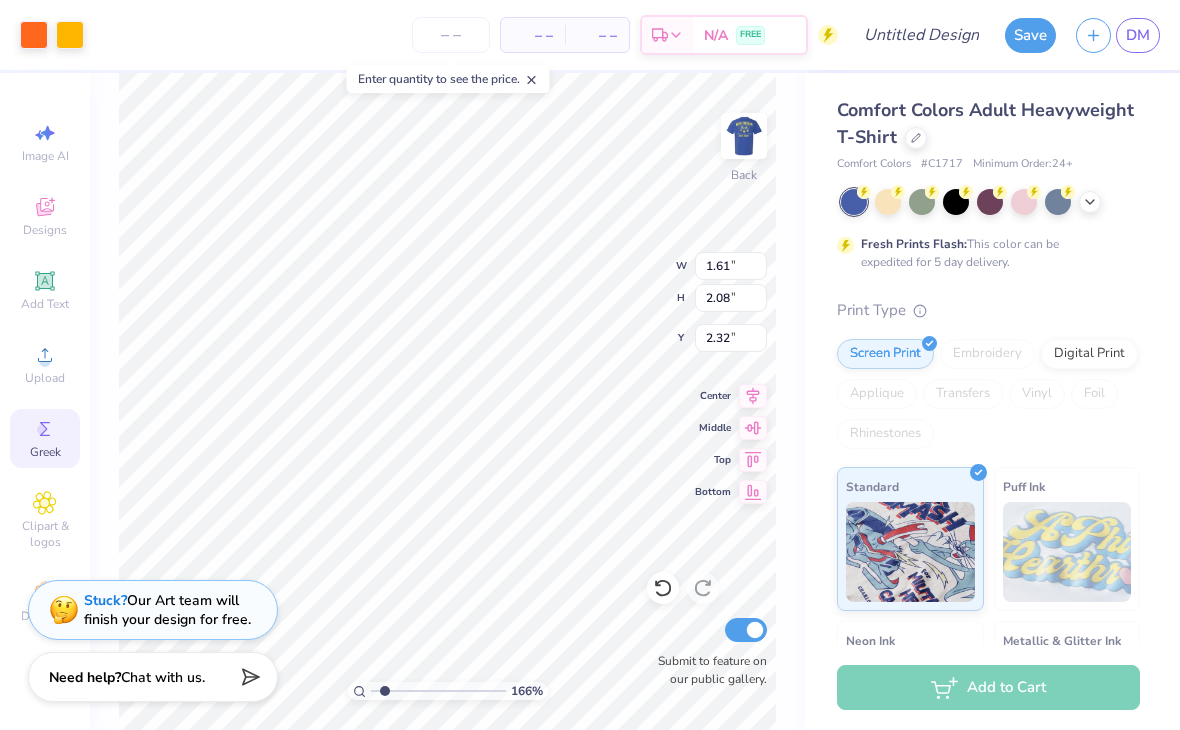 type on "1.65510034592143" 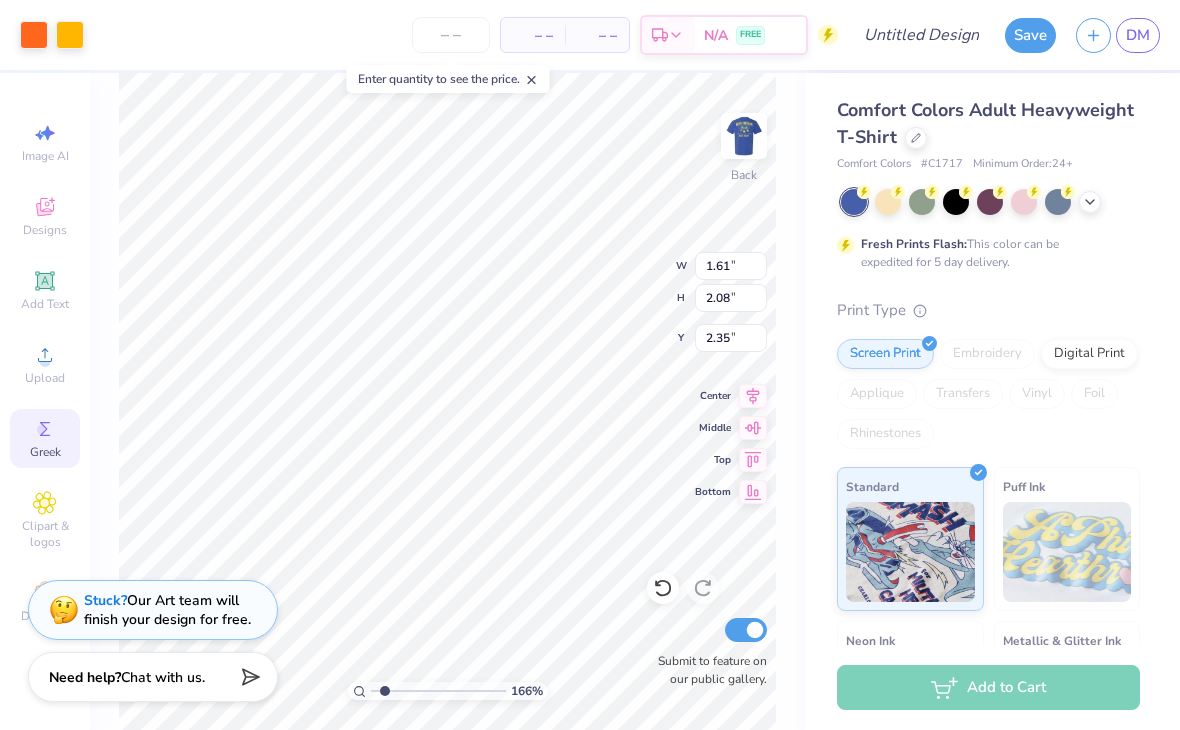 type on "1.65510034592143" 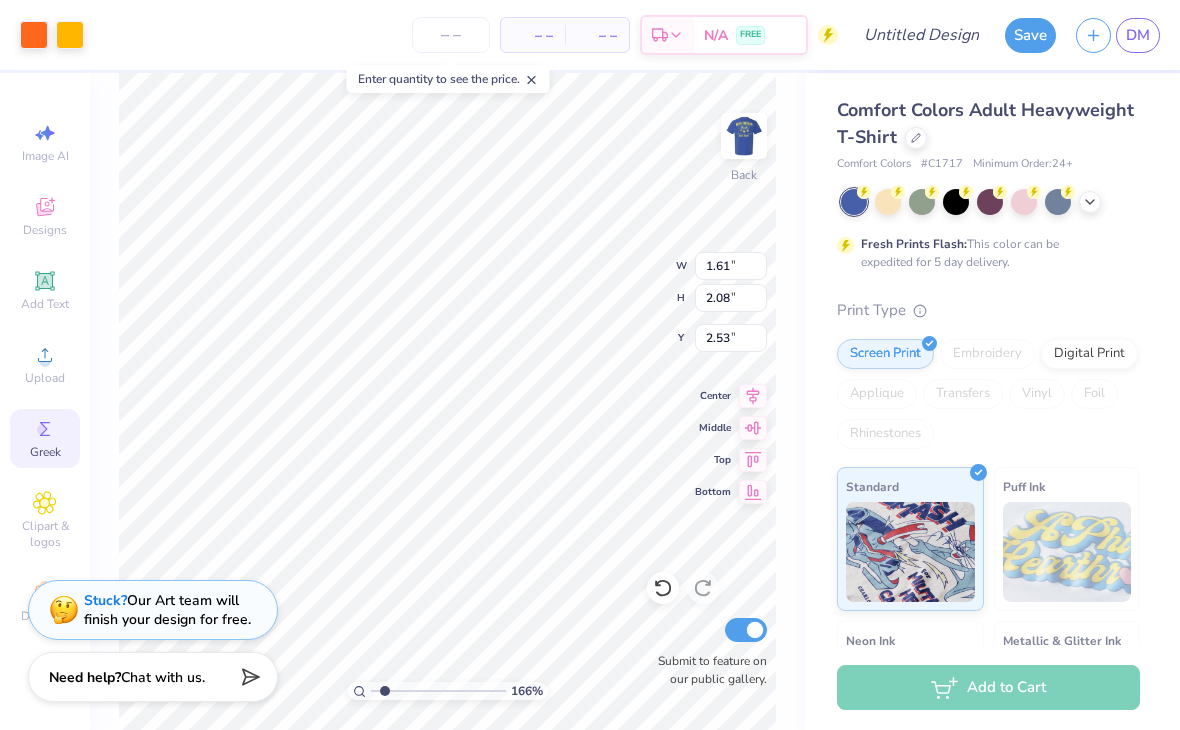 type on "1.65510034592143" 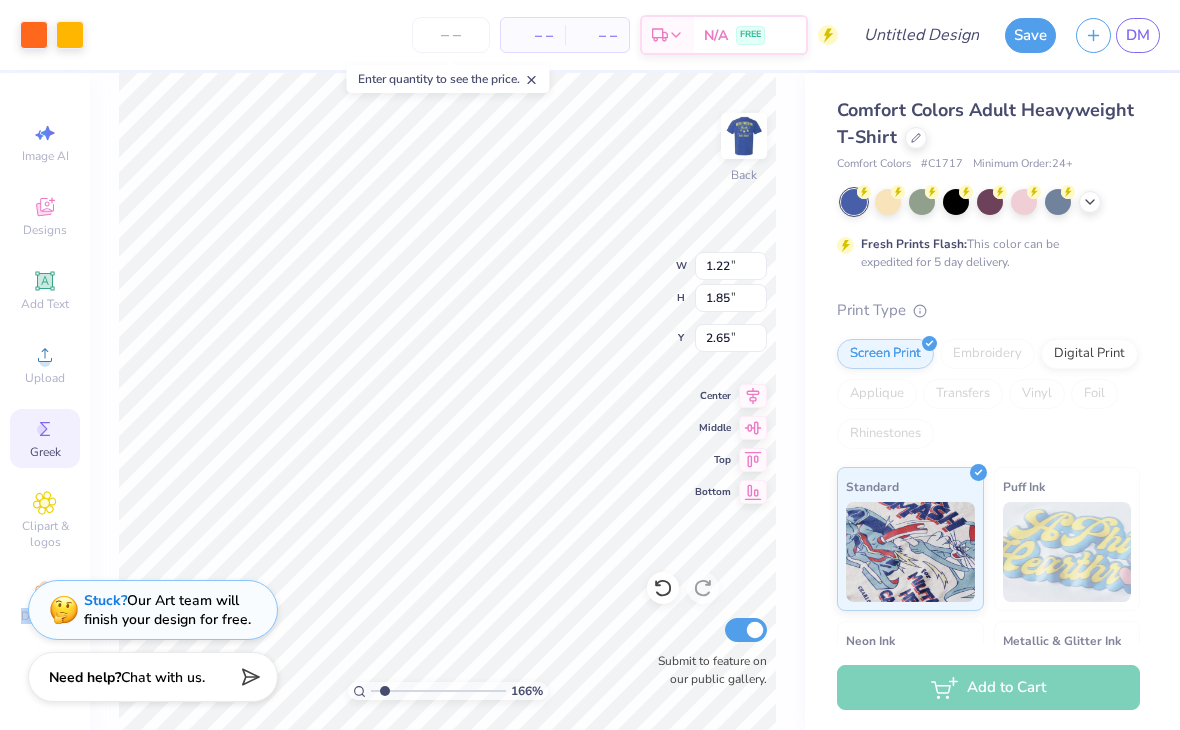 type on "1.65510034592143" 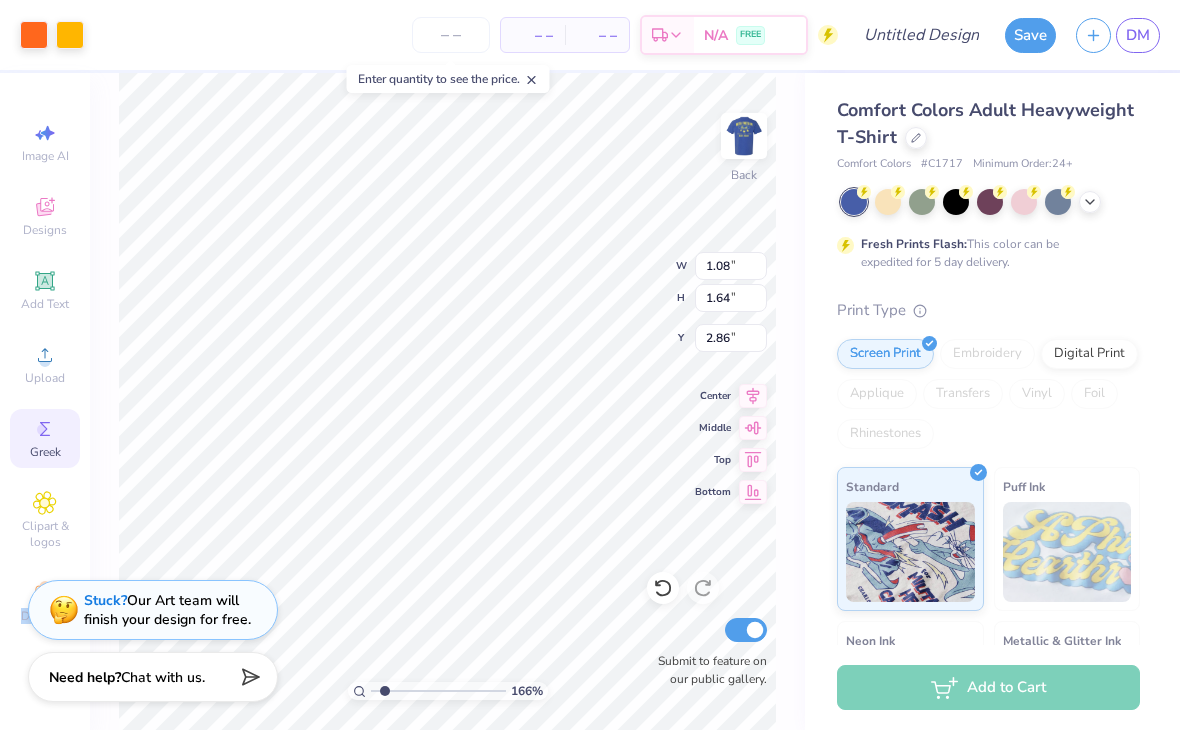 type on "1.65510034592143" 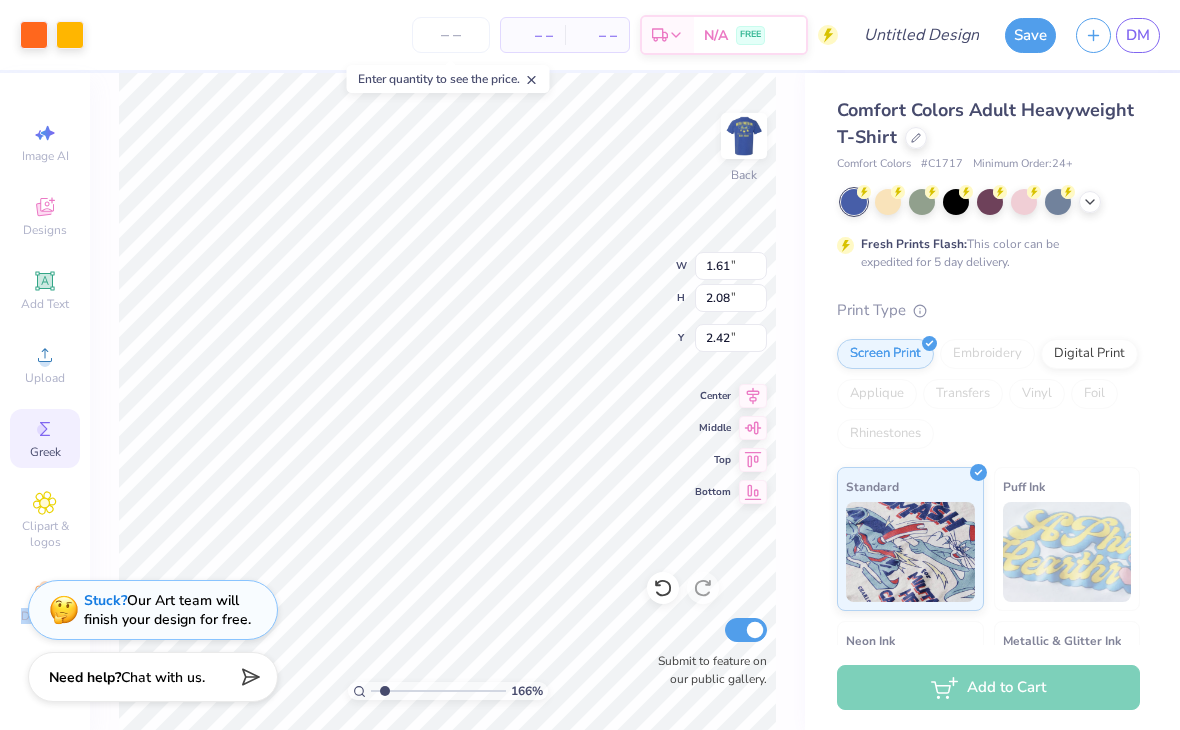 type on "1.65510034592143" 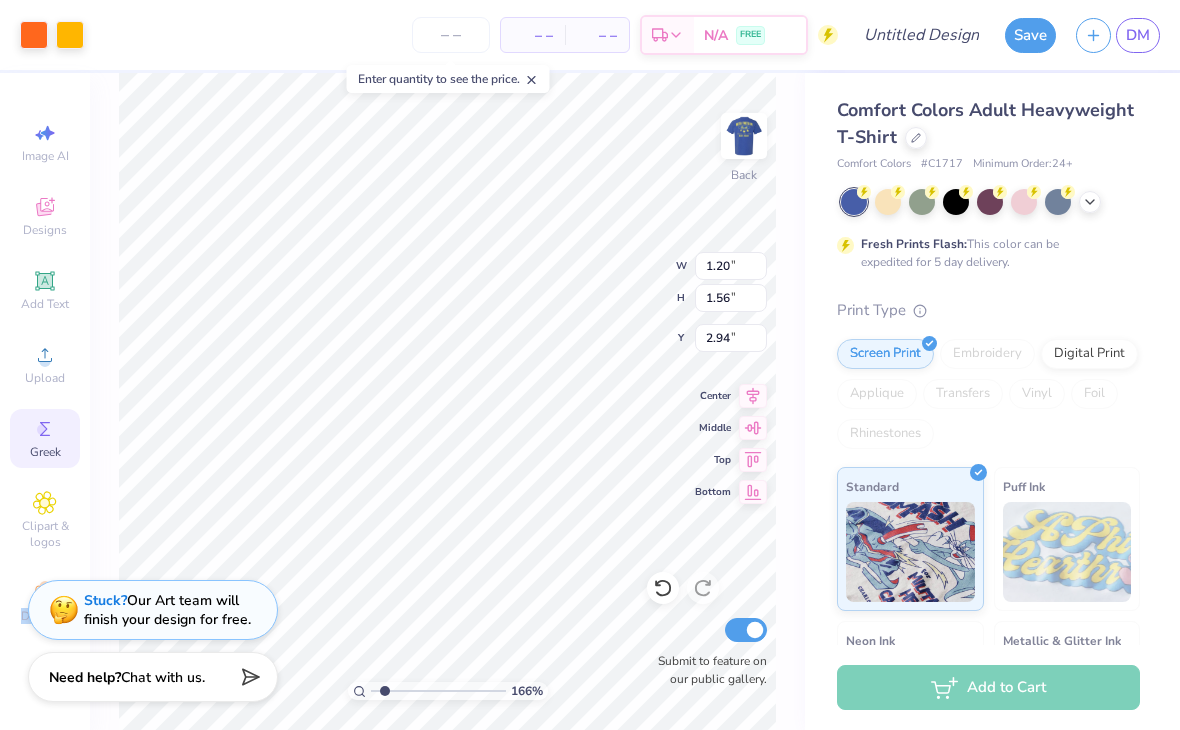 type on "1.65510034592143" 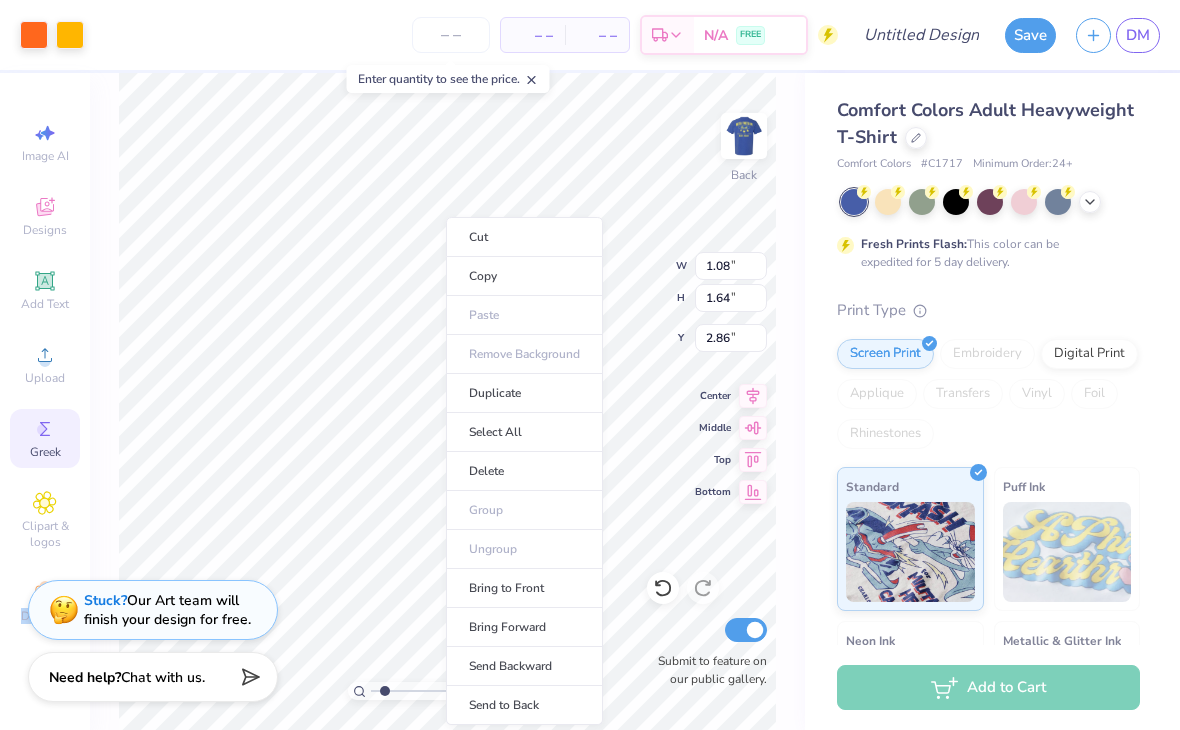 type on "1.65510034592143" 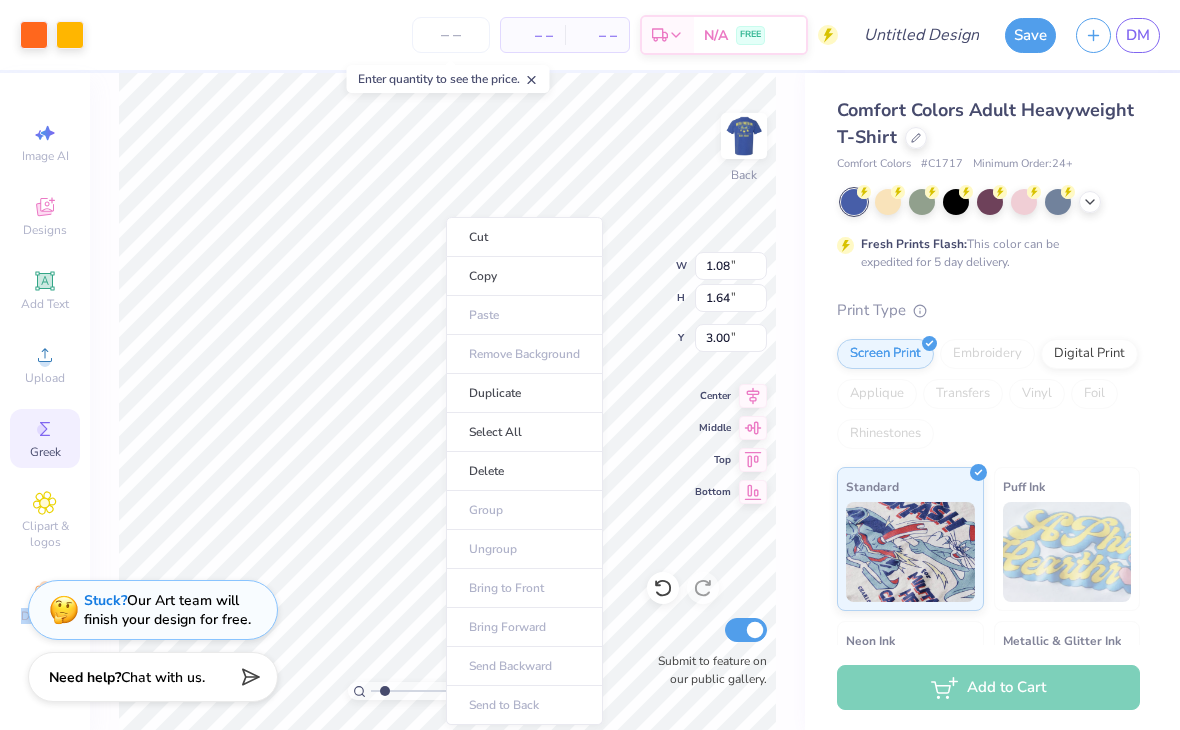 type on "1.65510034592143" 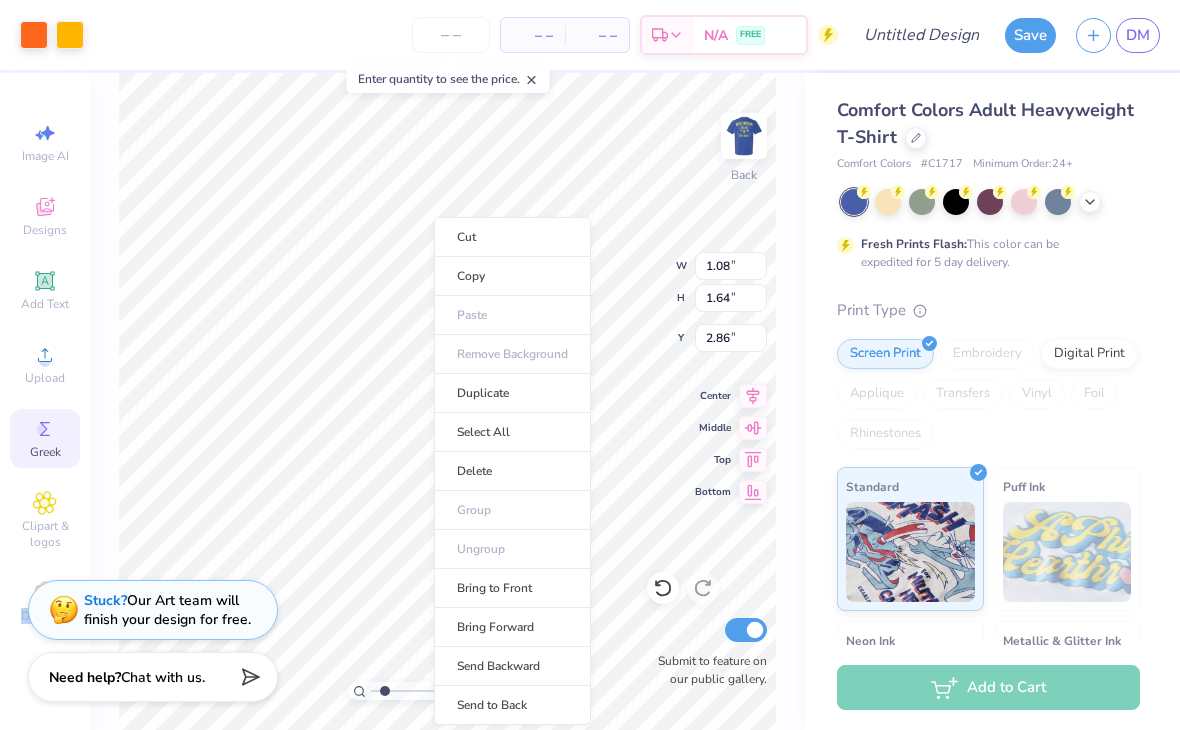 type on "1.65510034592143" 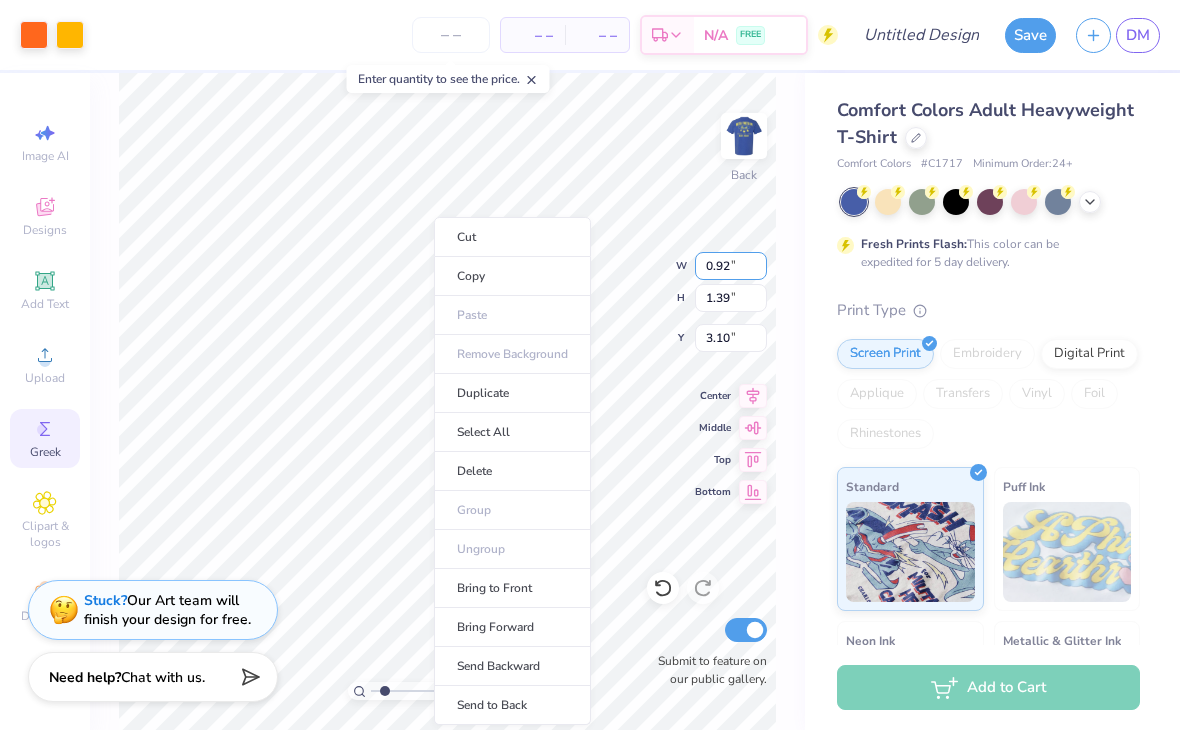 click on "0.92" at bounding box center [731, 266] 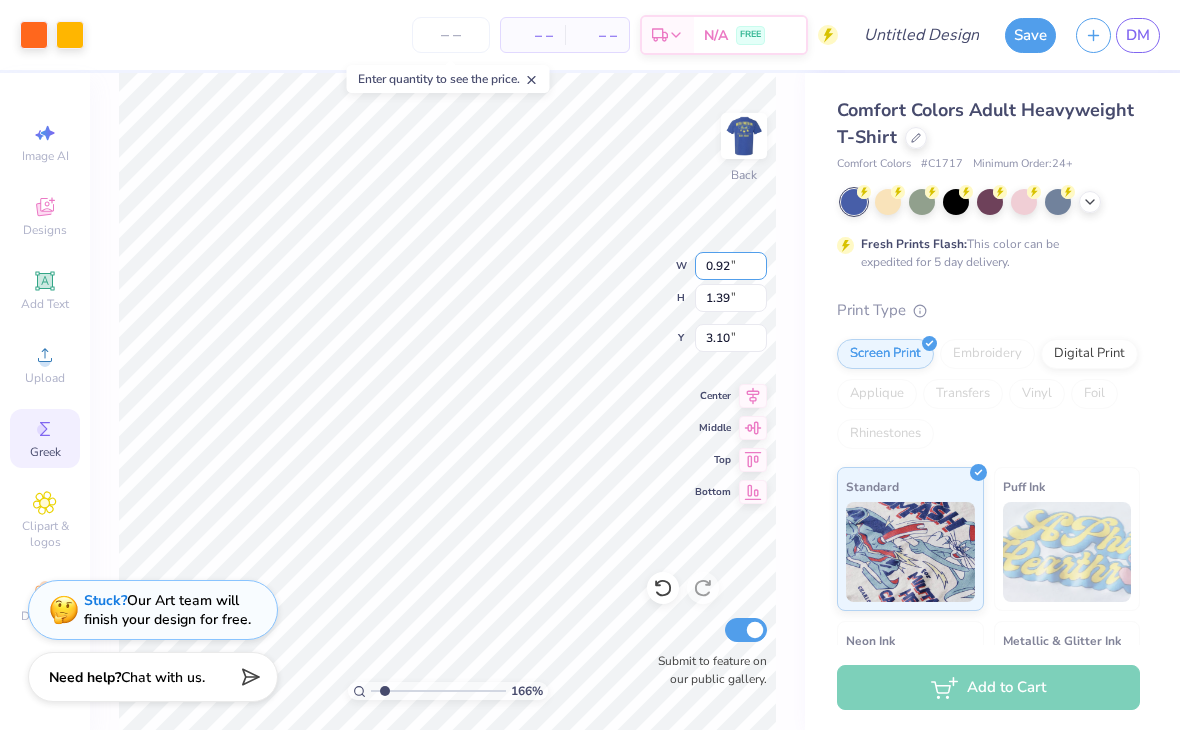 click on "0.92" at bounding box center (731, 266) 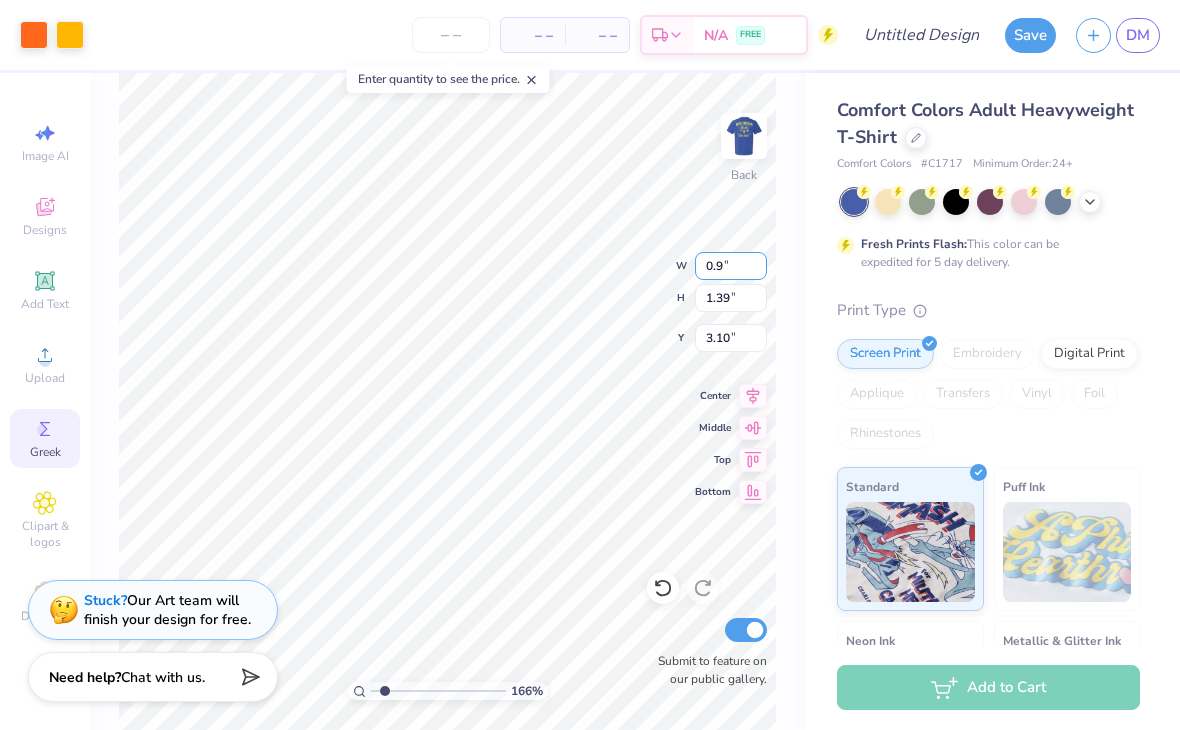 type on "0" 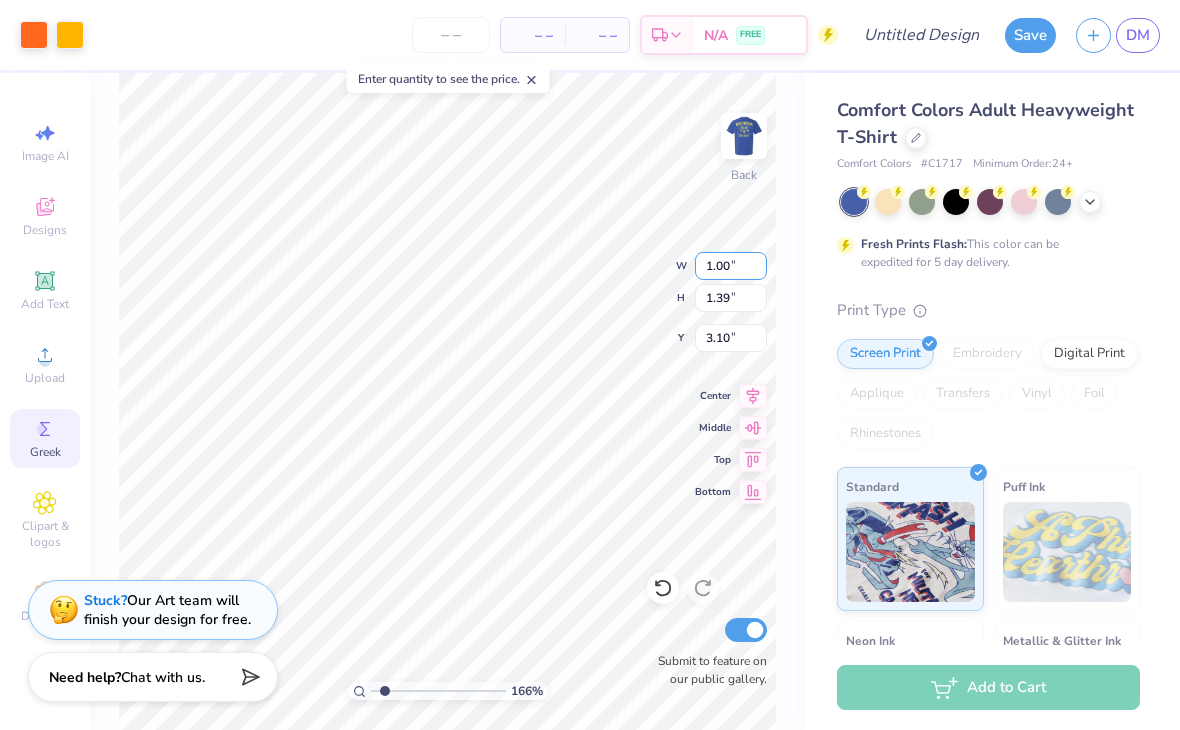 type on "1.00" 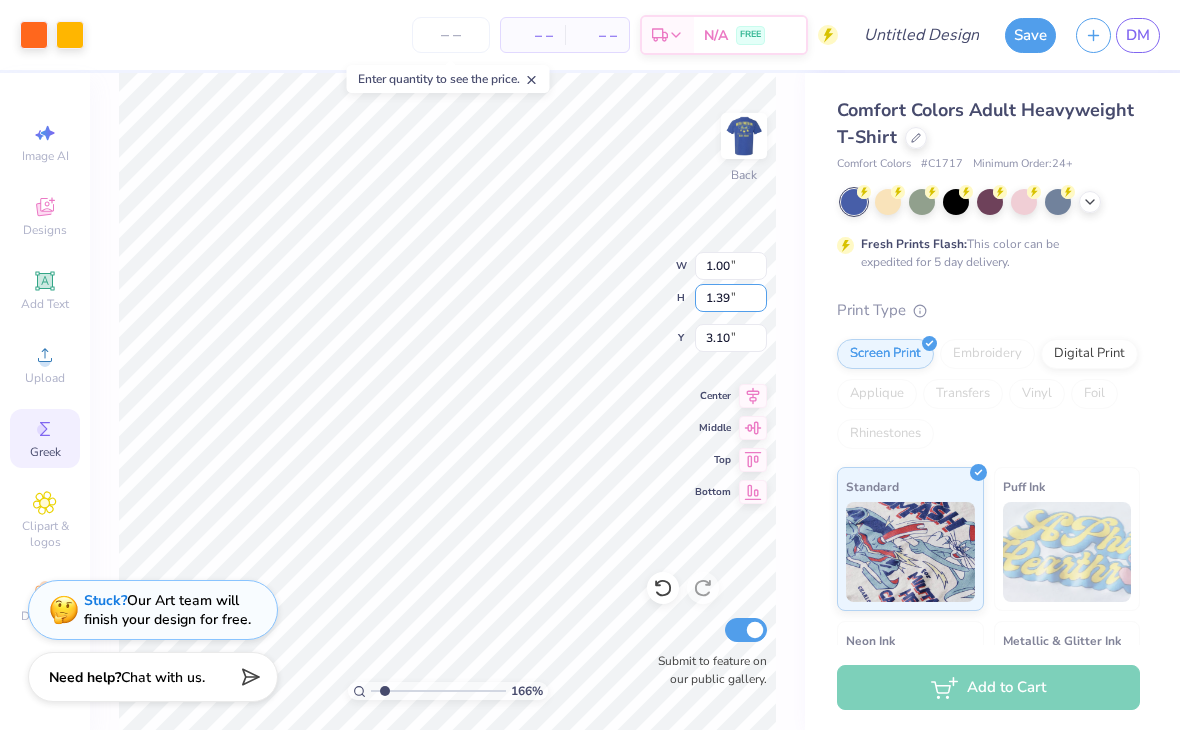 click on "1.39" at bounding box center [731, 298] 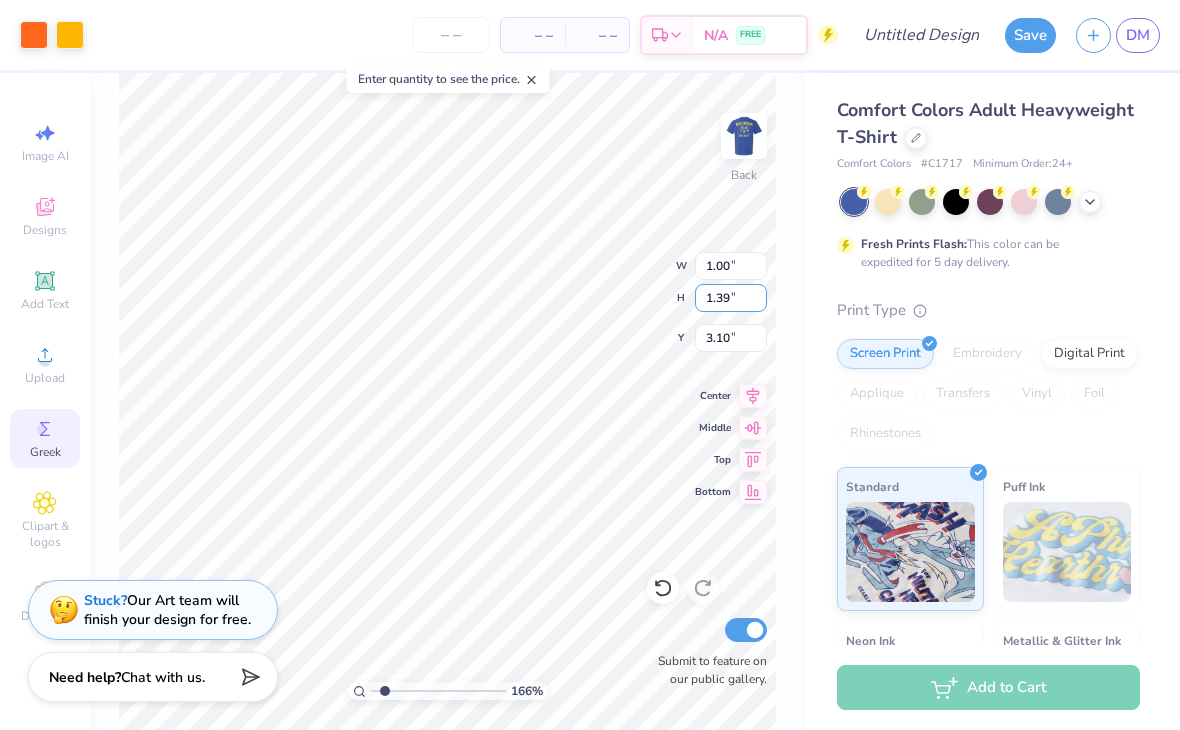 click on "1.39" at bounding box center [731, 298] 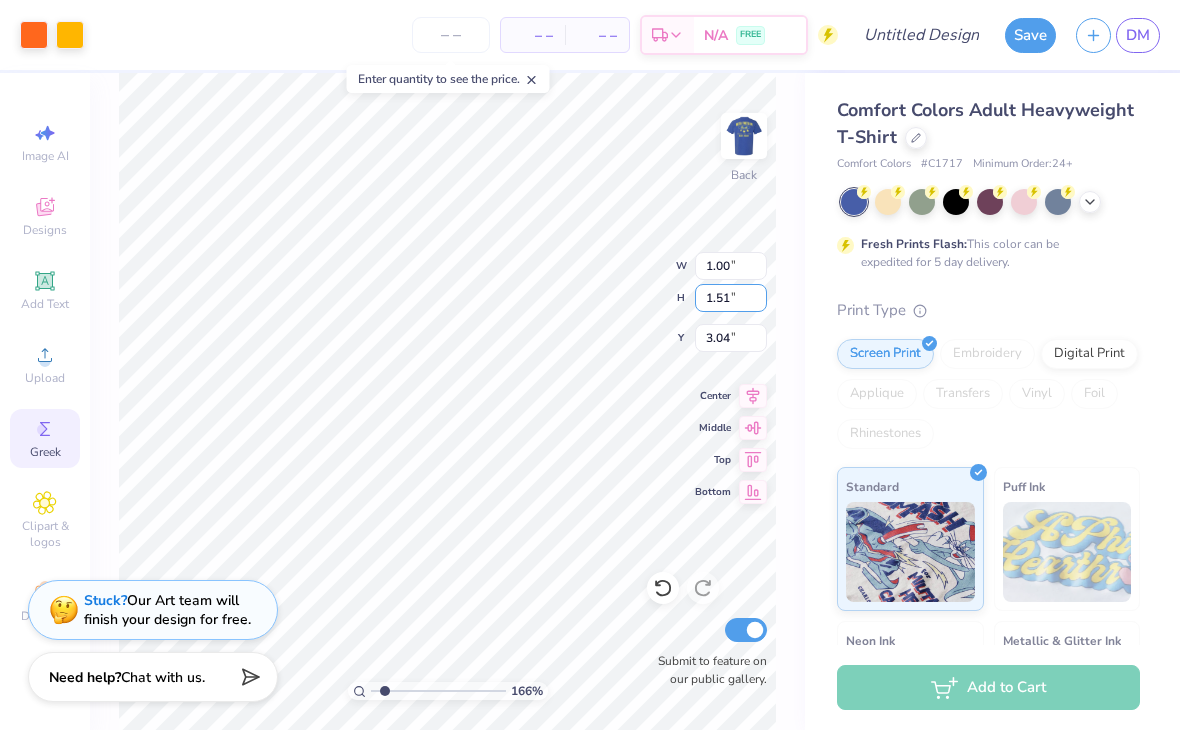click on "1.51" at bounding box center [731, 298] 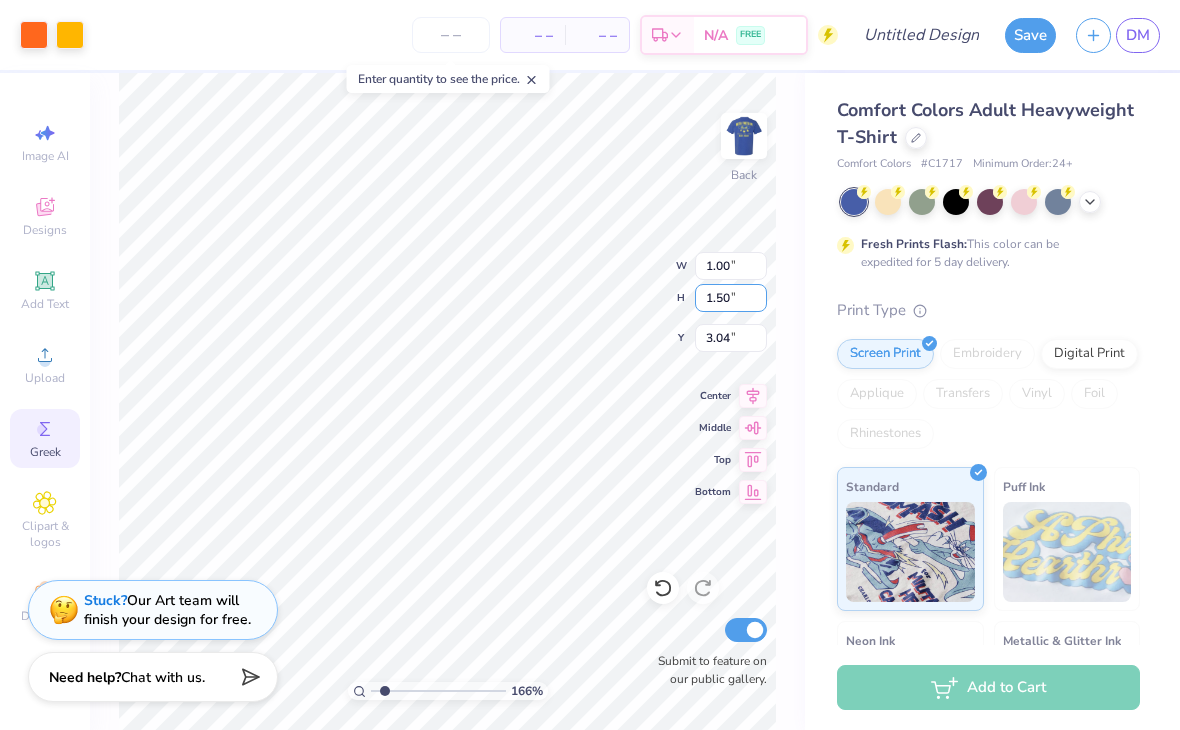 type on "1.50" 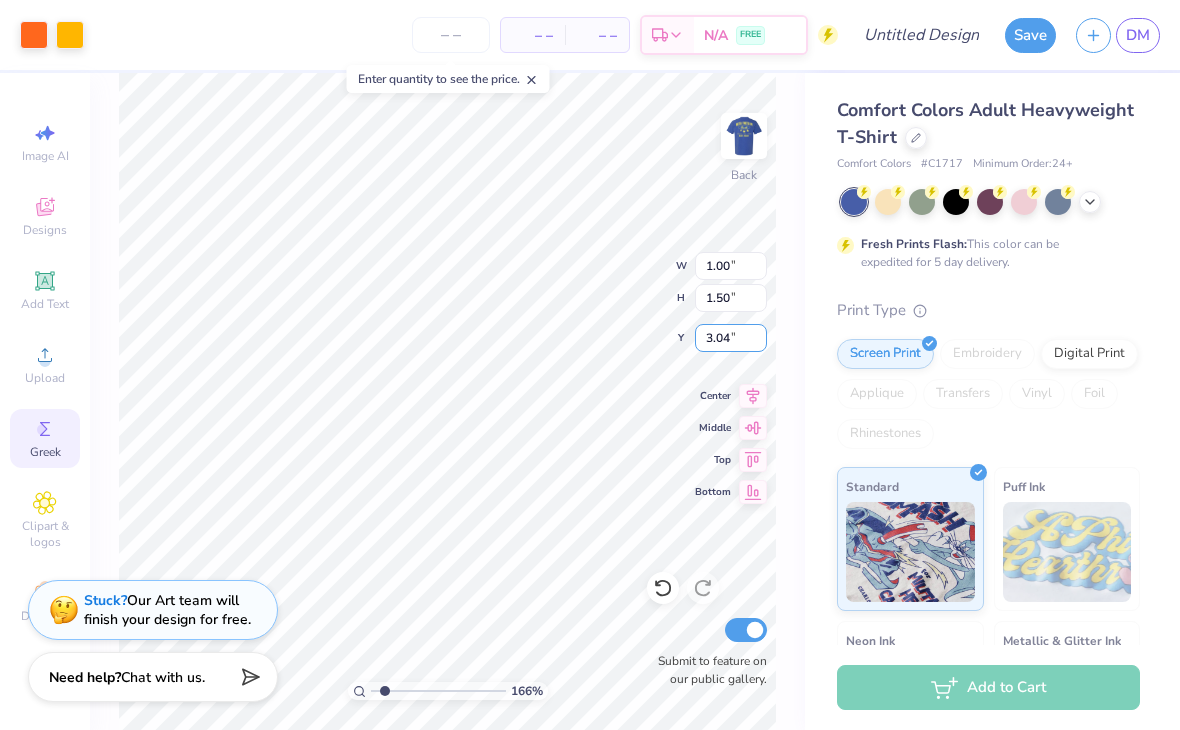 click on "3.04" at bounding box center (731, 338) 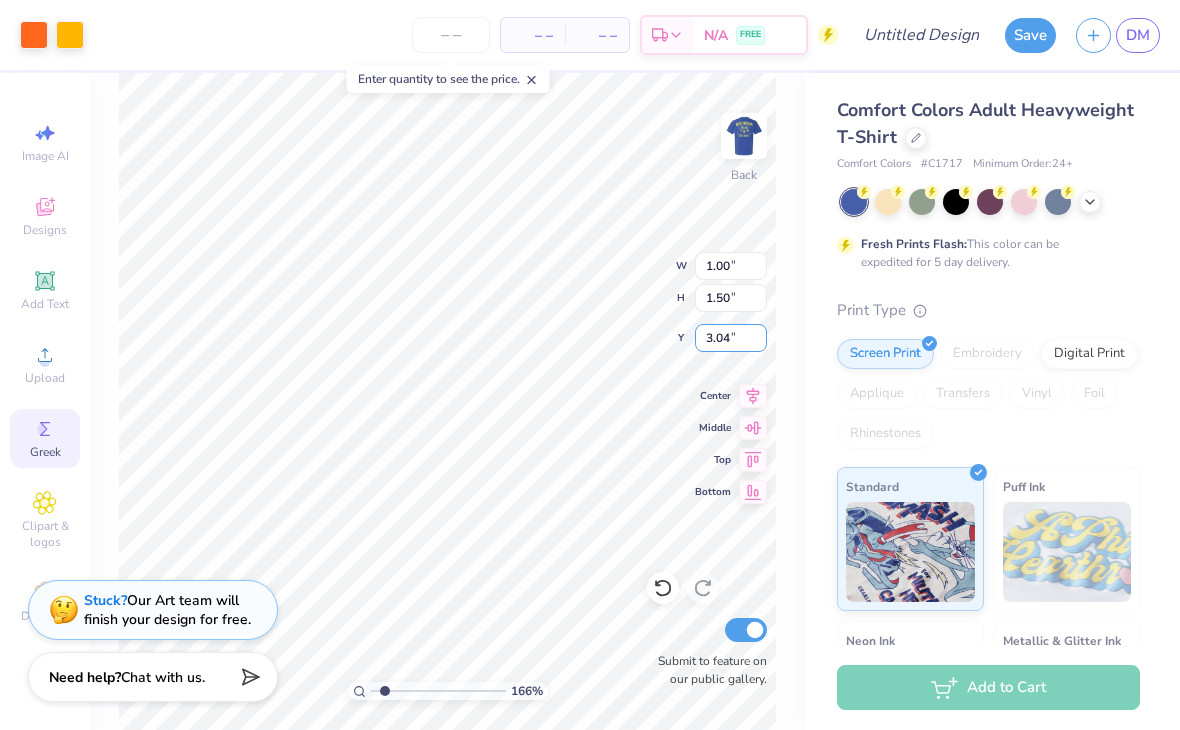 click on "3.04" at bounding box center (731, 338) 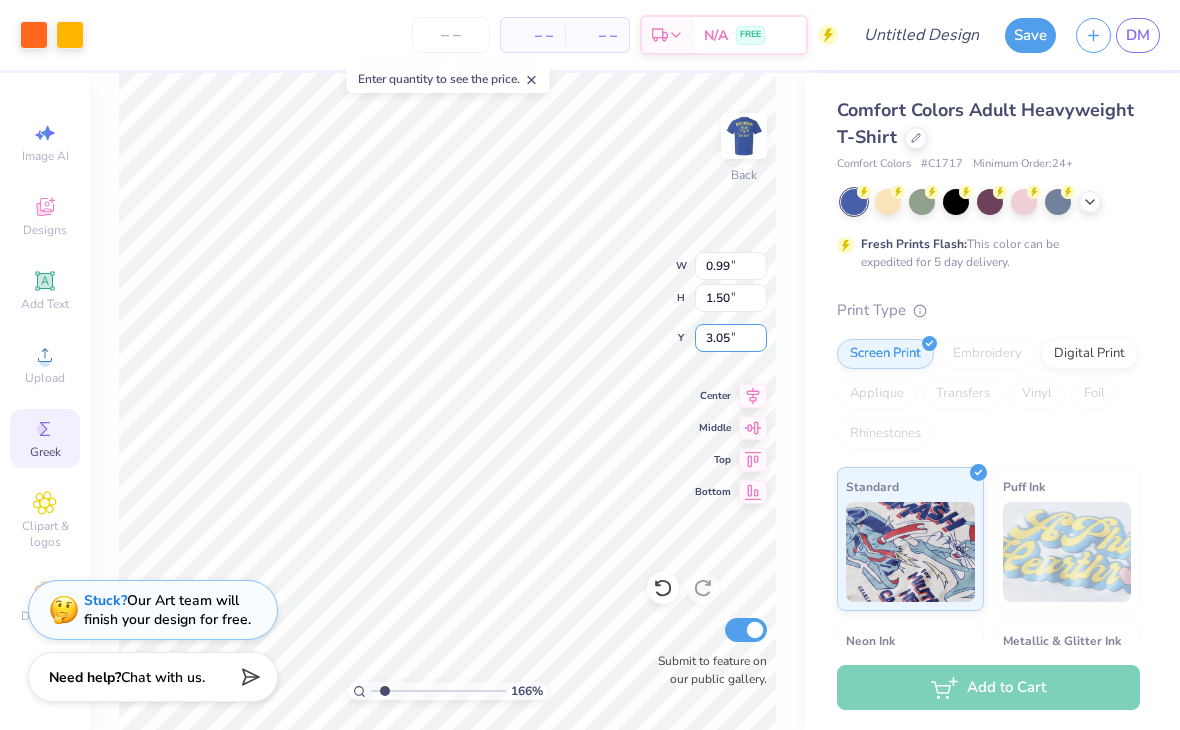 click on "3.05" at bounding box center (731, 338) 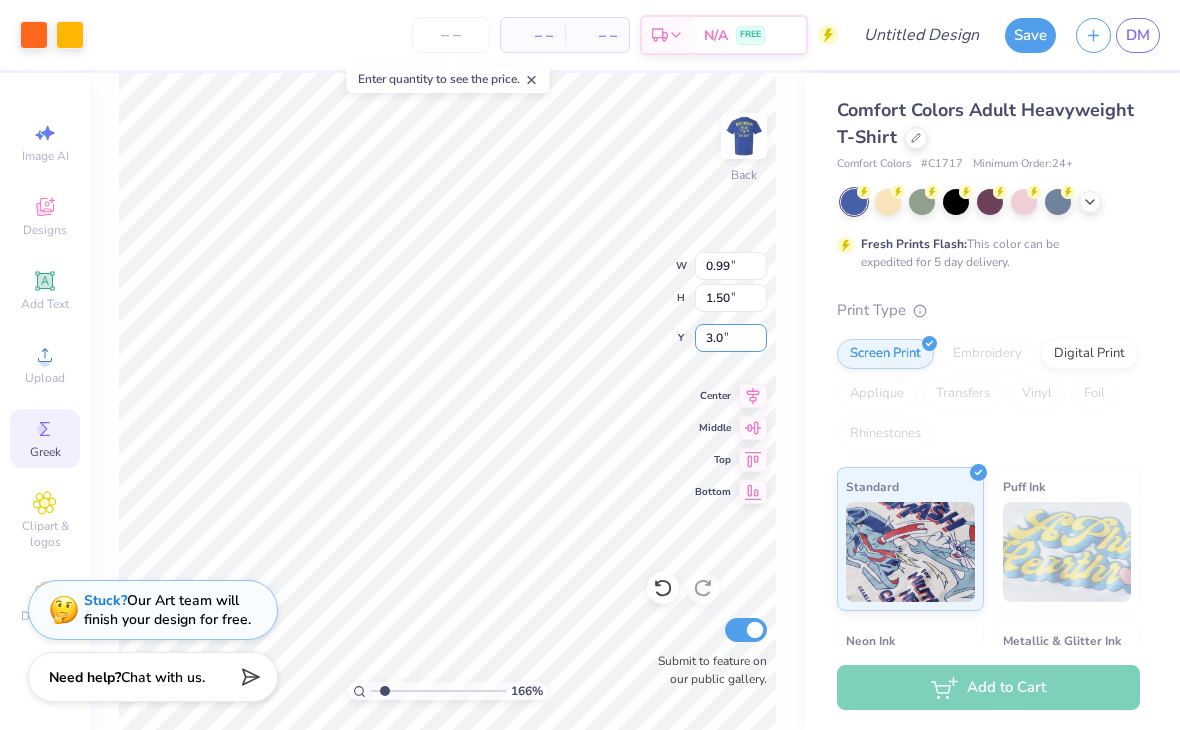 type on "3.00" 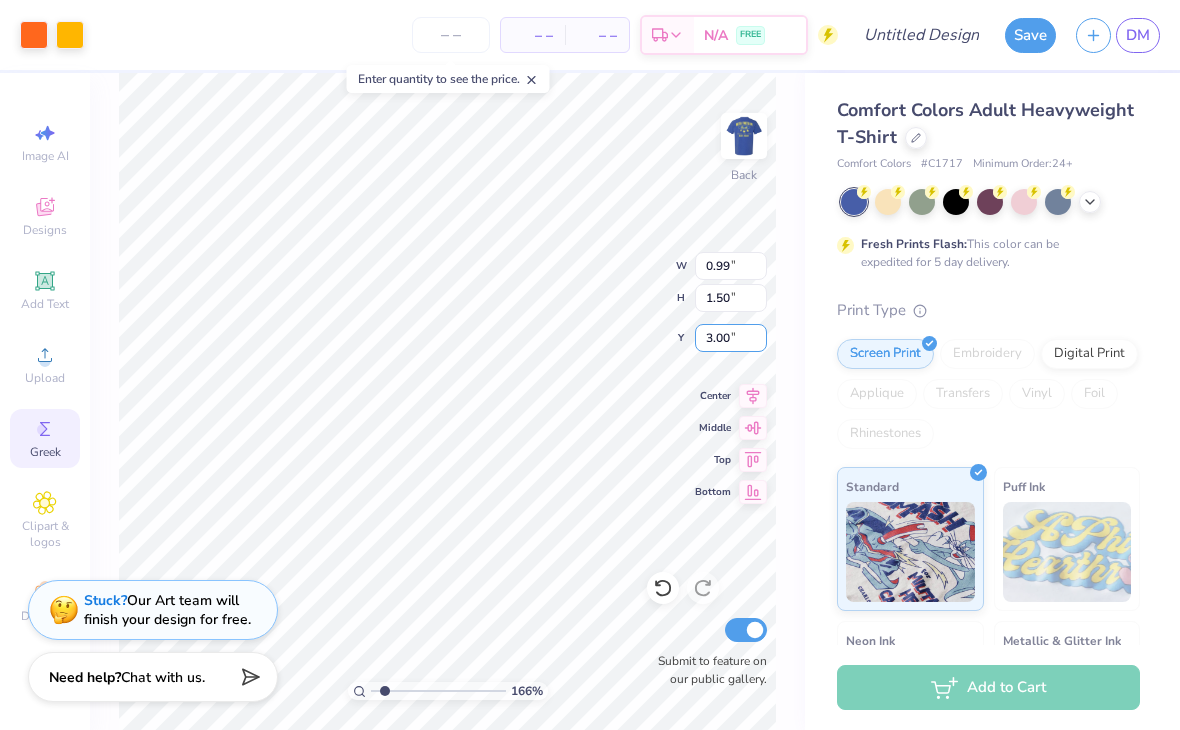 type on "1.65510034592143" 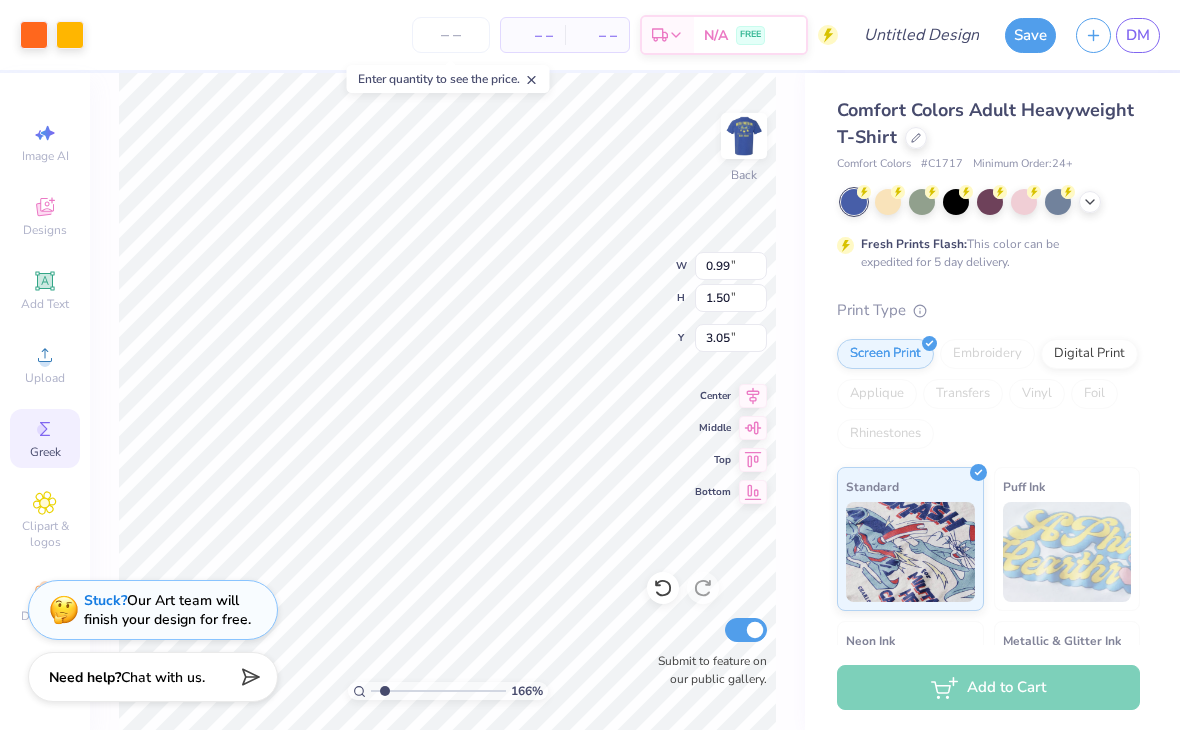 type on "1.65510034592143" 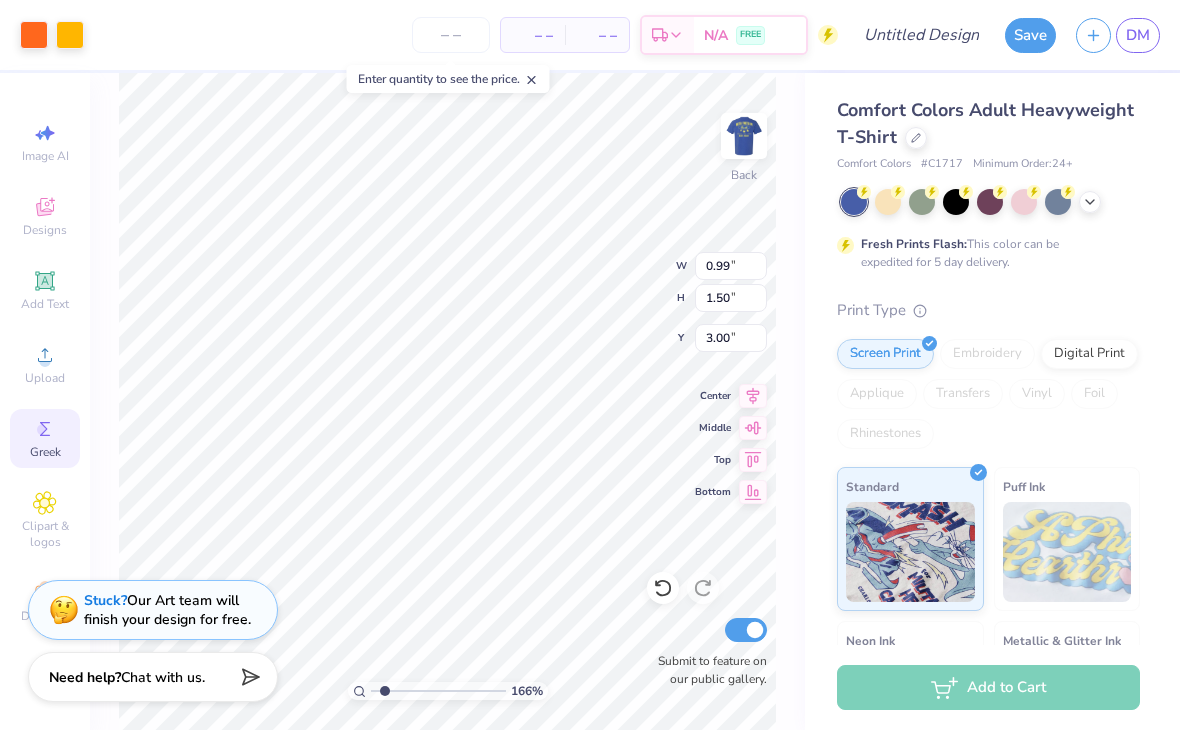 type on "1.65510034592143" 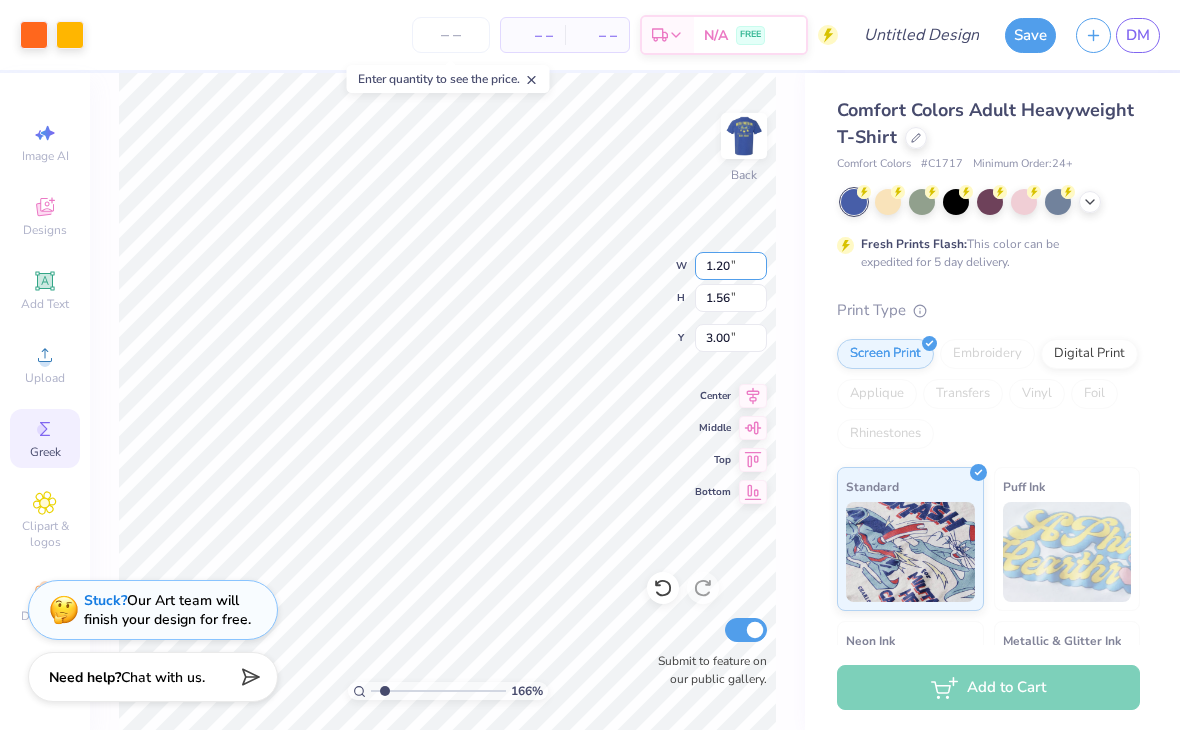 click on "1.20" at bounding box center [731, 266] 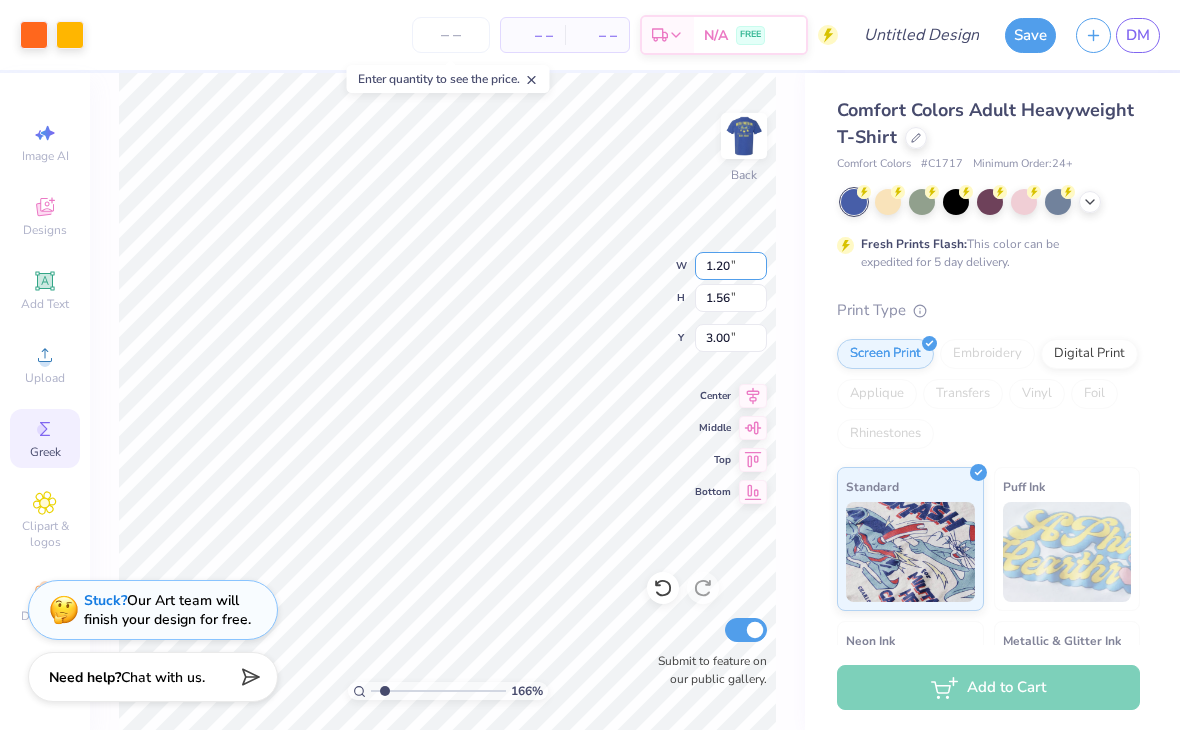 click on "1.20" at bounding box center (731, 266) 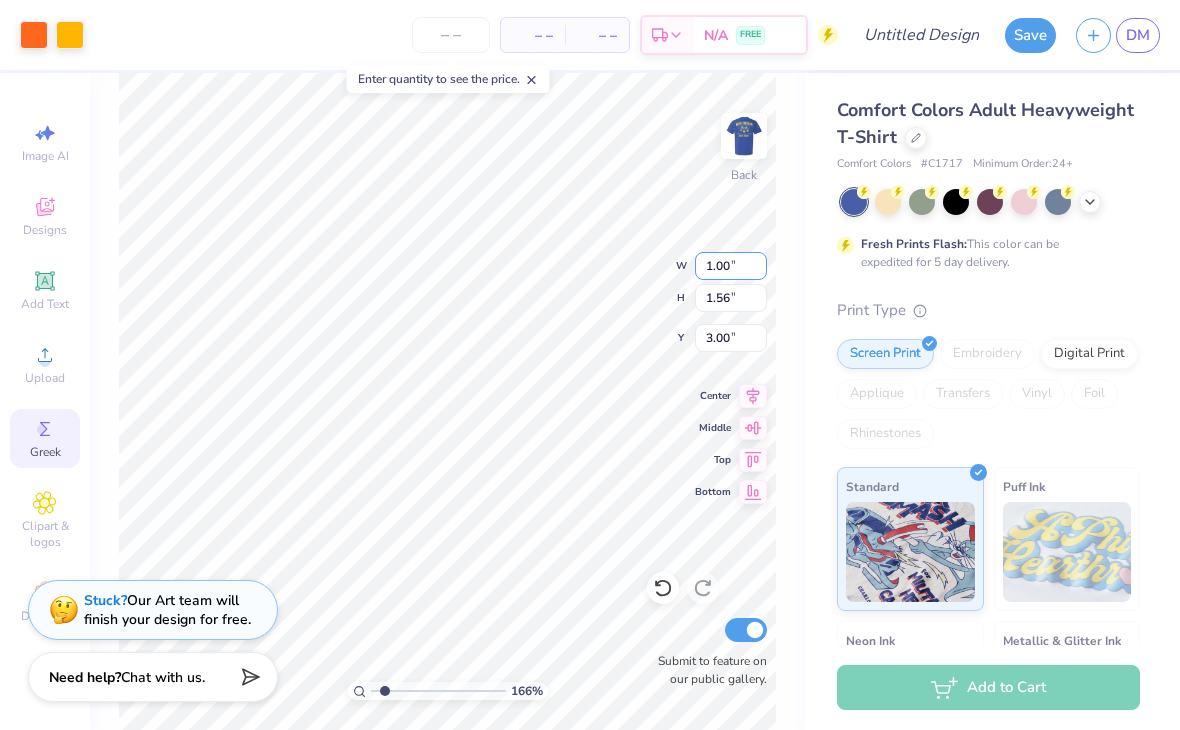 type on "1.00" 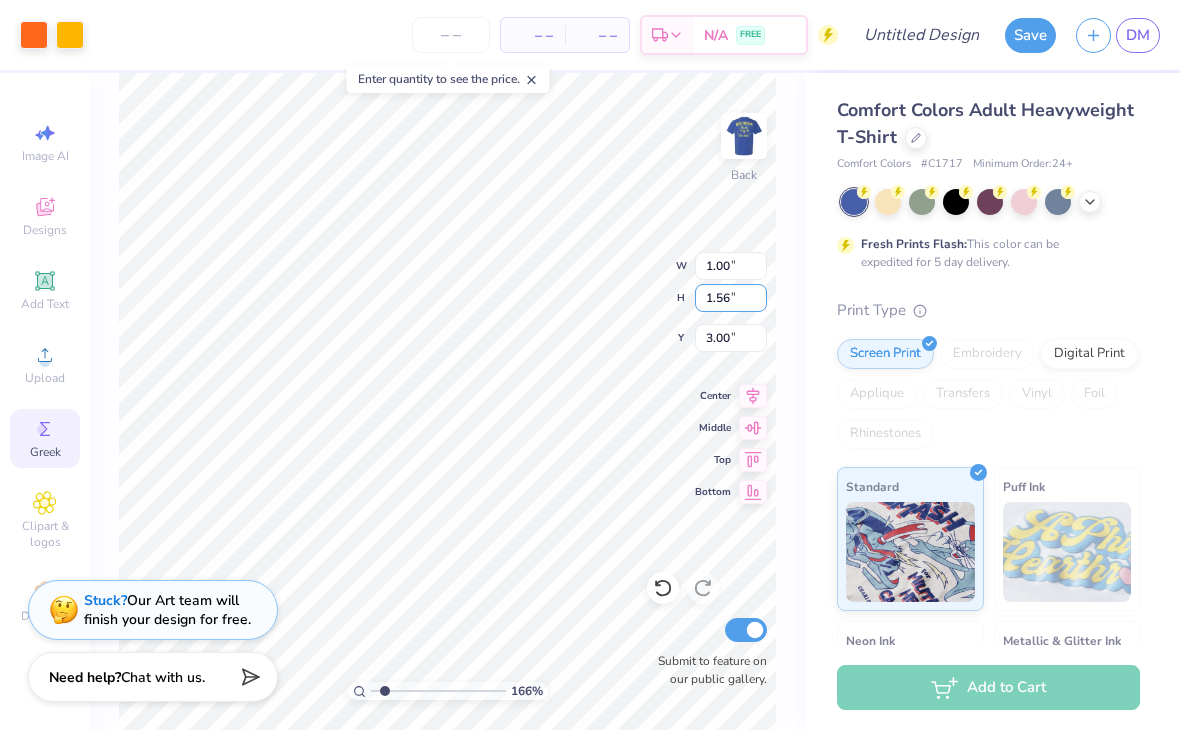 click on "1.56" at bounding box center (731, 298) 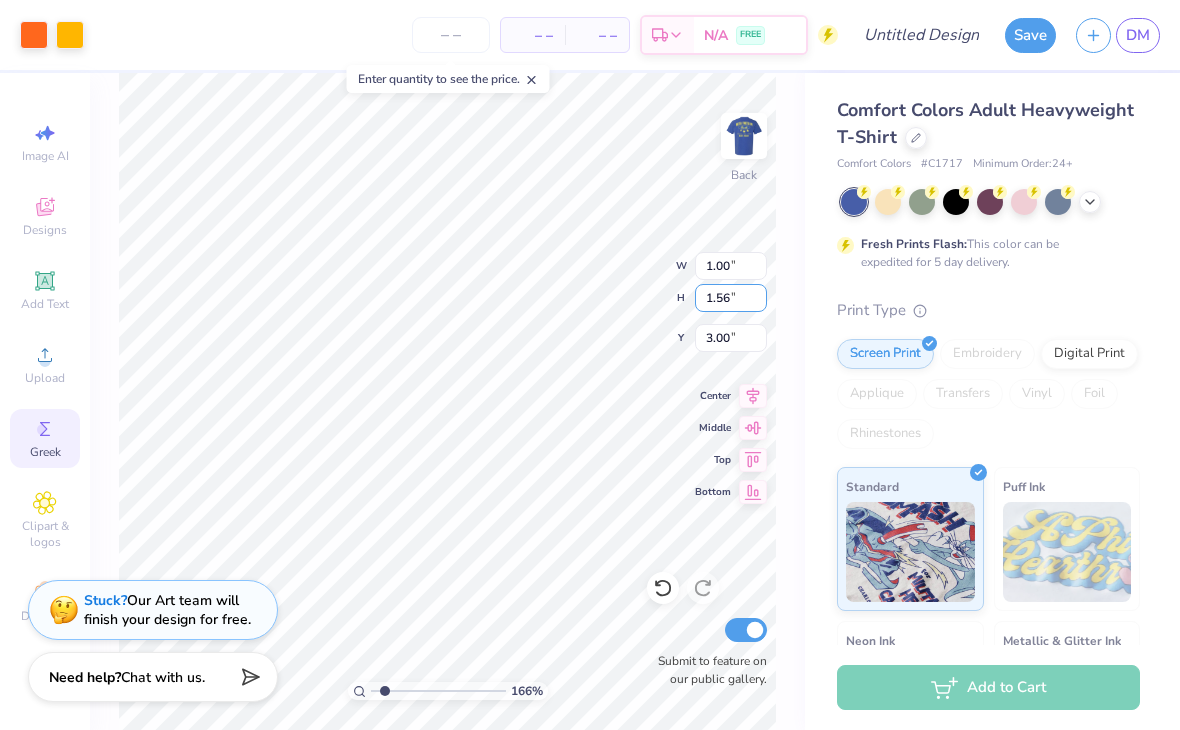 click on "1.56" at bounding box center (731, 298) 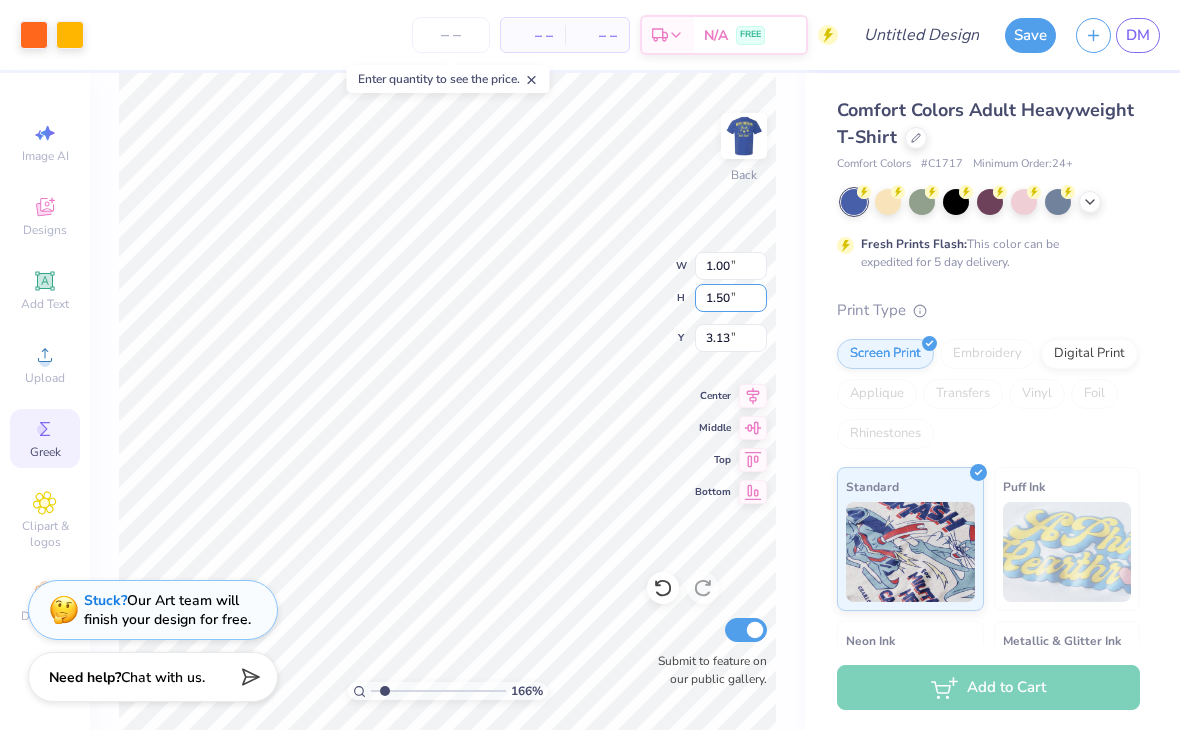 type on "1.50" 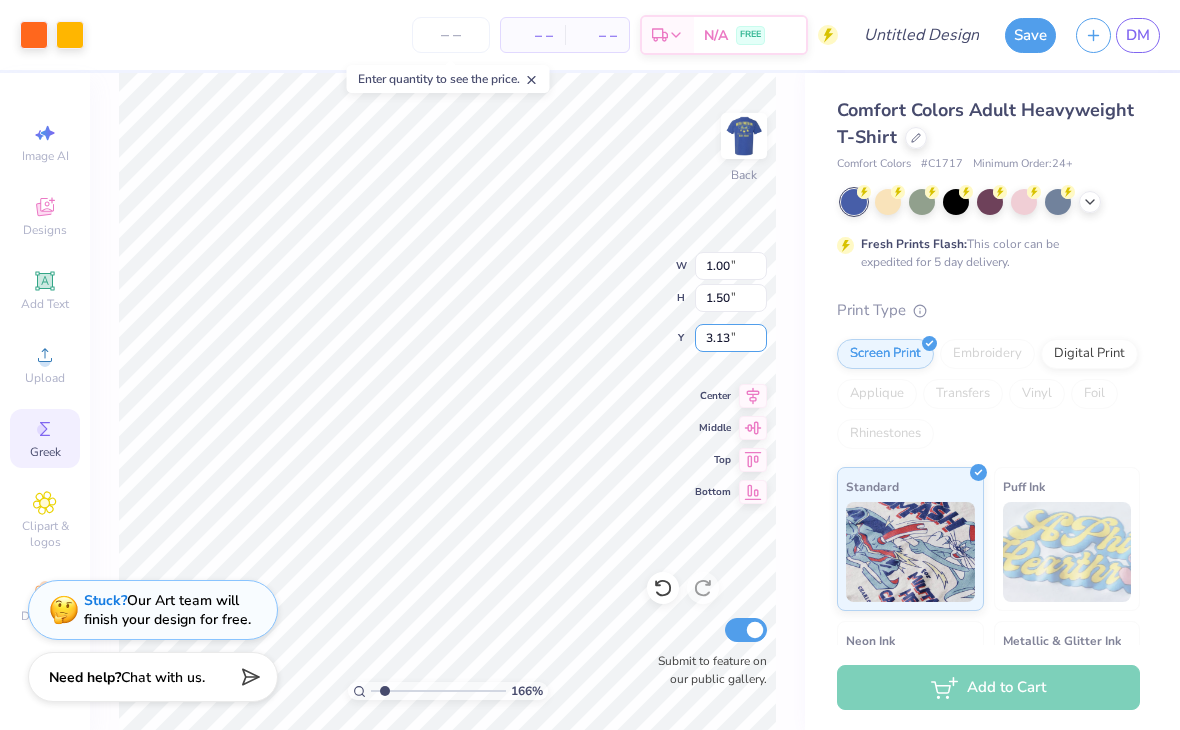 click on "3.13" at bounding box center [731, 338] 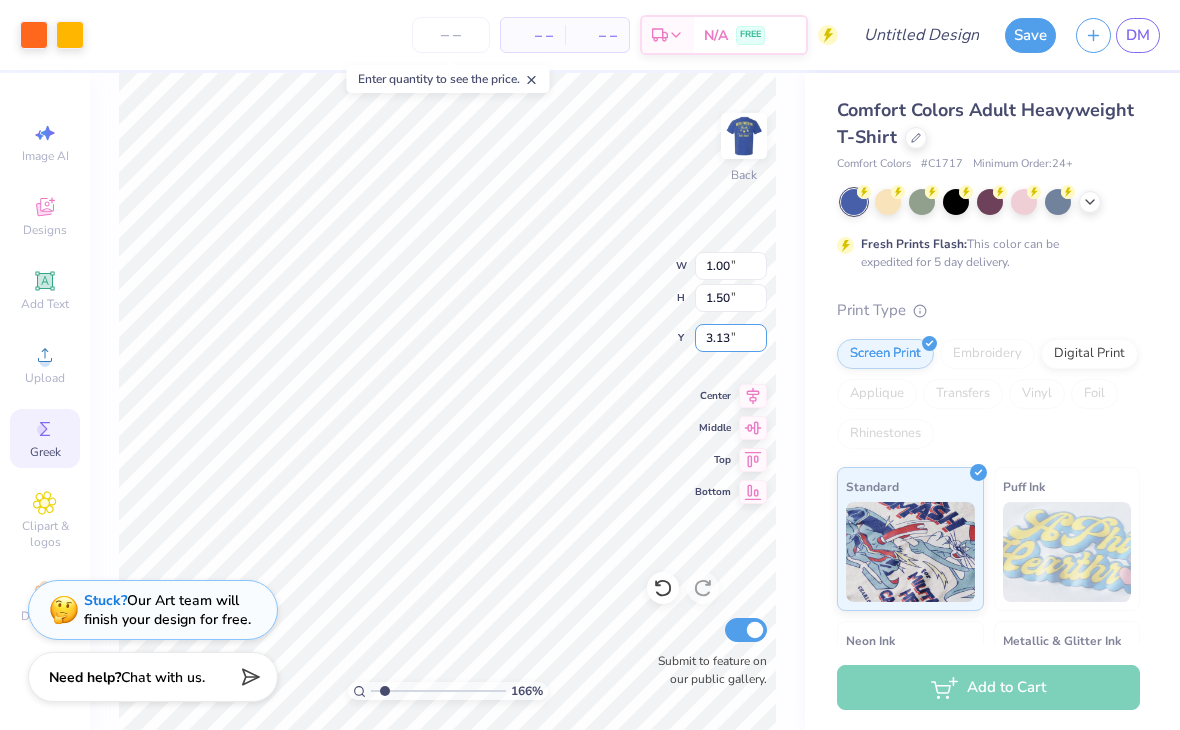 type on "1.65510034592143" 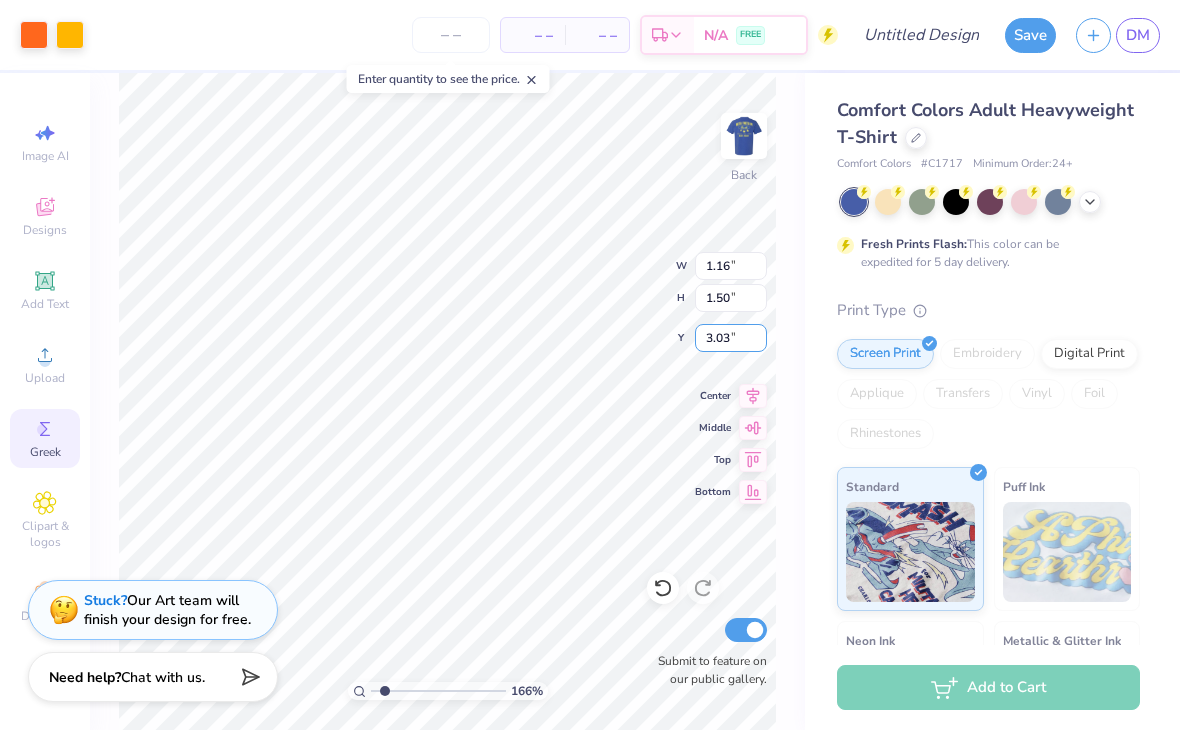 click on "3.03" at bounding box center (731, 338) 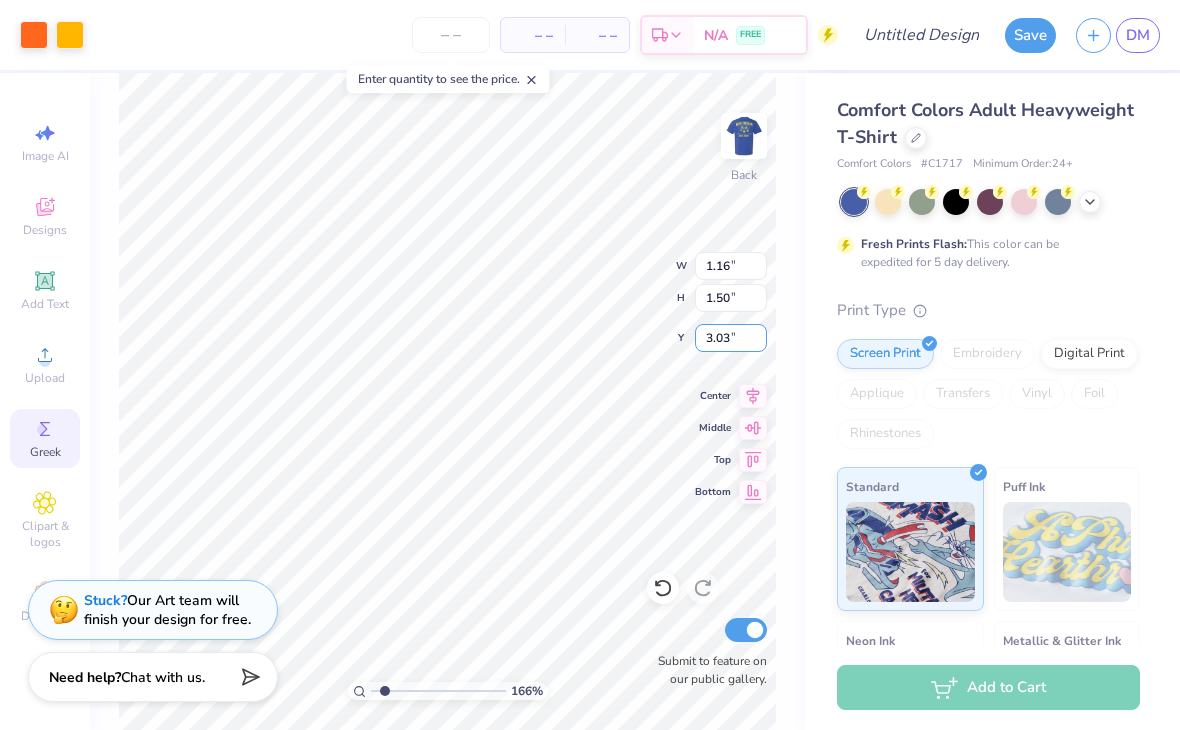 click on "3.03" at bounding box center [731, 338] 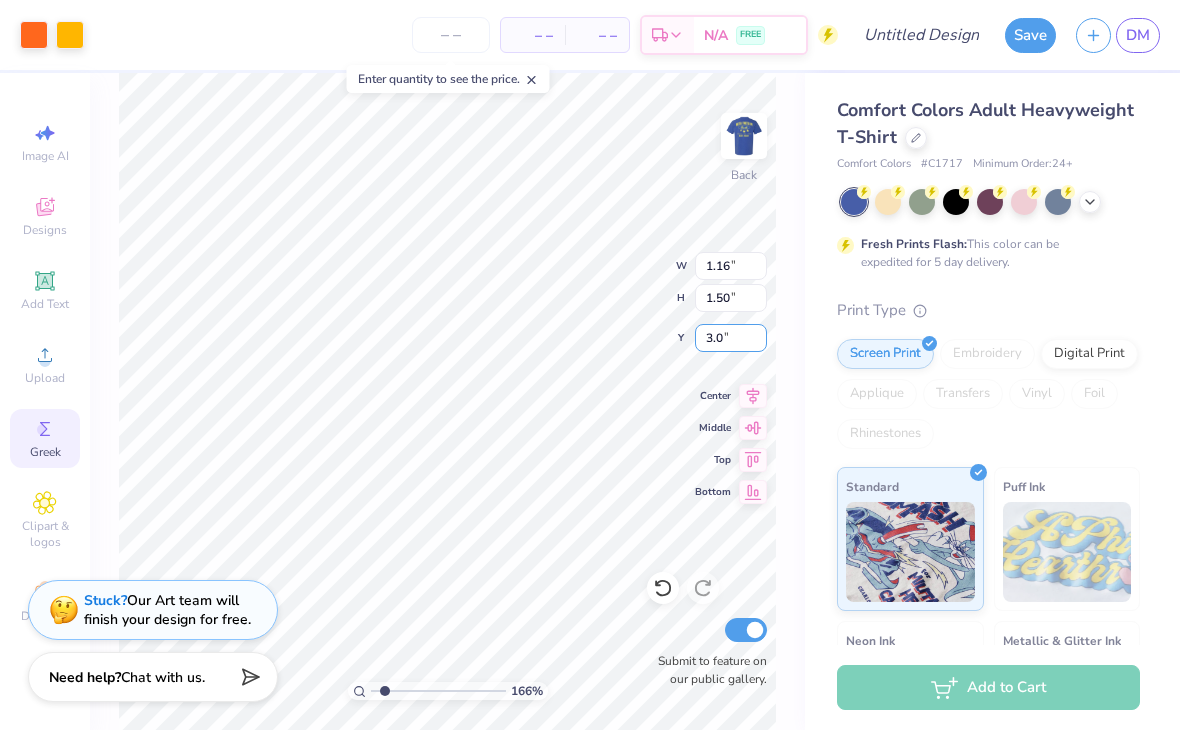type on "3.00" 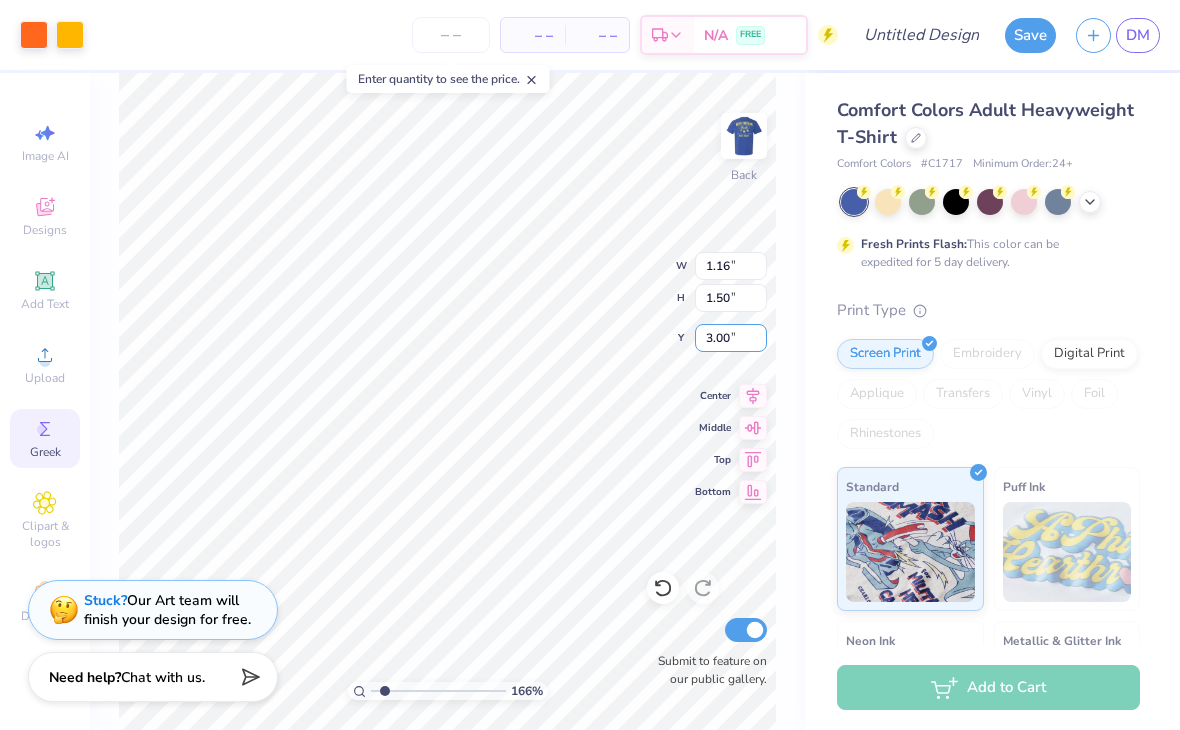 type on "1.65510034592143" 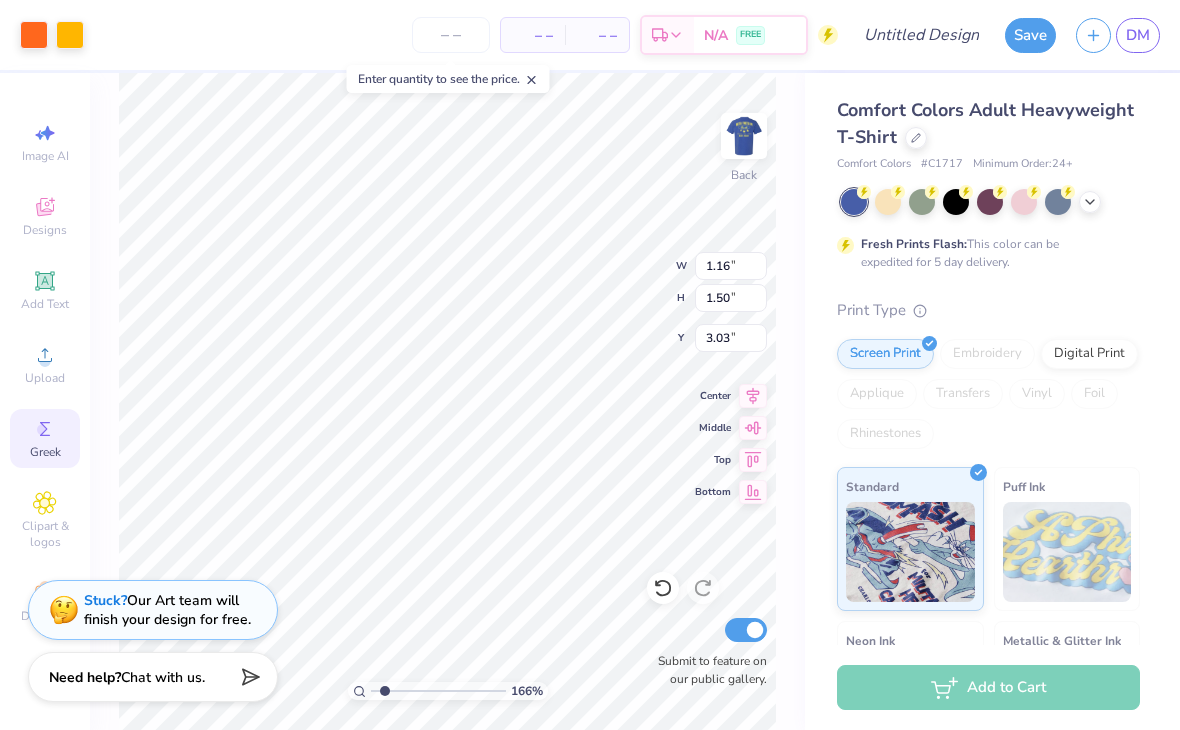 type on "1.65510034592143" 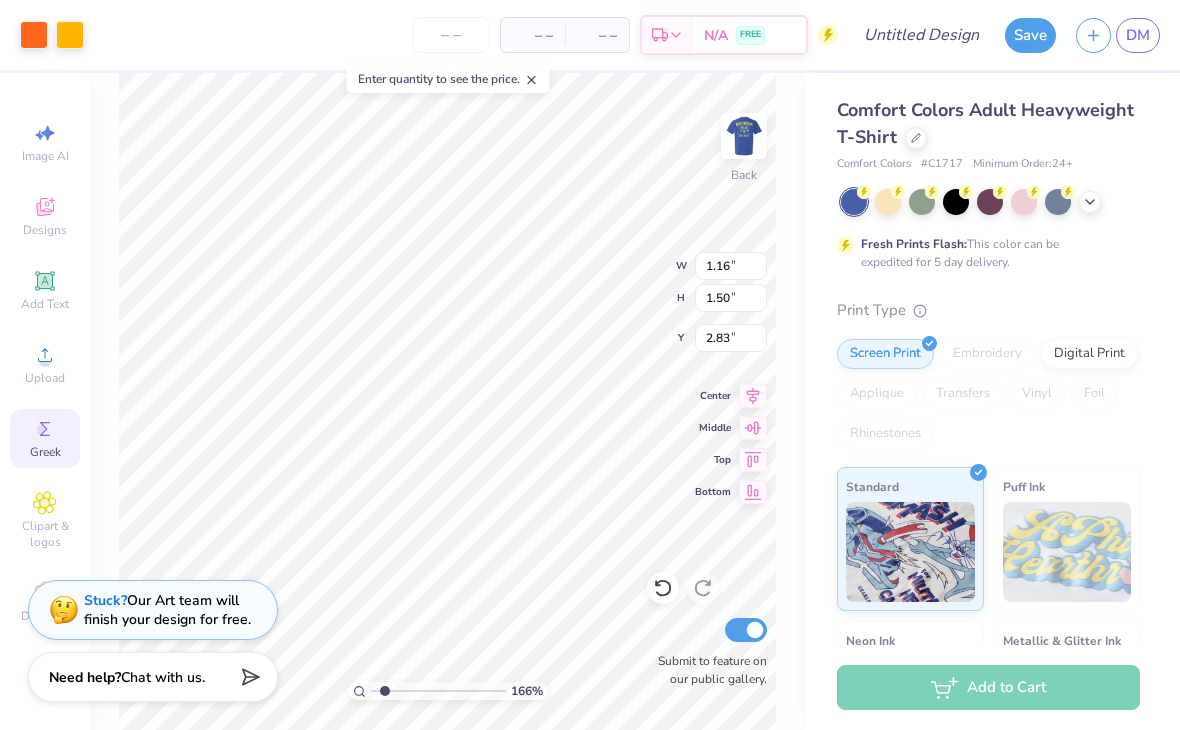type on "1.65510034592143" 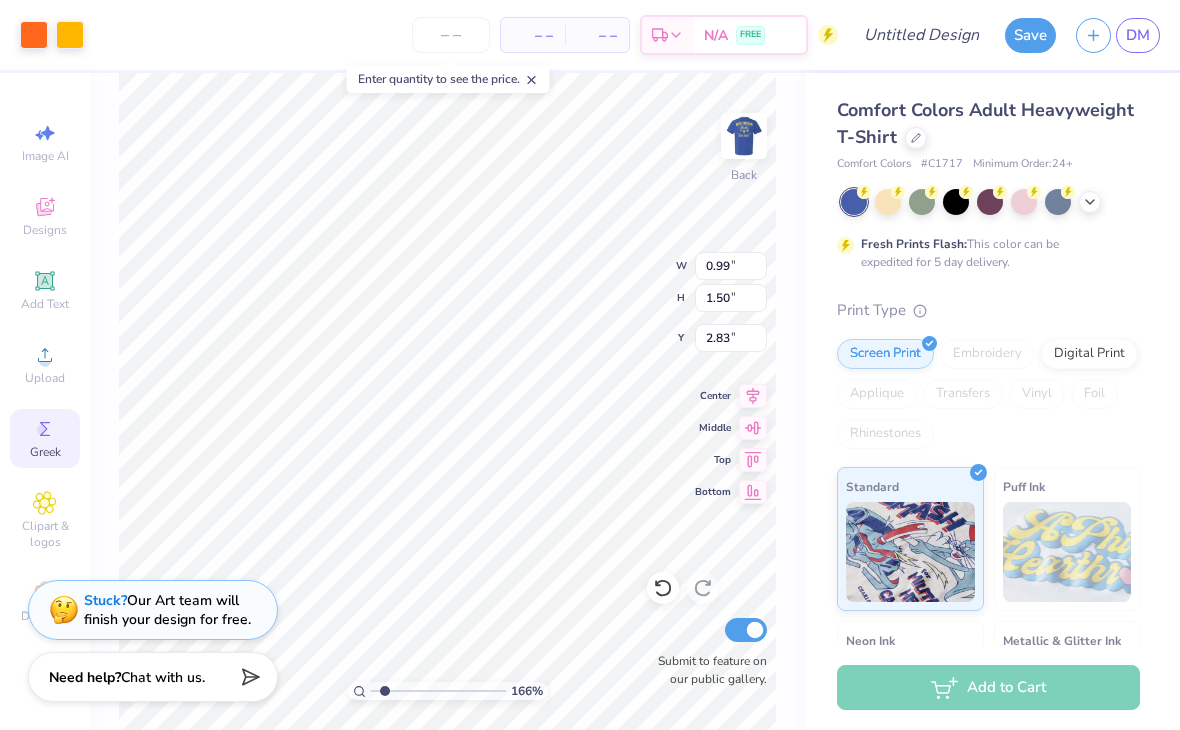 type on "1.65510034592143" 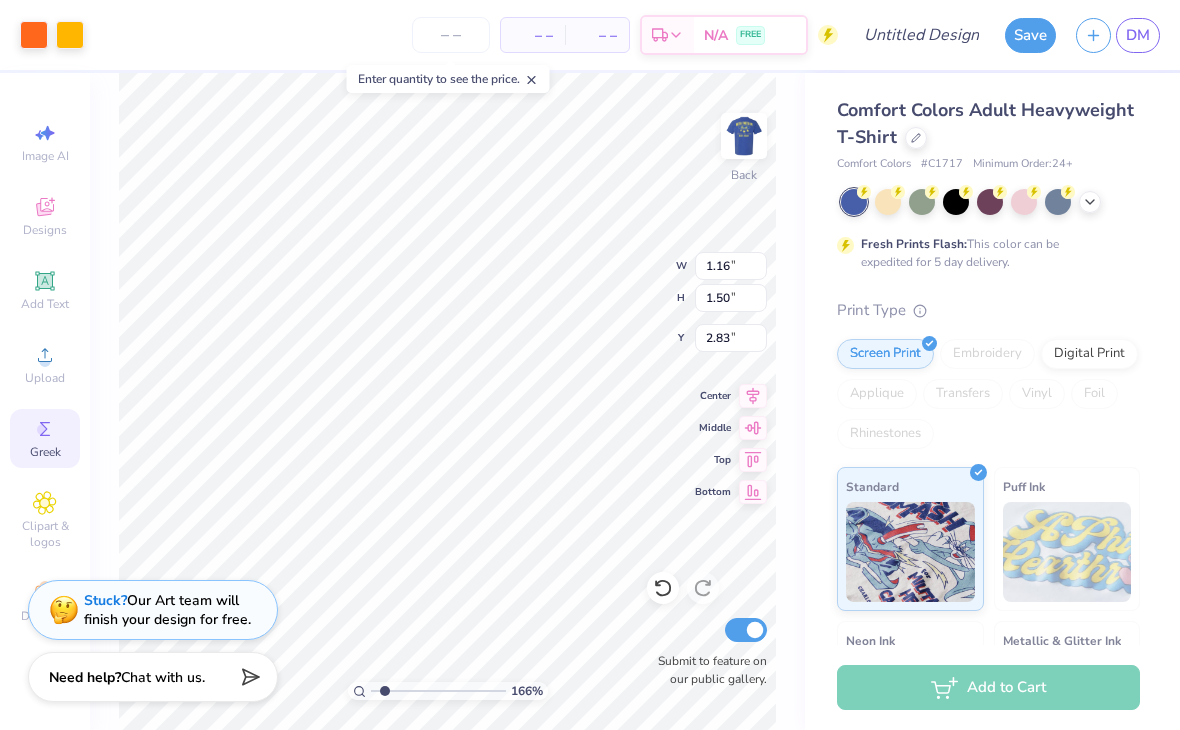 type on "1.65510034592143" 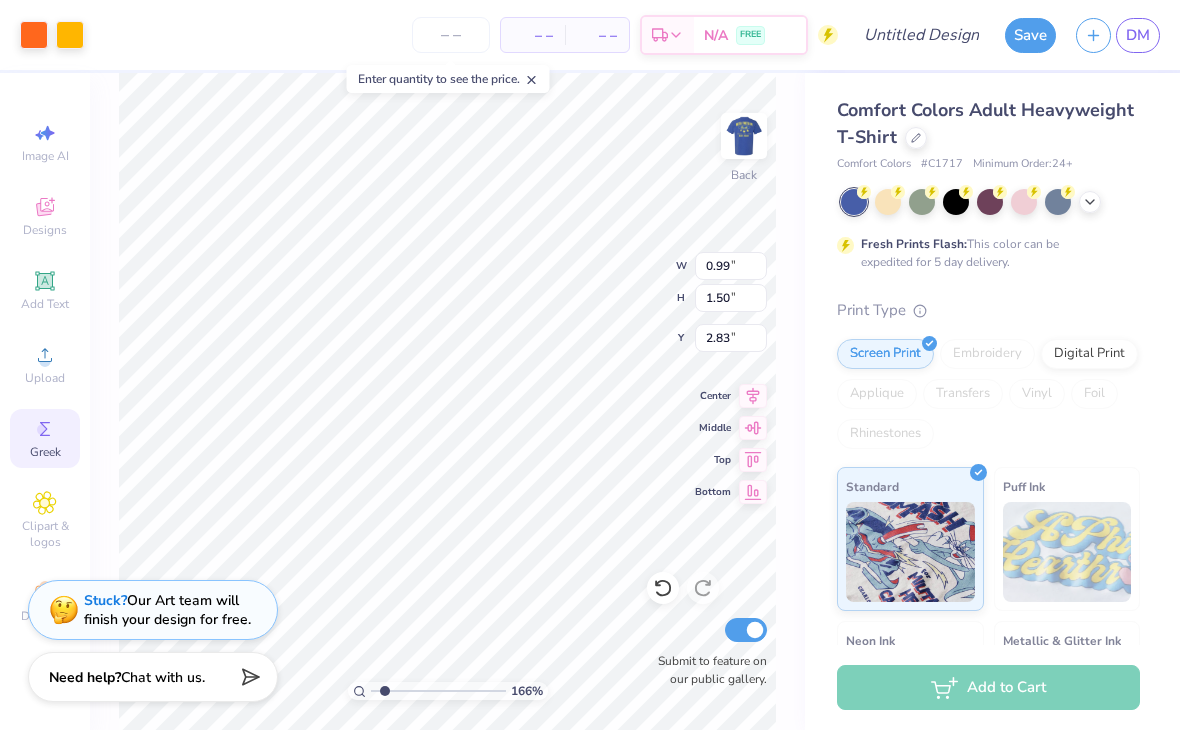 type on "1.65510034592143" 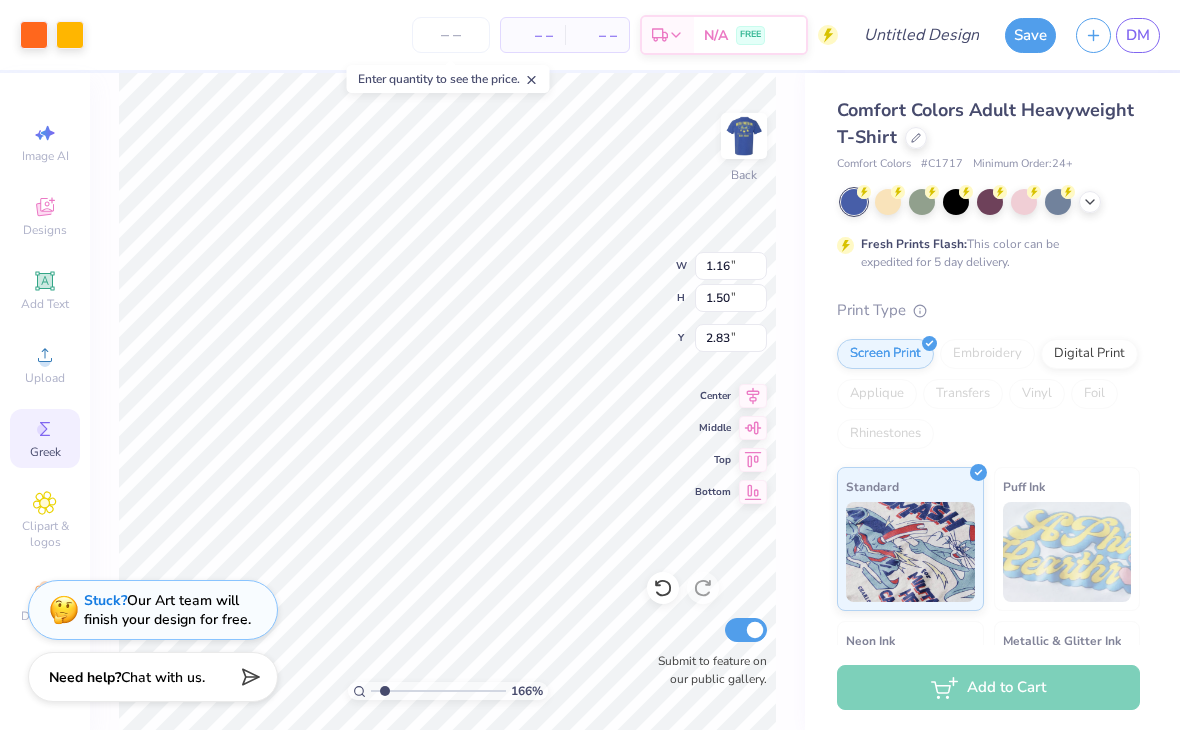 type on "1.65510034592143" 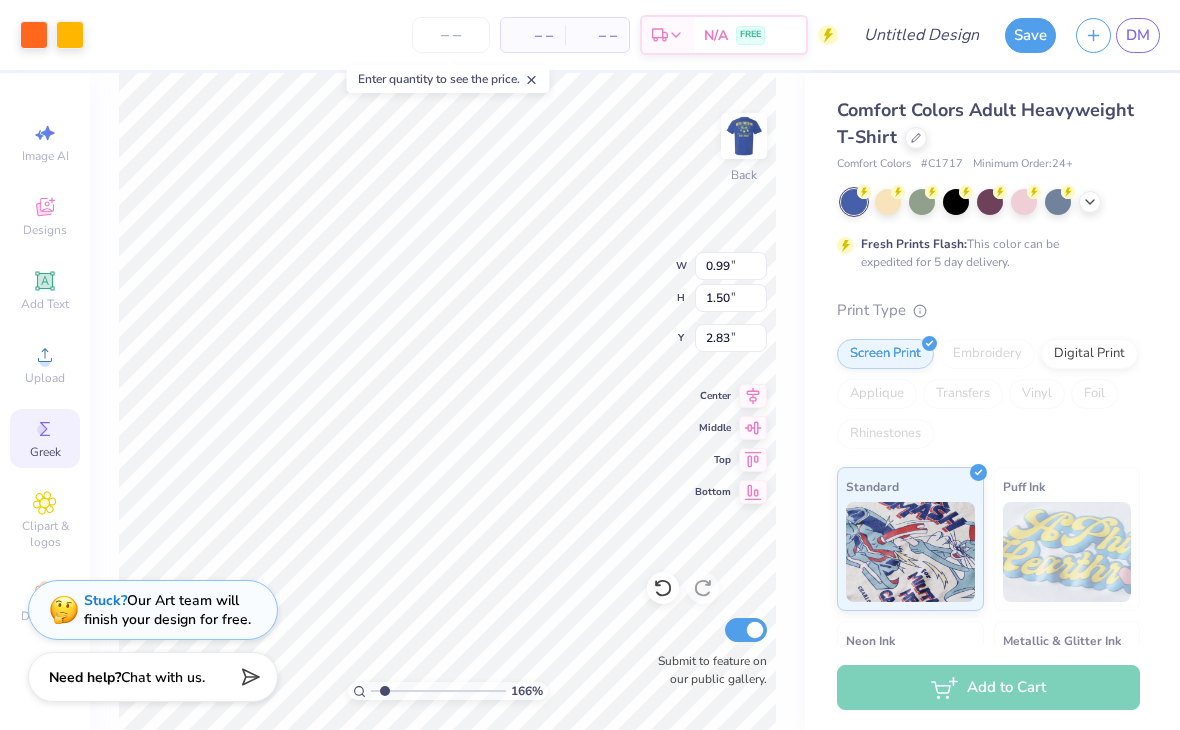 type on "1.65510034592143" 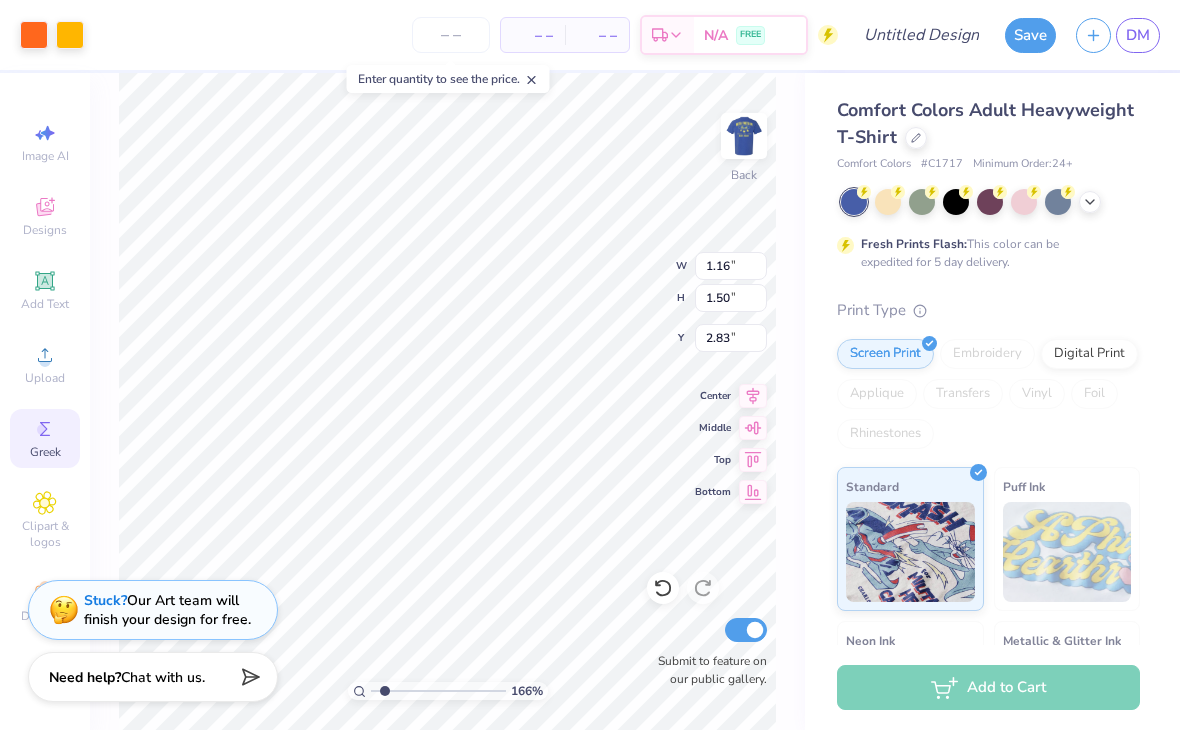 type on "1.65510034592143" 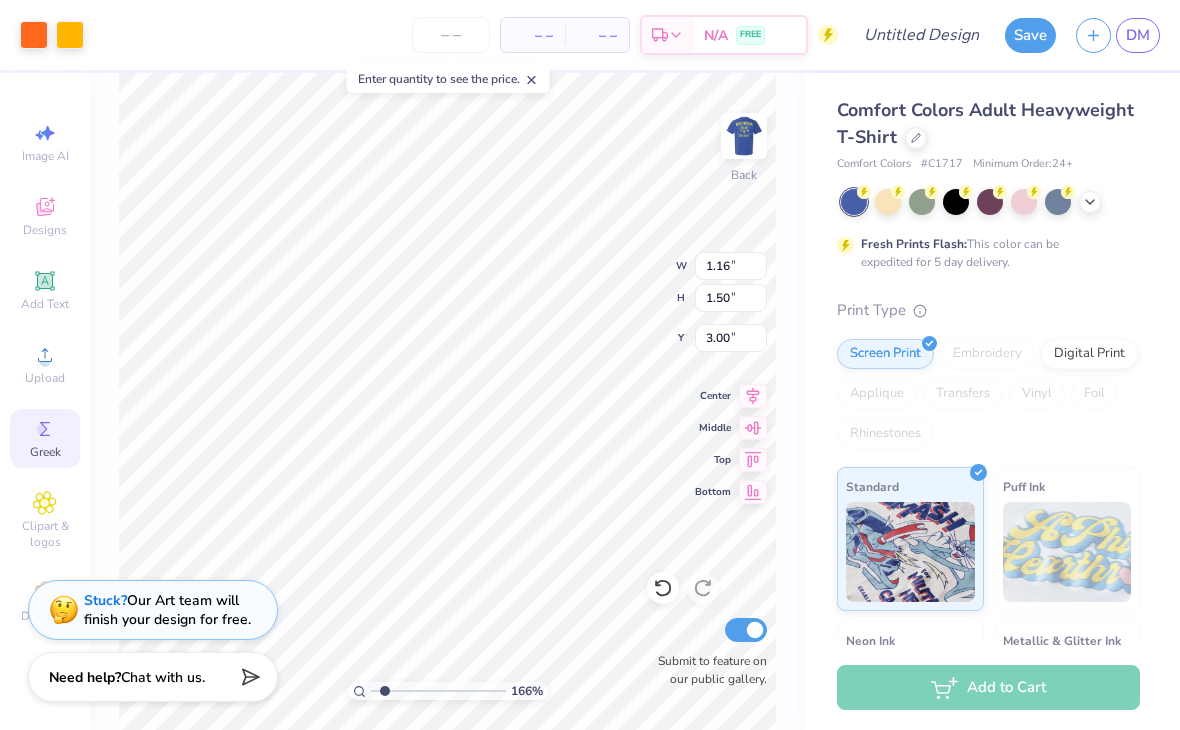 type on "1.65510034592143" 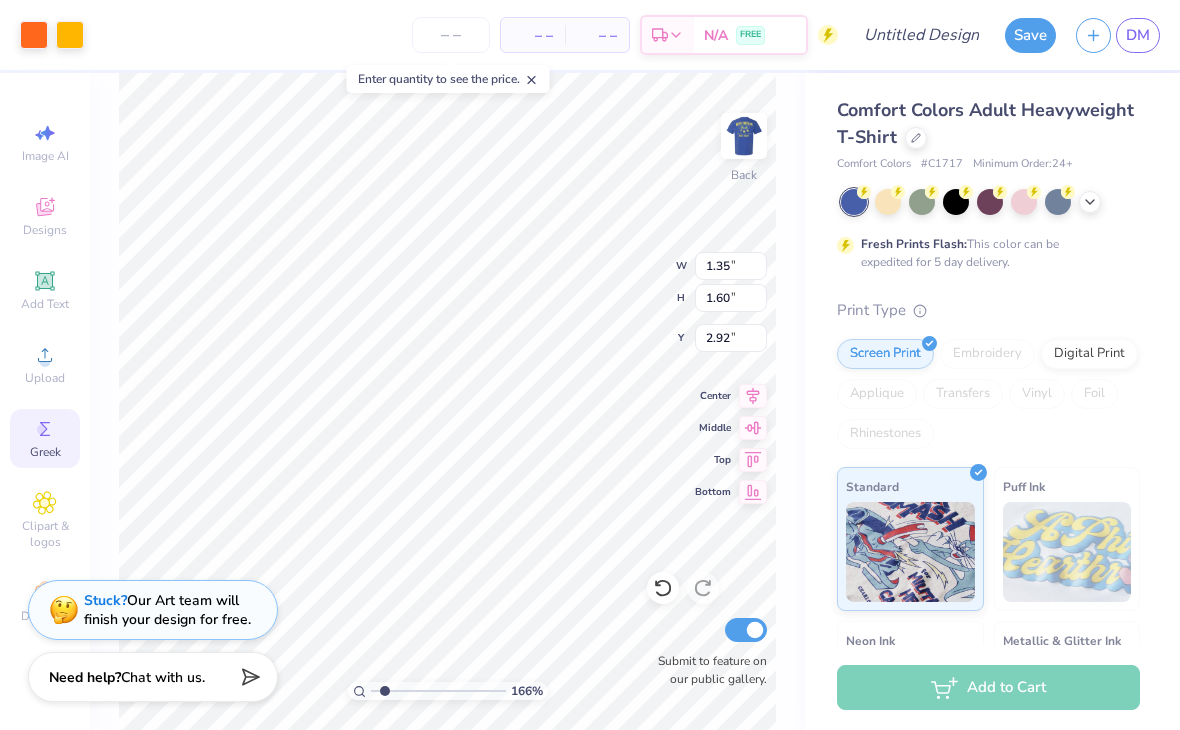 type on "1.65510034592143" 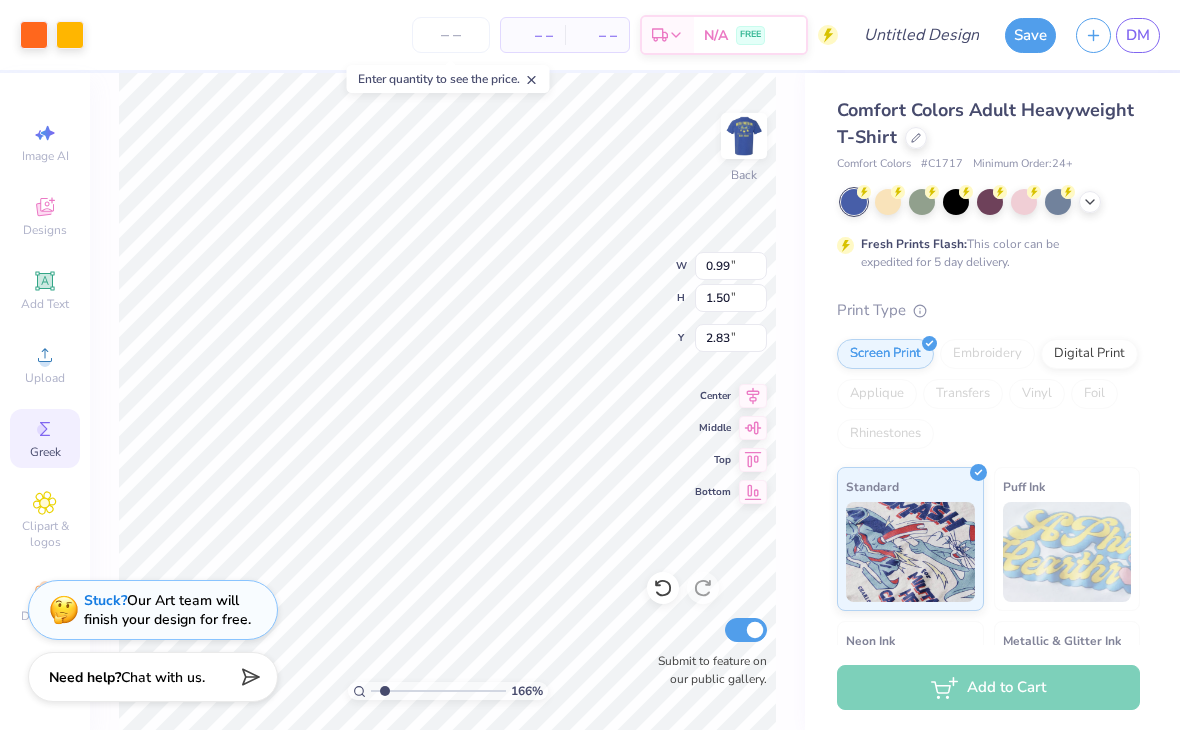 type on "1.65510034592143" 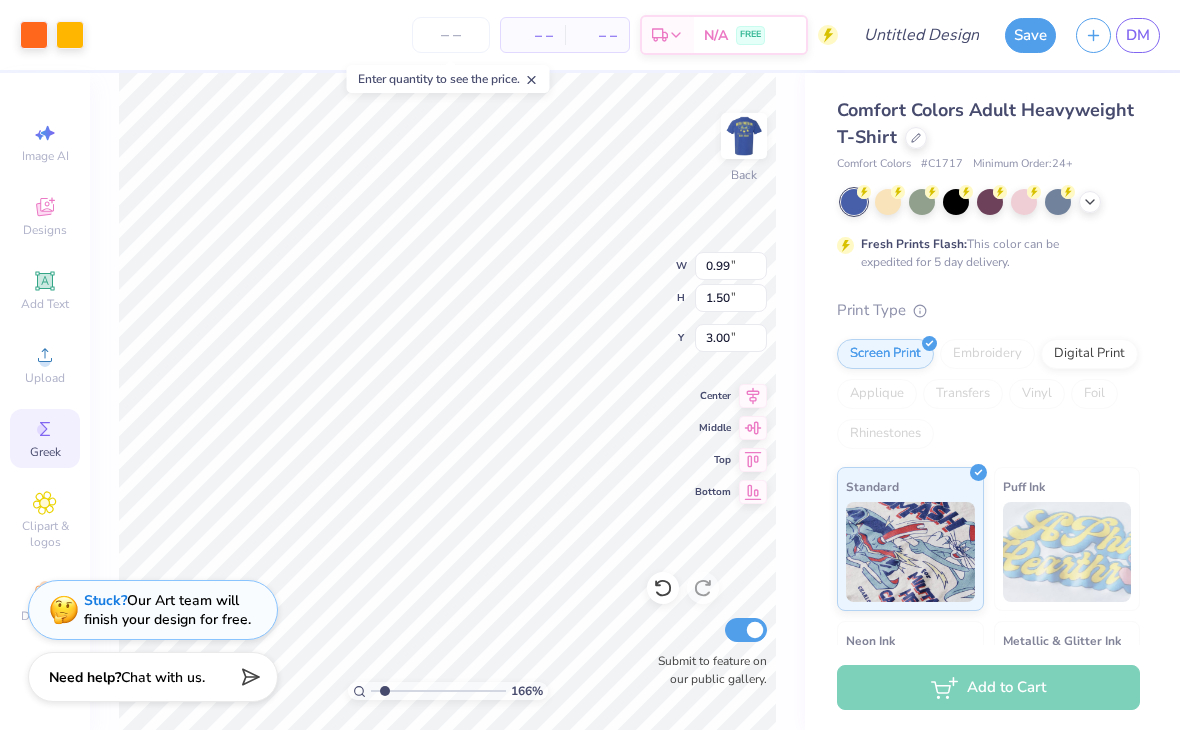 type on "1.65510034592143" 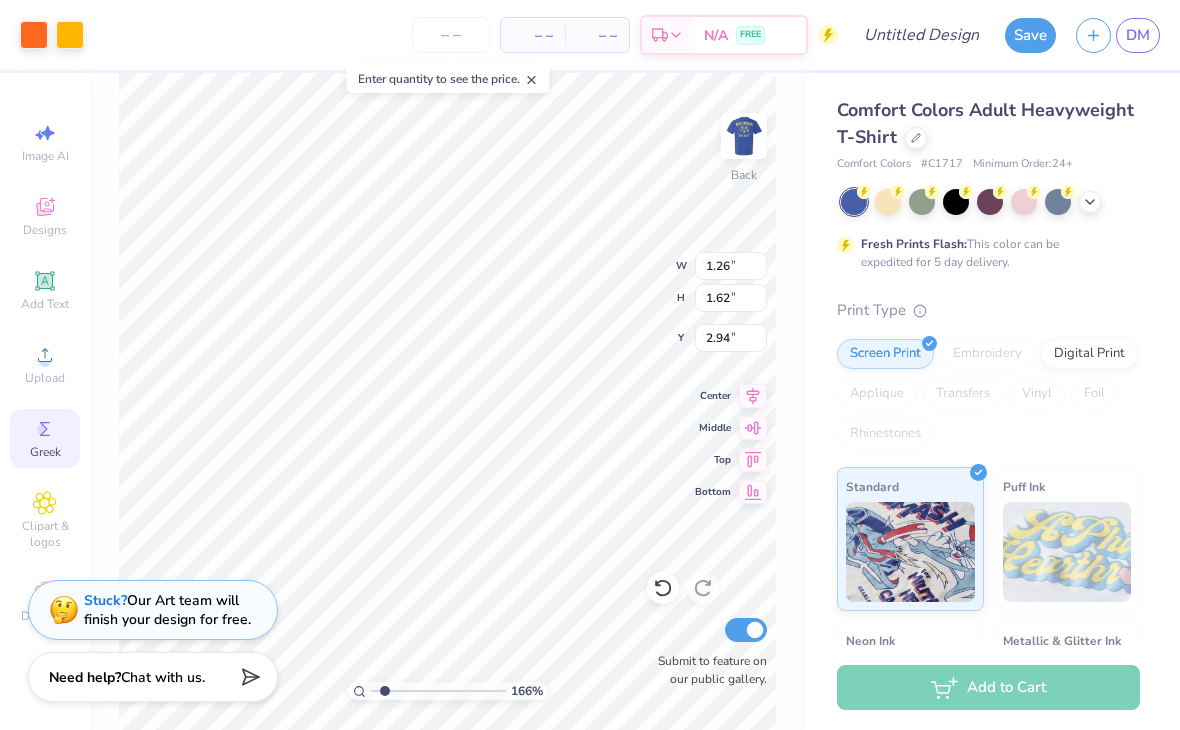type on "1.65510034592143" 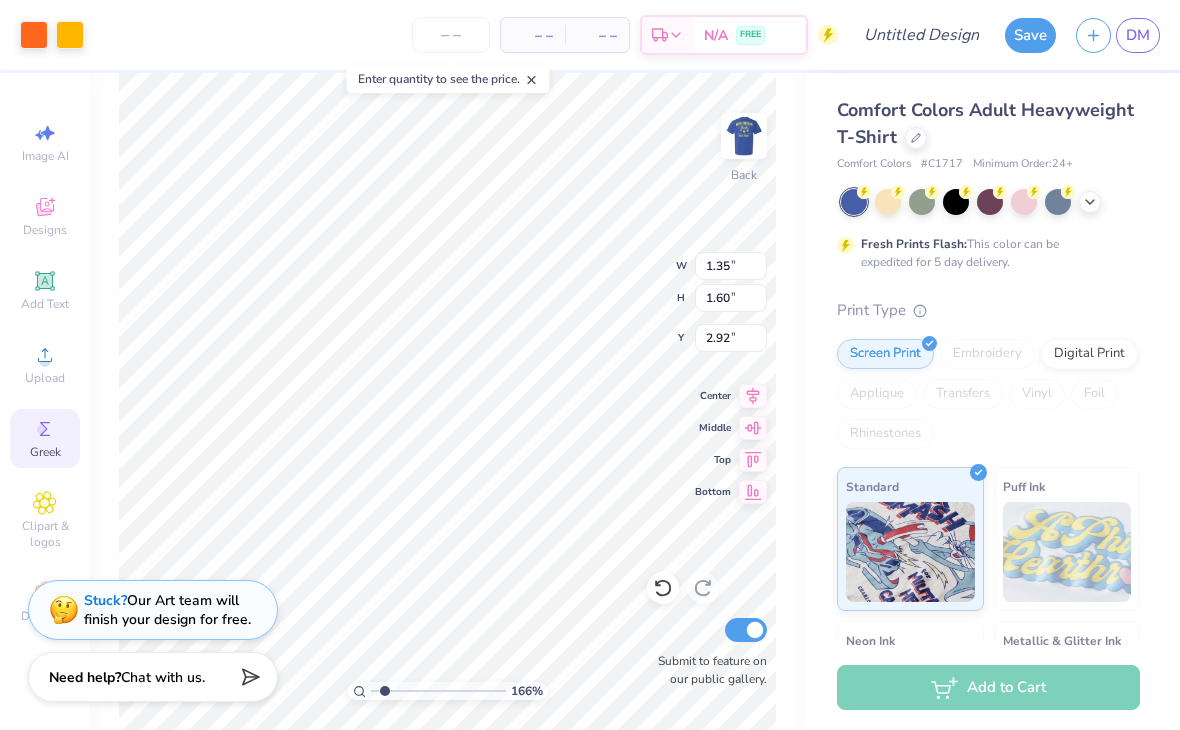 type on "1.65510034592143" 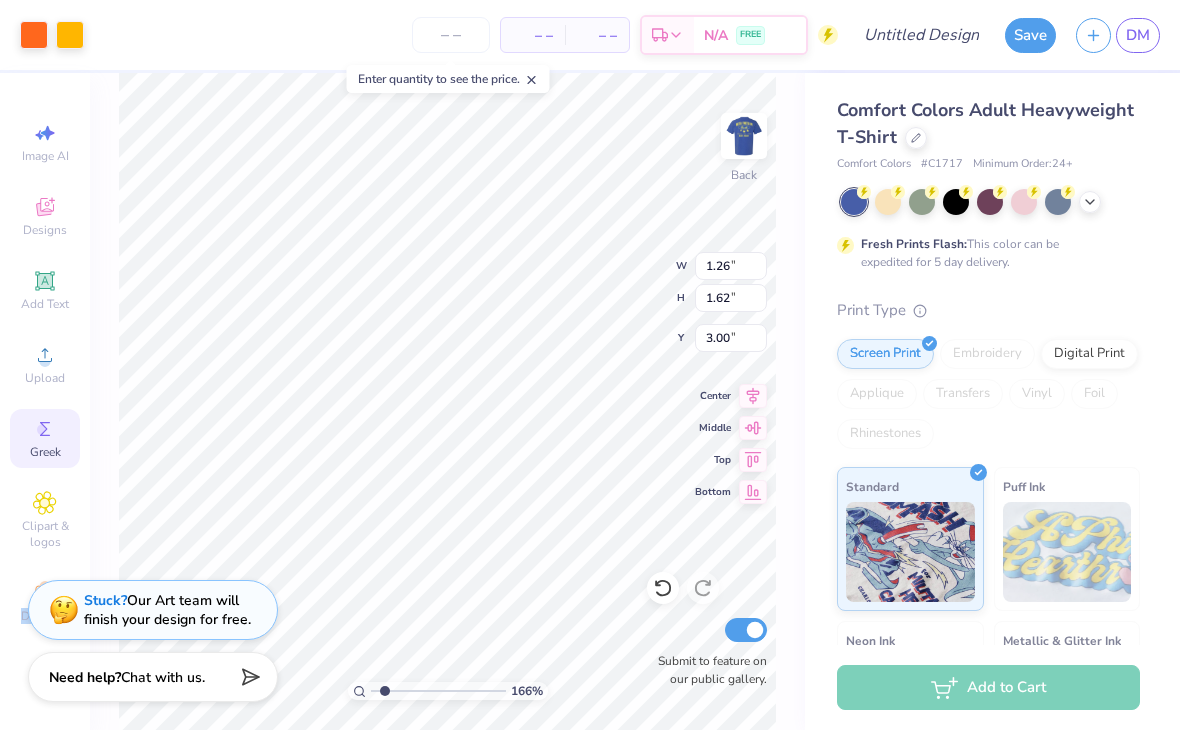 click on "Comfort Colors Adult Heavyweight T-Shirt Comfort Colors # C1717 Minimum Order:  24 +   Fresh Prints Flash:  This color can be expedited for 5 day delivery. Print Type Screen Print Embroidery Digital Print Applique Transfers Vinyl Foil Rhinestones Standard Puff Ink Neon Ink Metallic & Glitter Ink Glow in the Dark Ink Water based Ink" at bounding box center [992, 496] 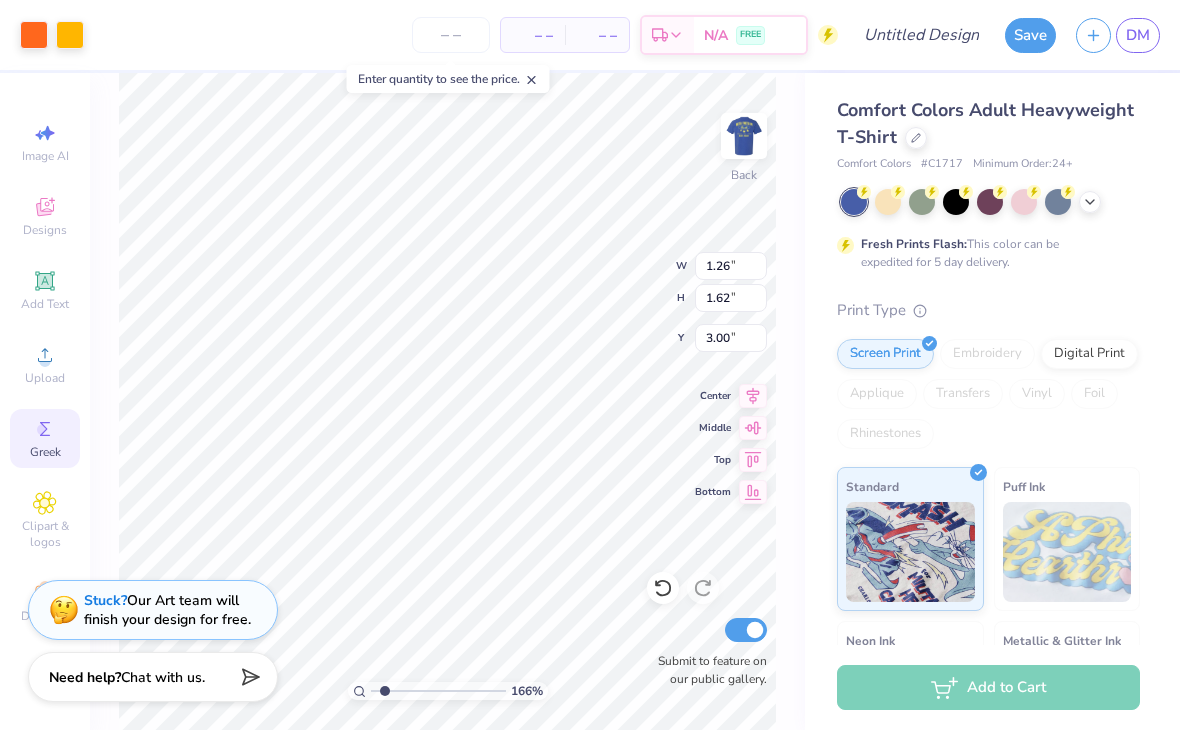 type on "1.65510034592143" 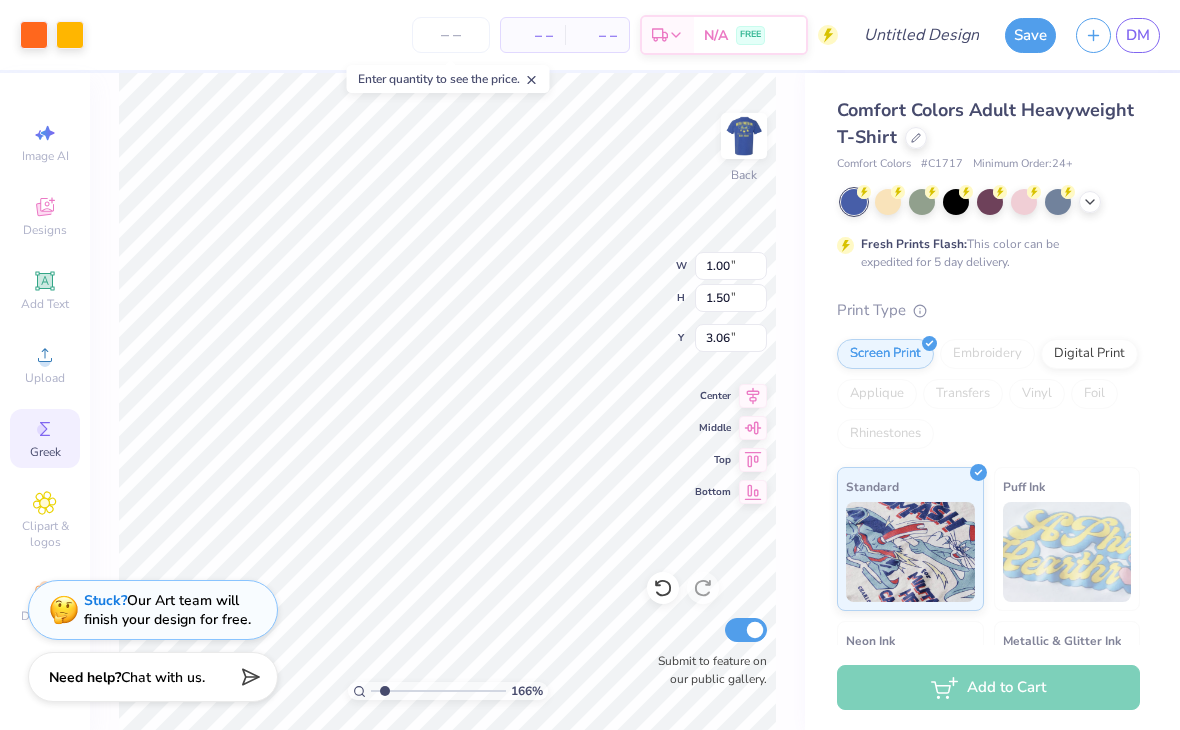 type on "1.65510034592143" 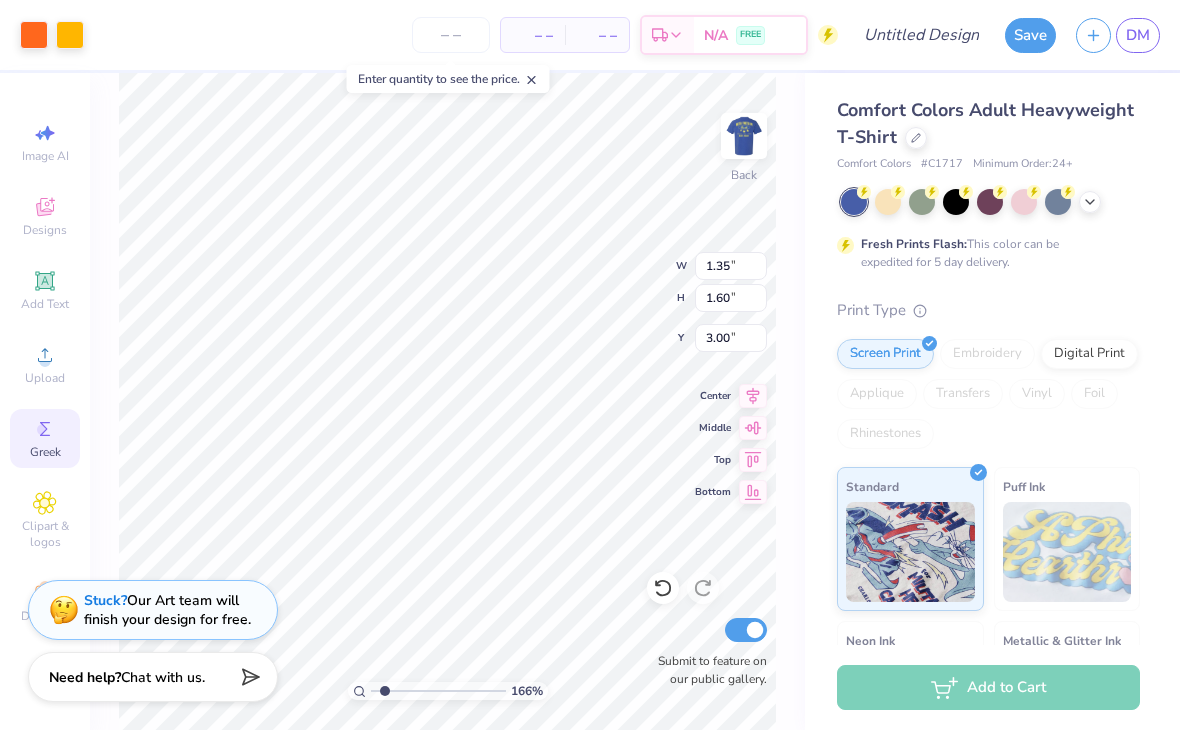 type on "1.65510034592143" 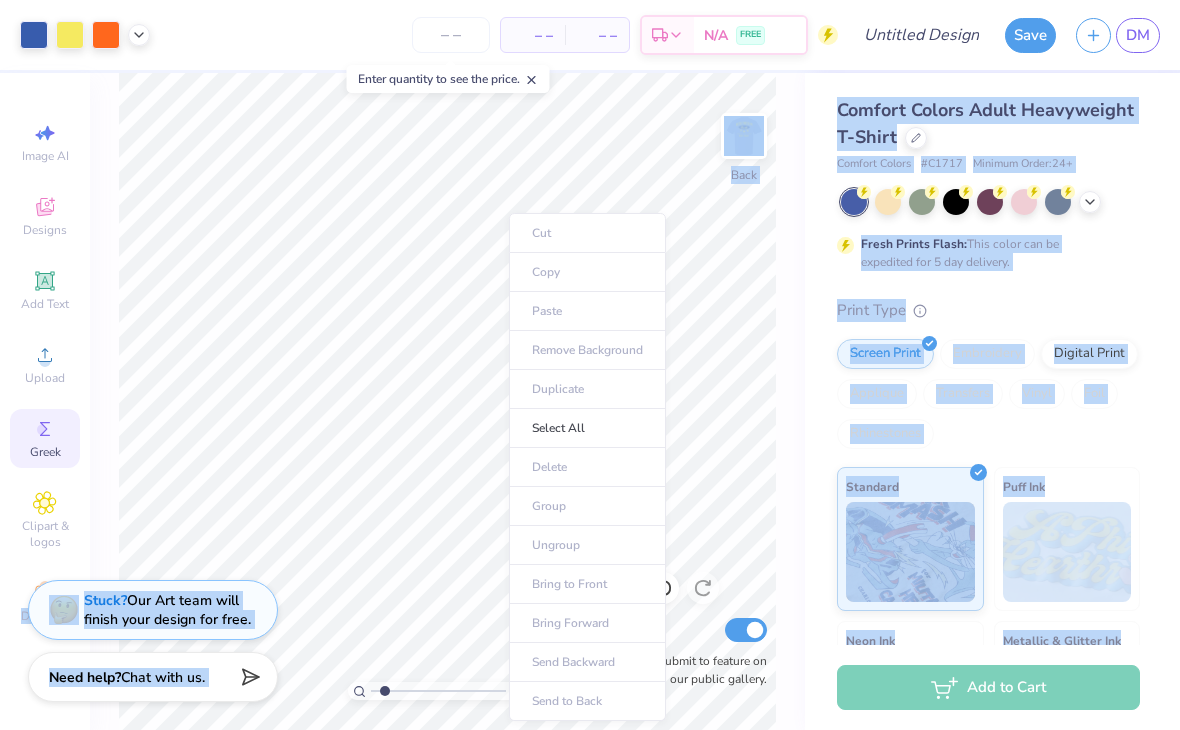 click on "Comfort Colors Adult Heavyweight T-Shirt Comfort Colors # C1717 Minimum Order:  24 +   Fresh Prints Flash:  This color can be expedited for 5 day delivery. Print Type Screen Print Embroidery Digital Print Applique Transfers Vinyl Foil Rhinestones Standard Puff Ink Neon Ink Metallic & Glitter Ink Glow in the Dark Ink Water based Ink" at bounding box center [992, 496] 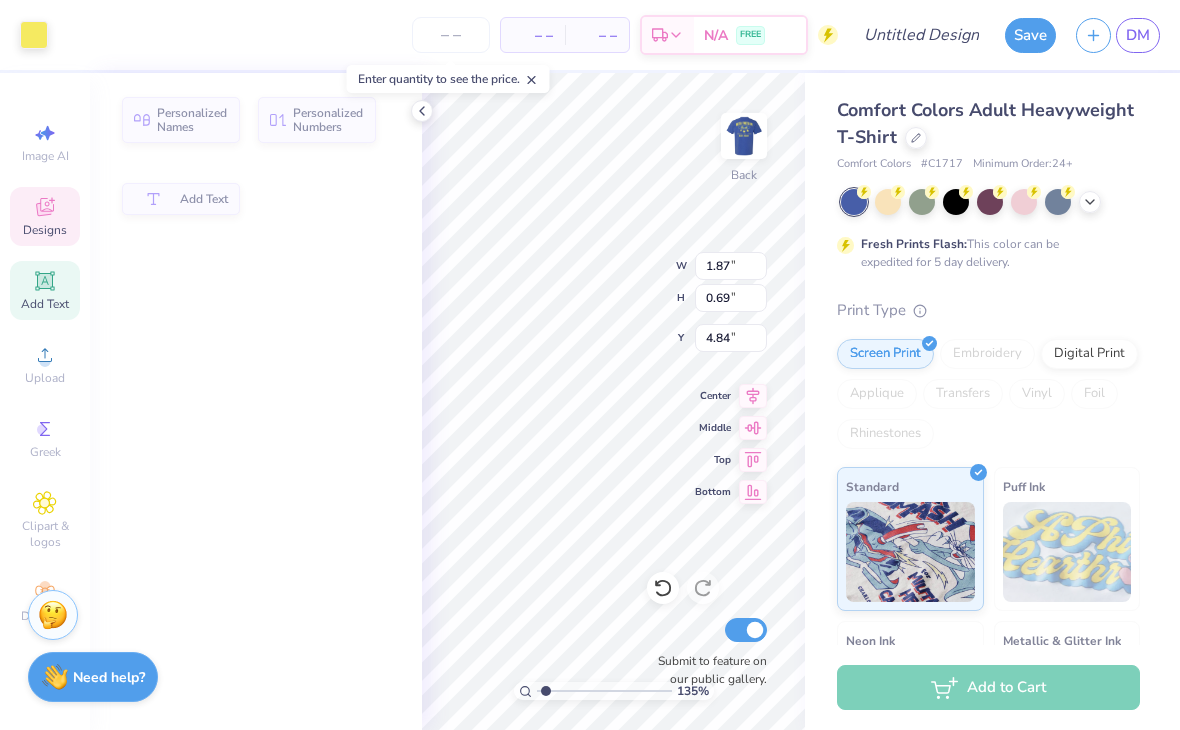 type on "1.35225412107254" 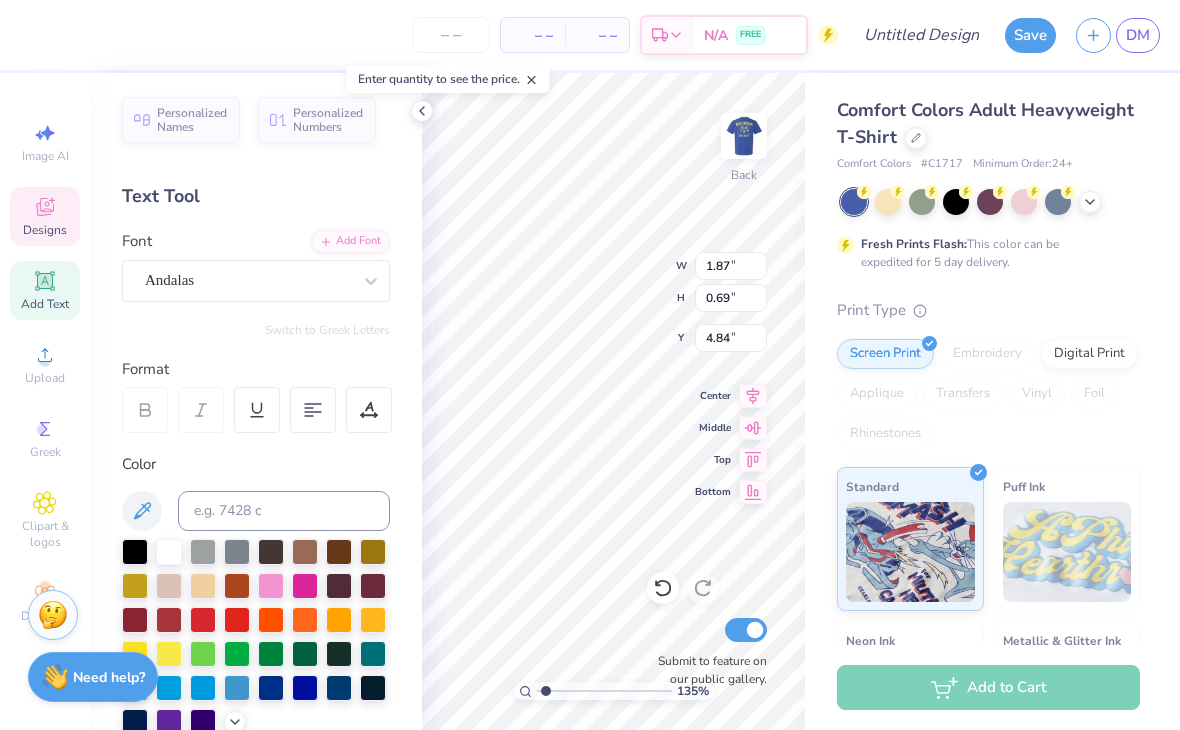 type on "1.35225412107254" 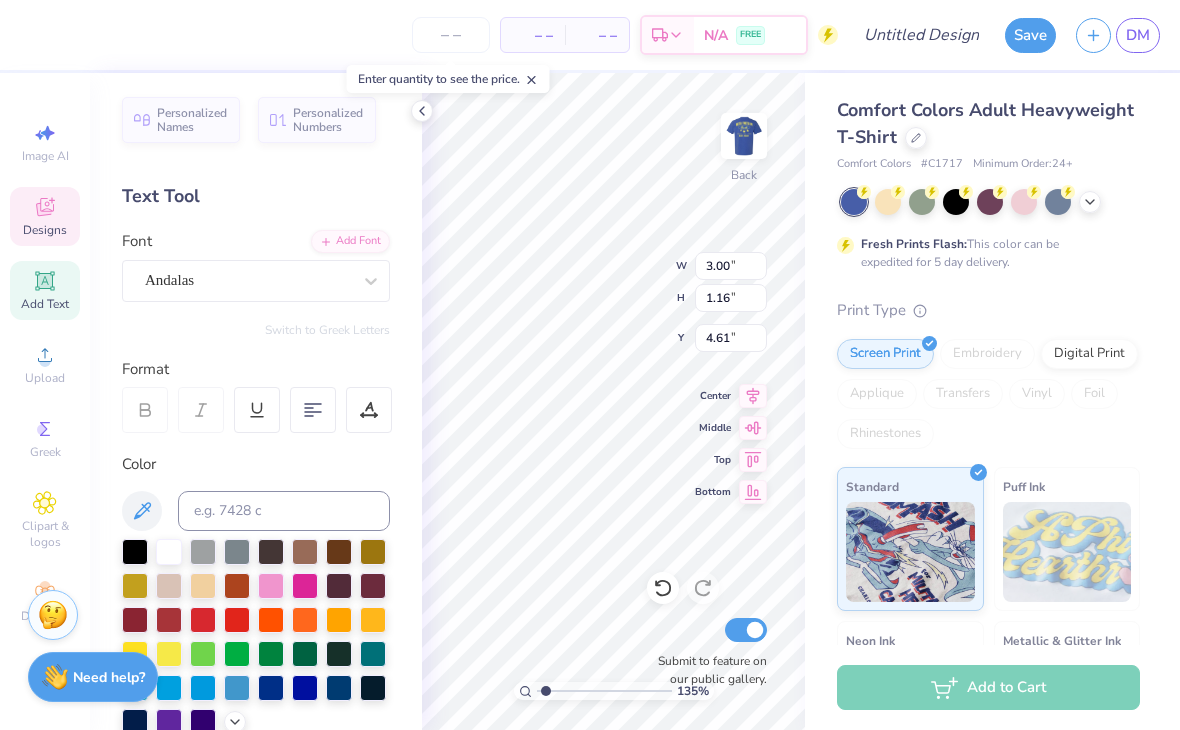 type on "1.35225412107254" 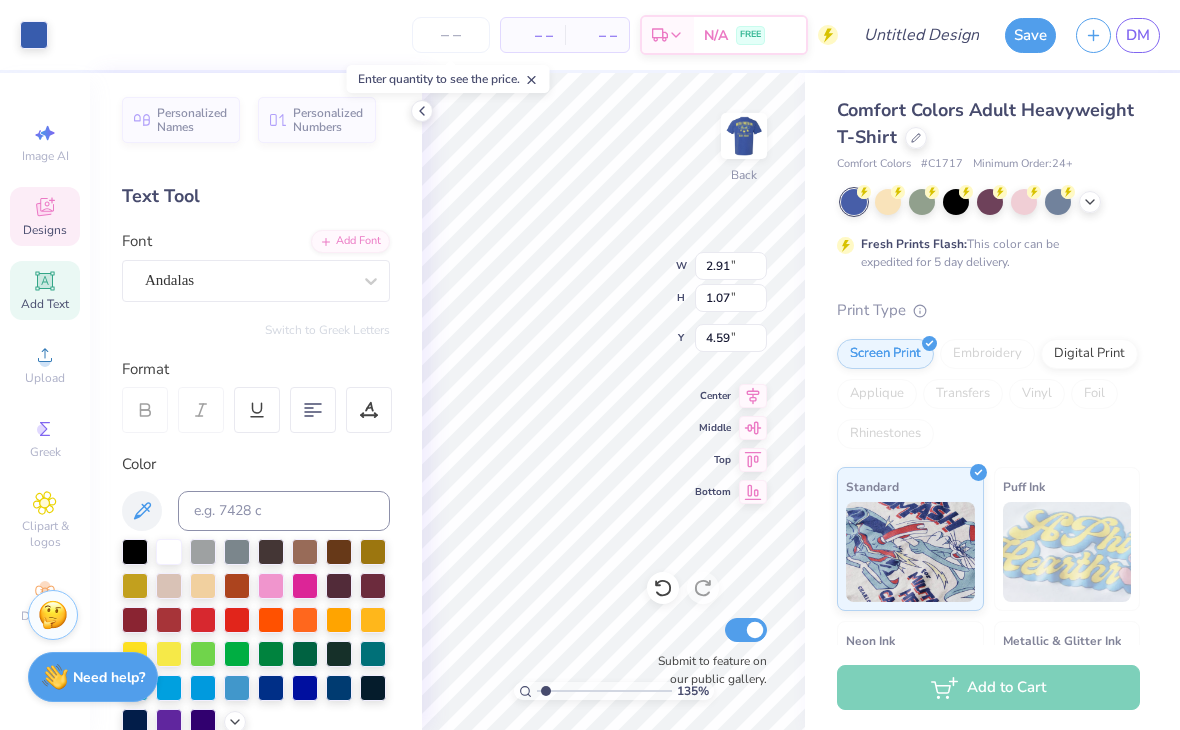 type on "1.35225412107254" 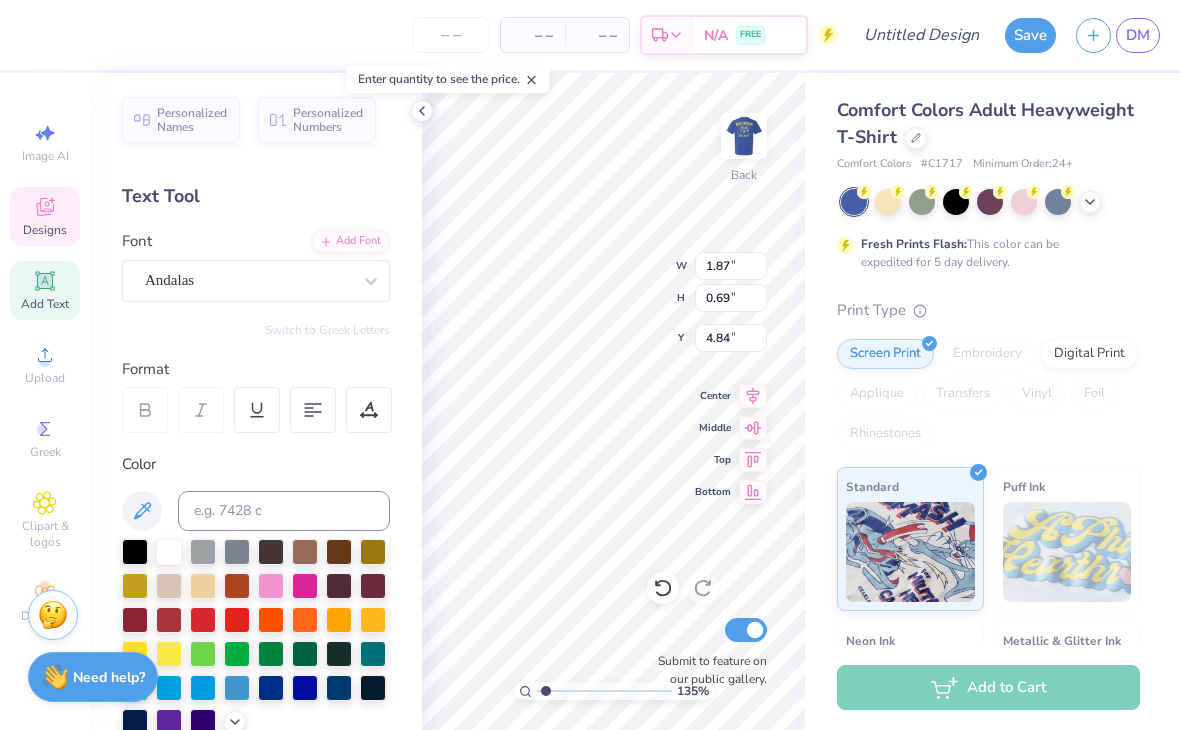 type on "1.35225412107254" 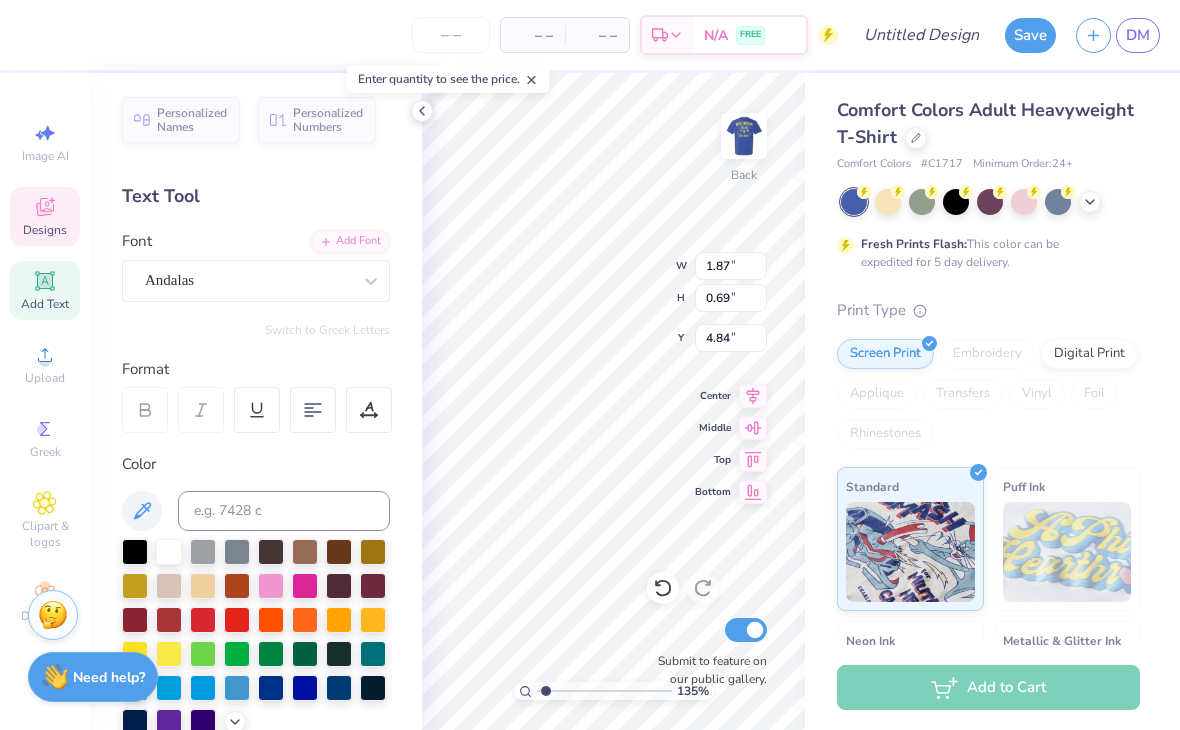 scroll, scrollTop: 1, scrollLeft: 4, axis: both 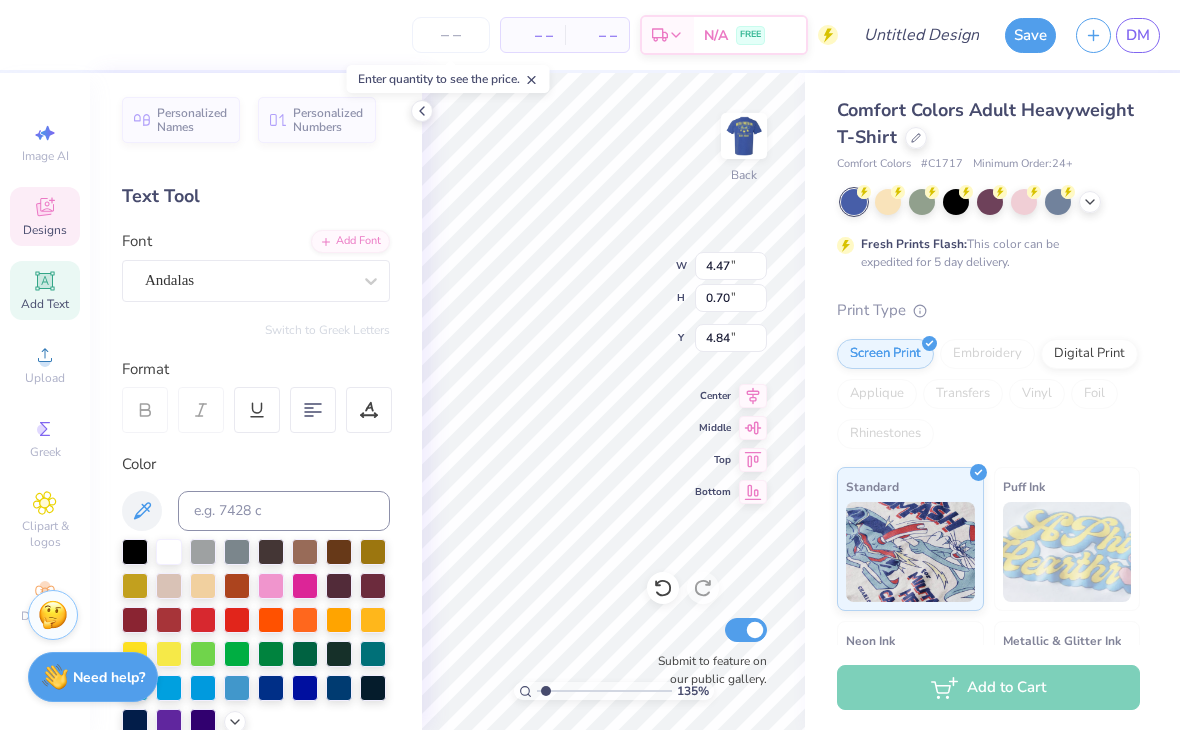 type on "1.35225412107254" 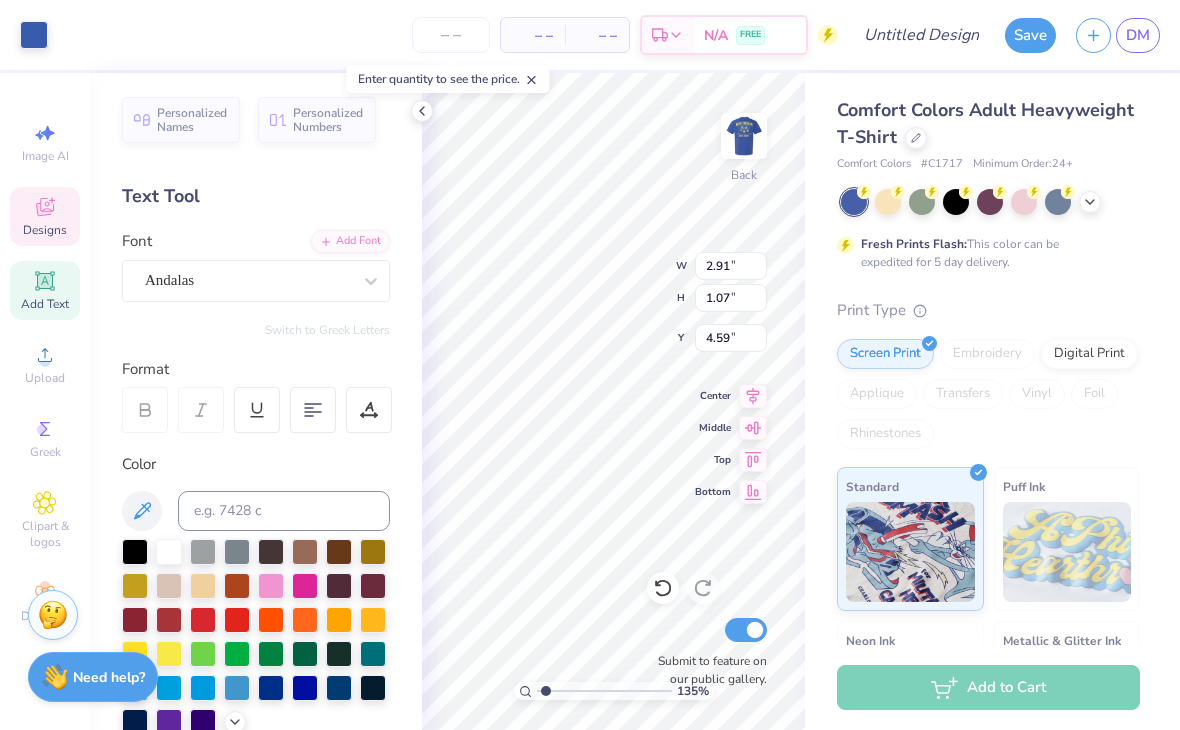type on "1.35225412107254" 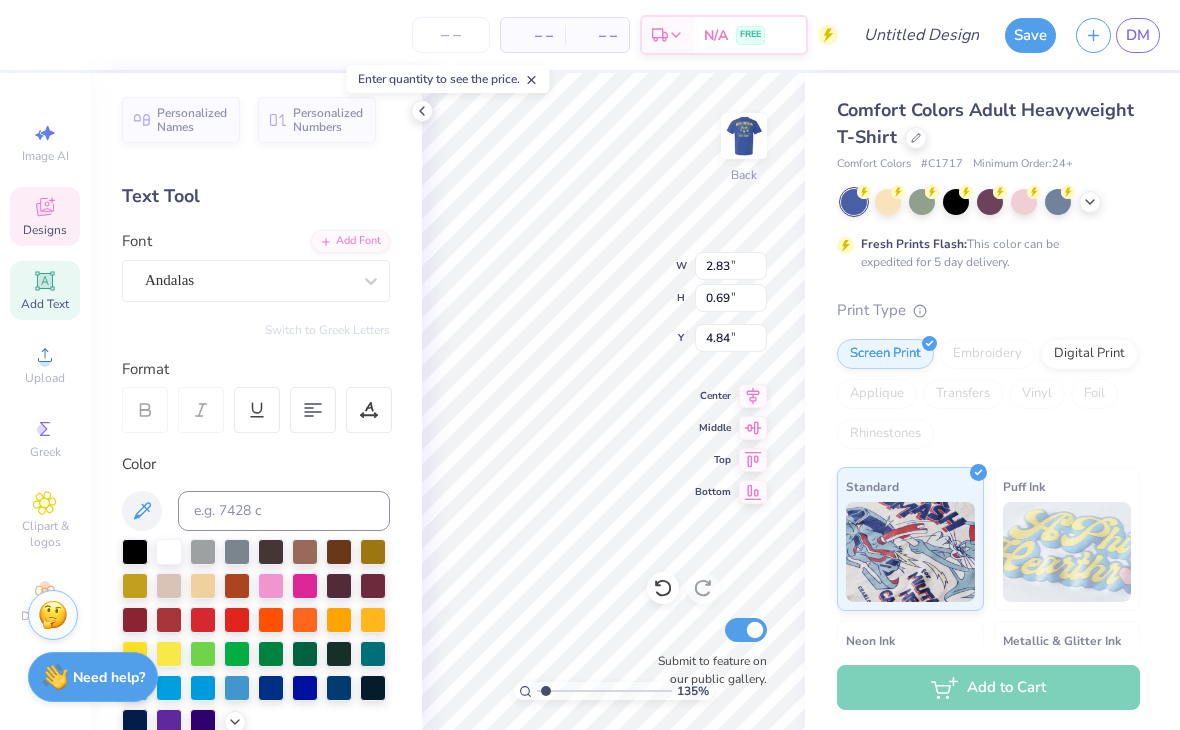 type on "1.35225412107254" 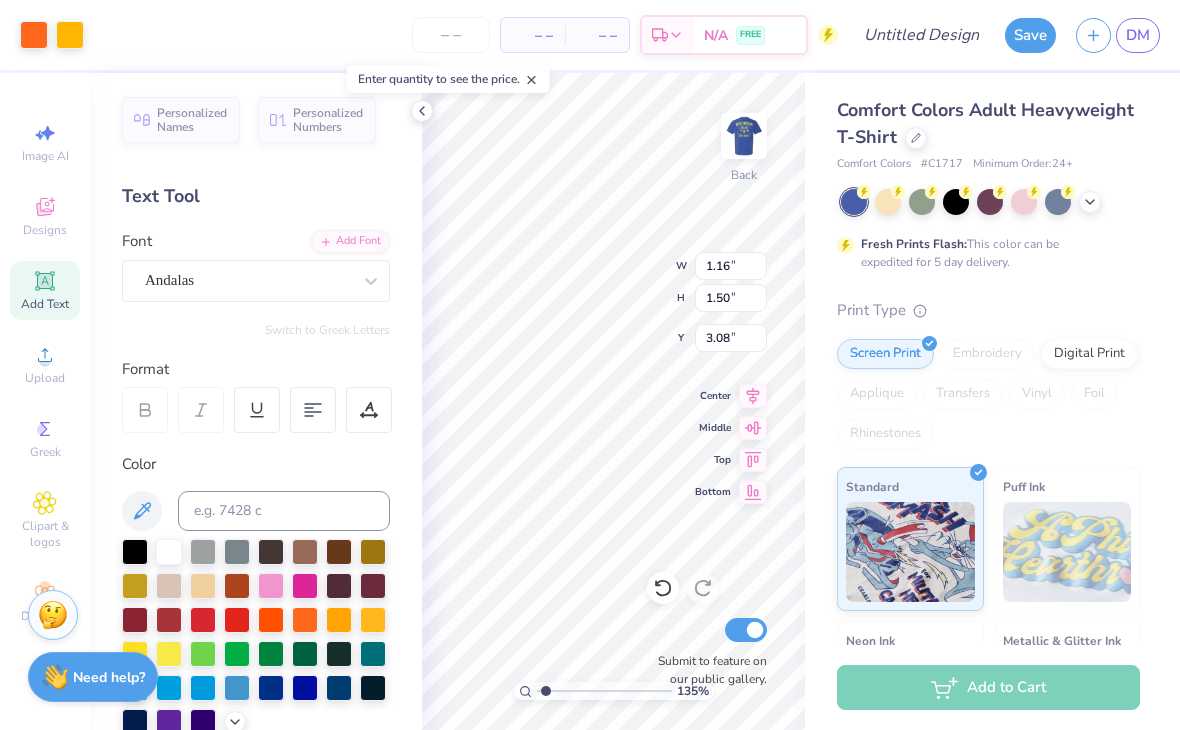 type on "1.35225412107254" 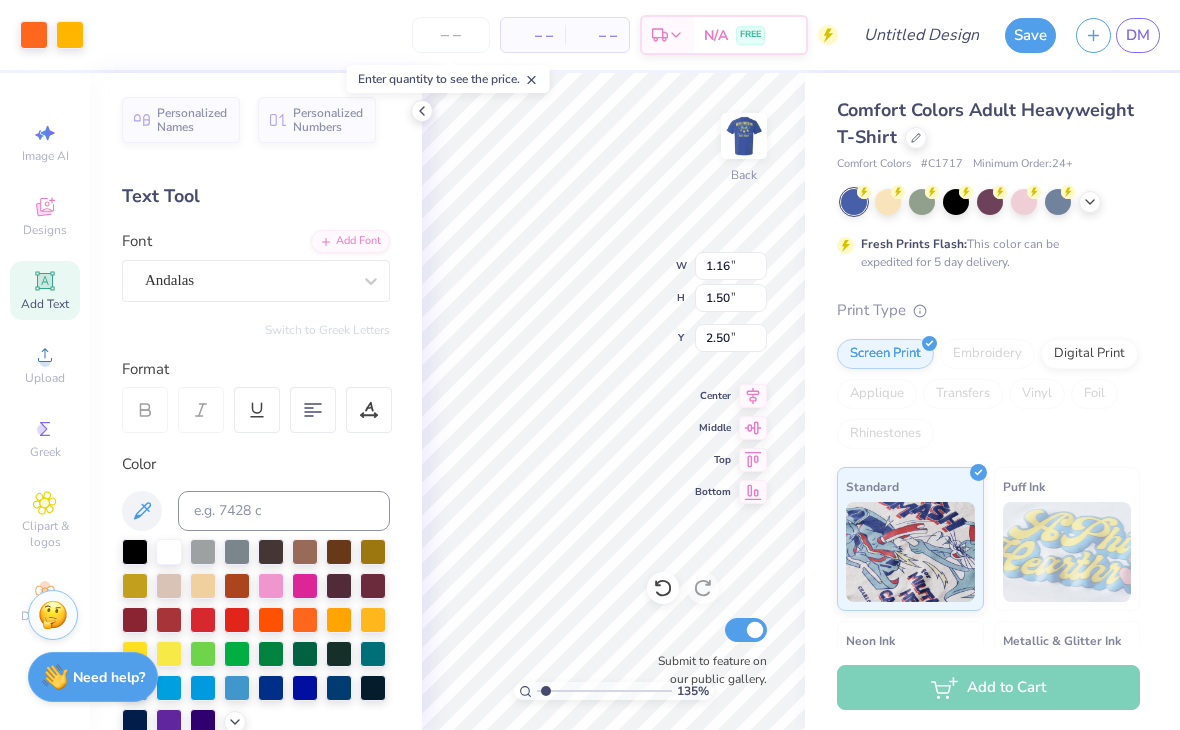 click 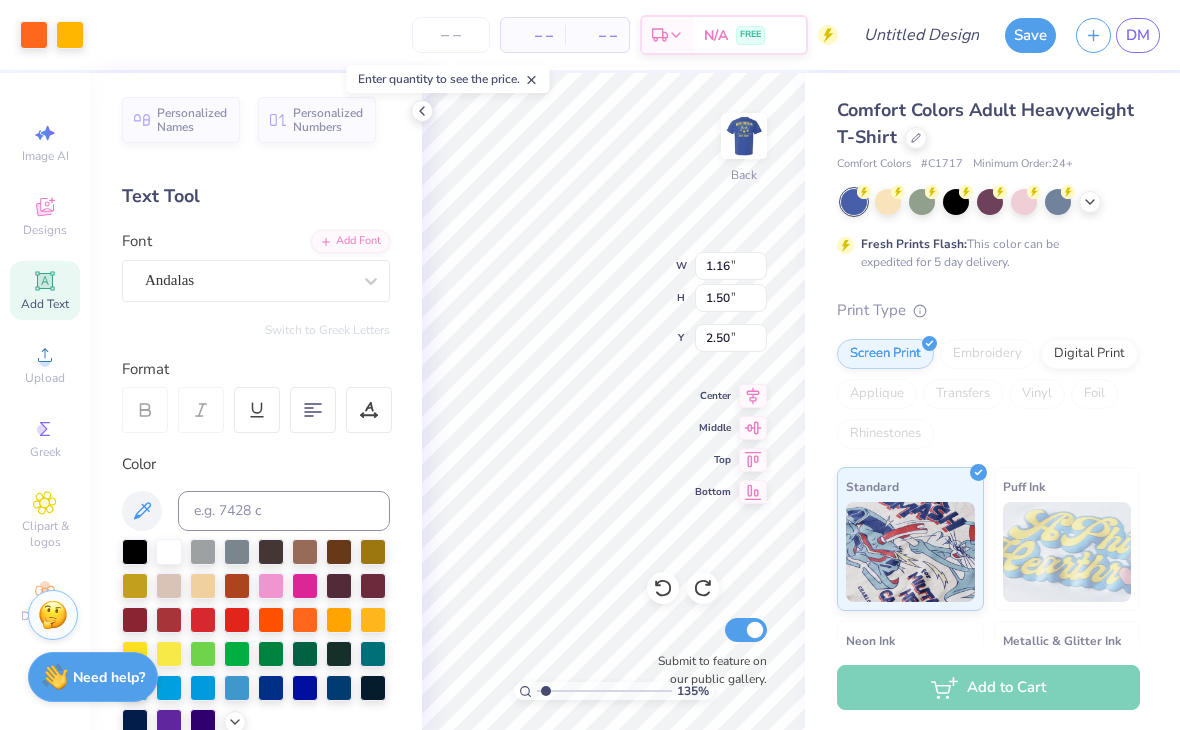 type on "1.35225412107254" 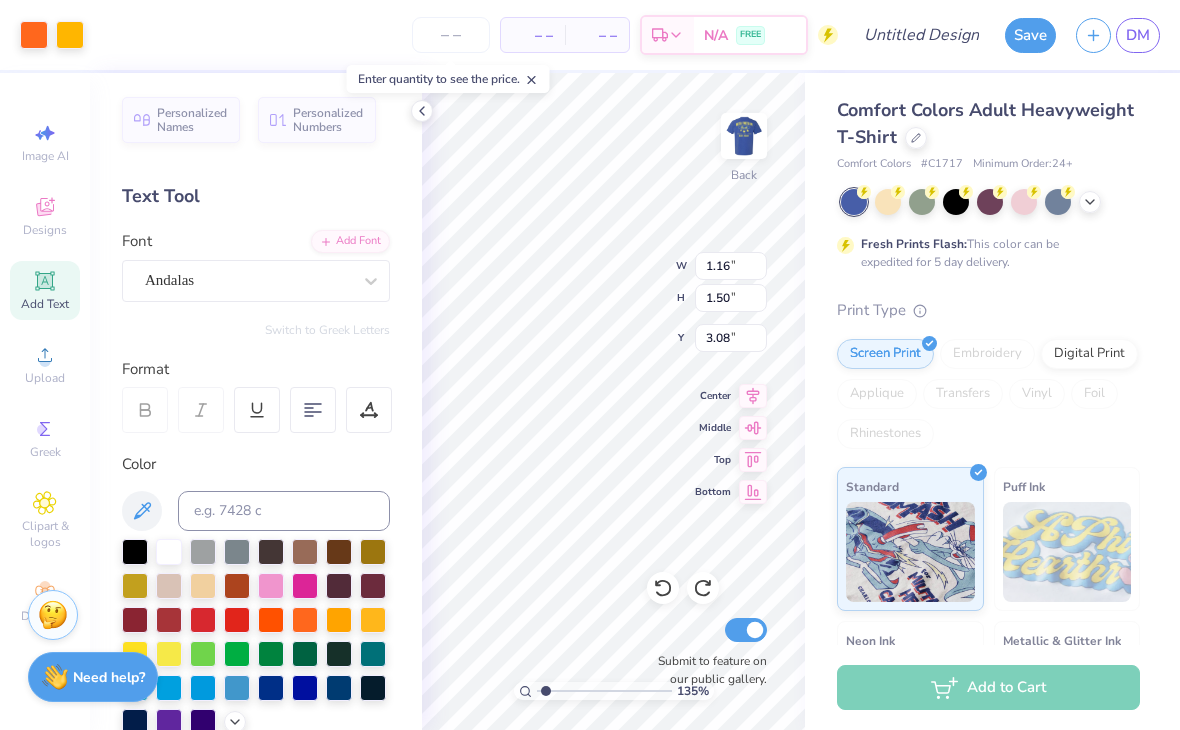 click at bounding box center [663, 588] 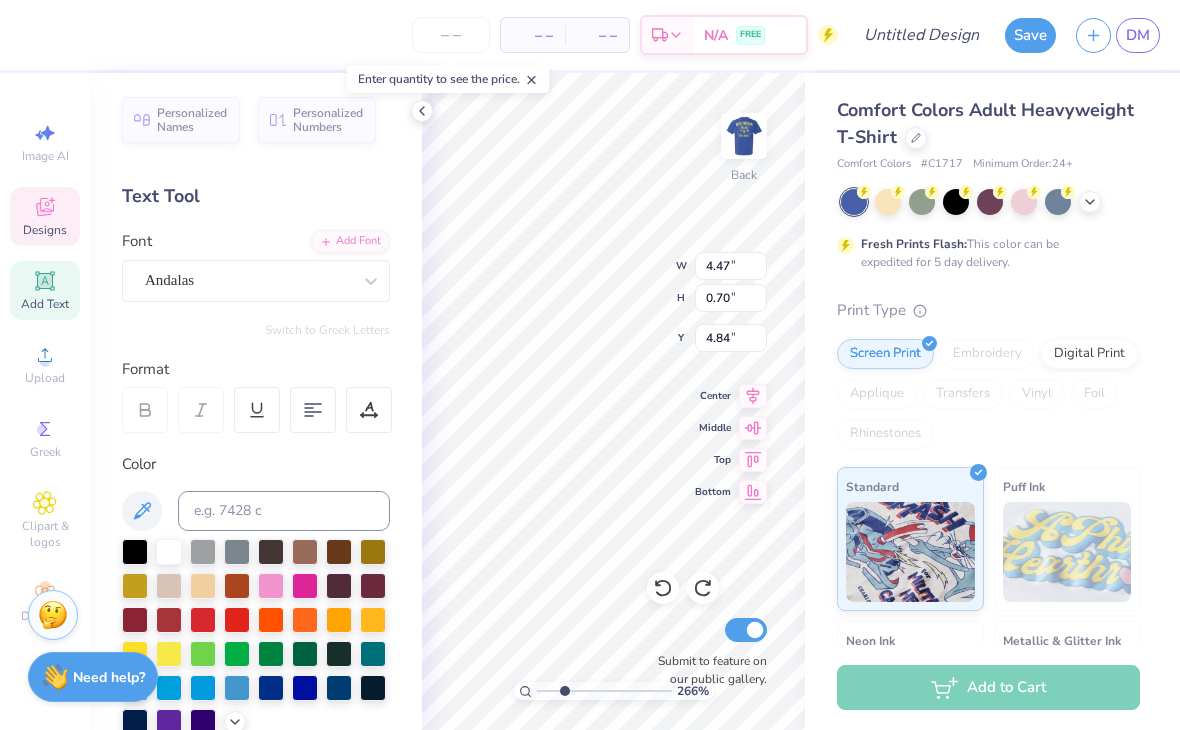 type on "2.66254505428781" 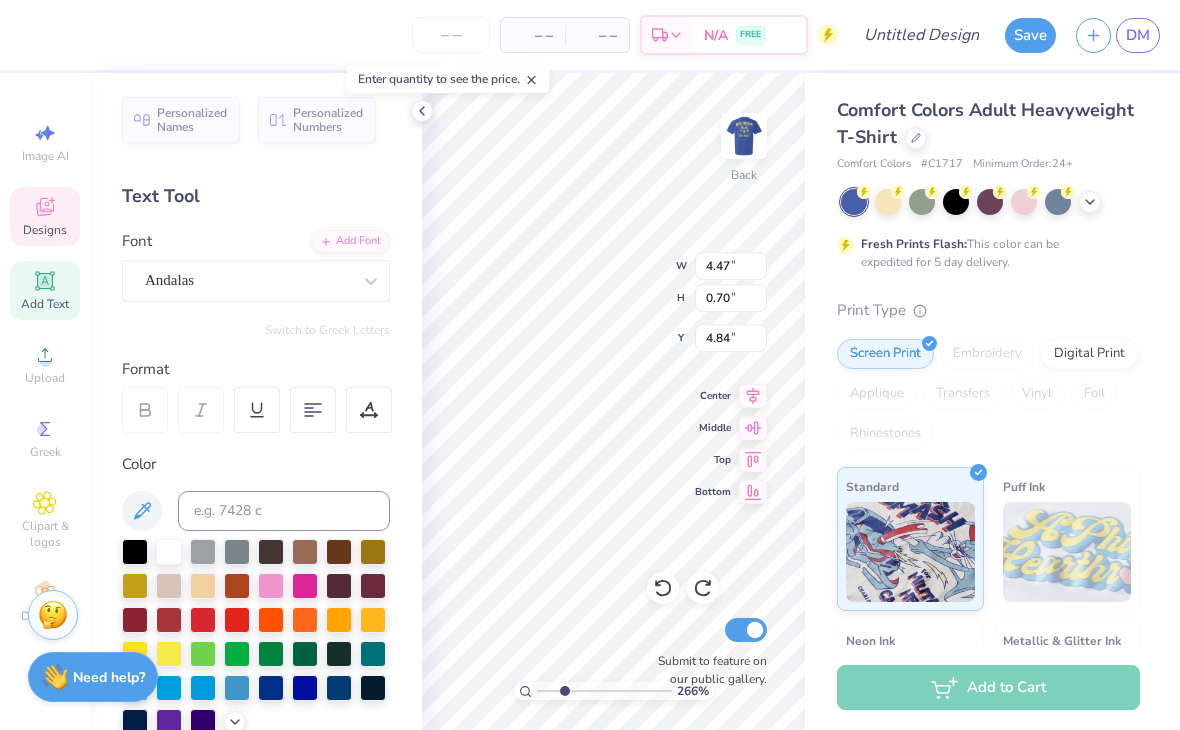 type on "Fall 25" 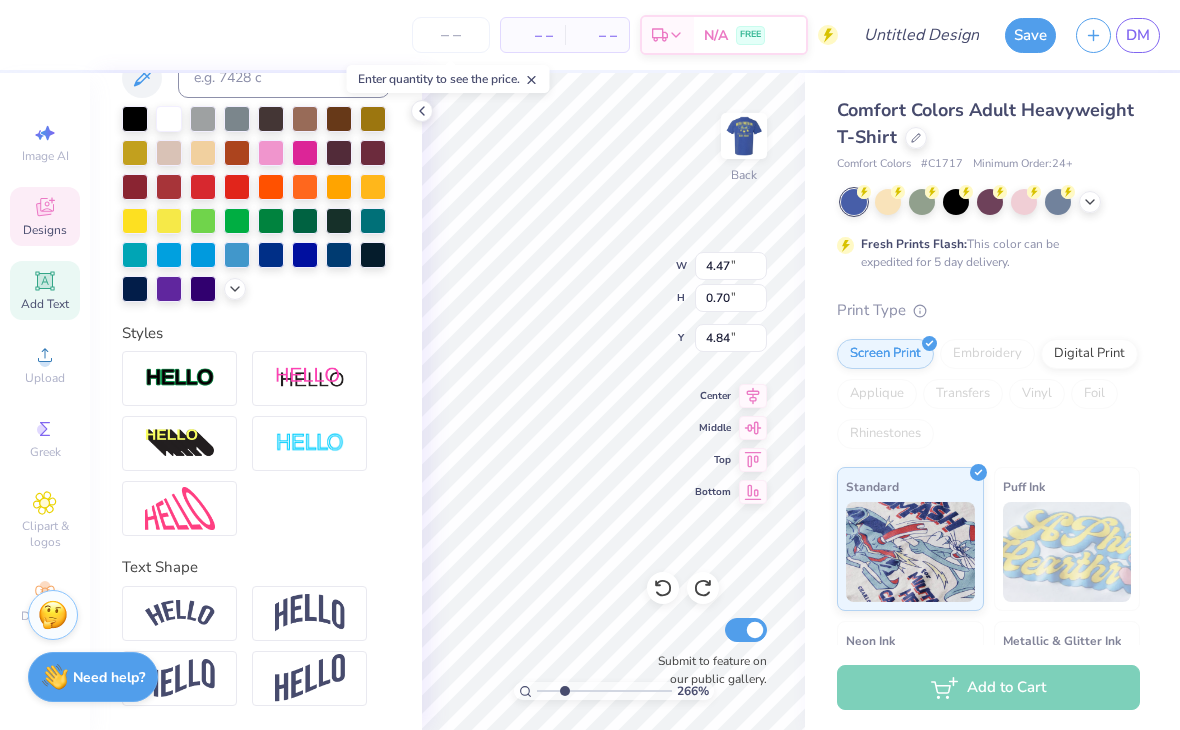 scroll, scrollTop: 434, scrollLeft: 0, axis: vertical 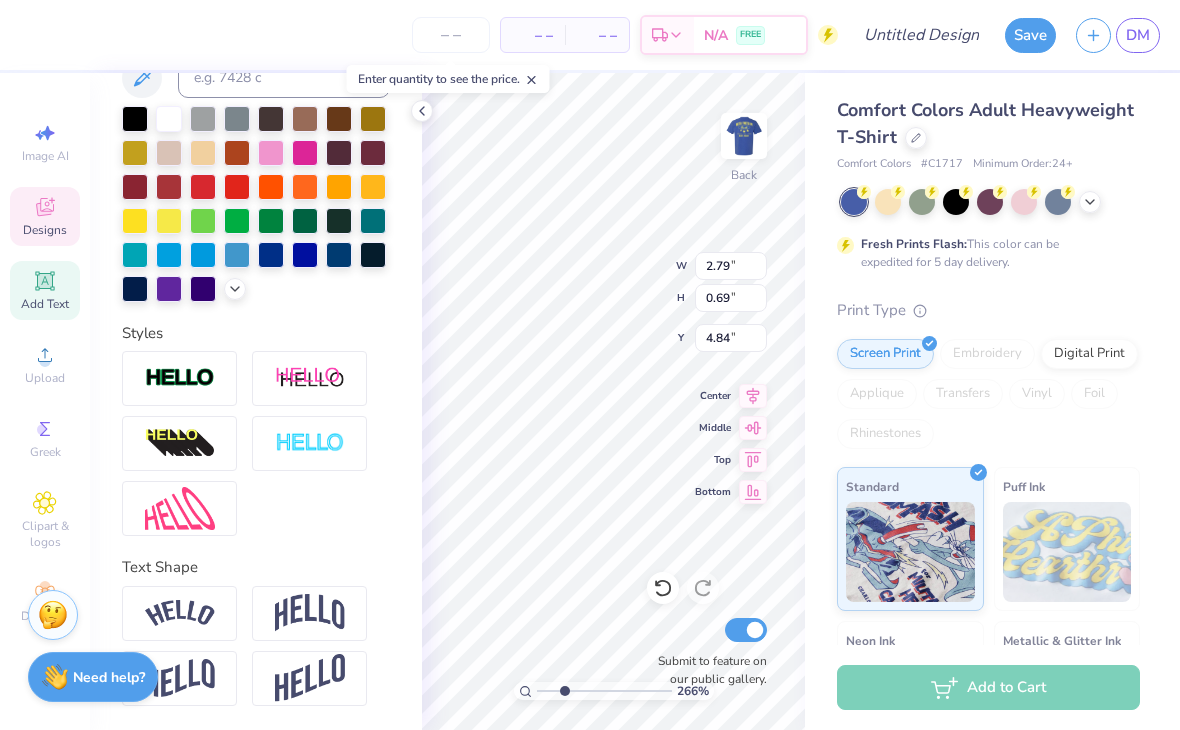 type on "2.66254505428781" 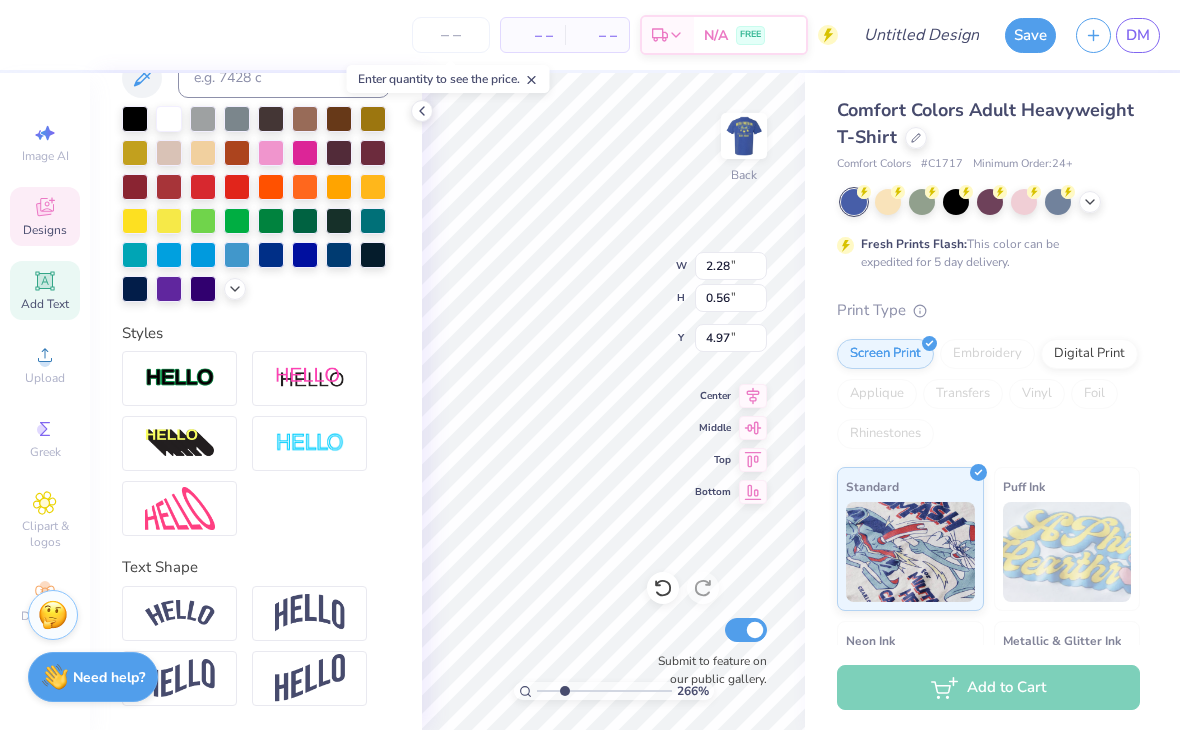type on "2.66254505428781" 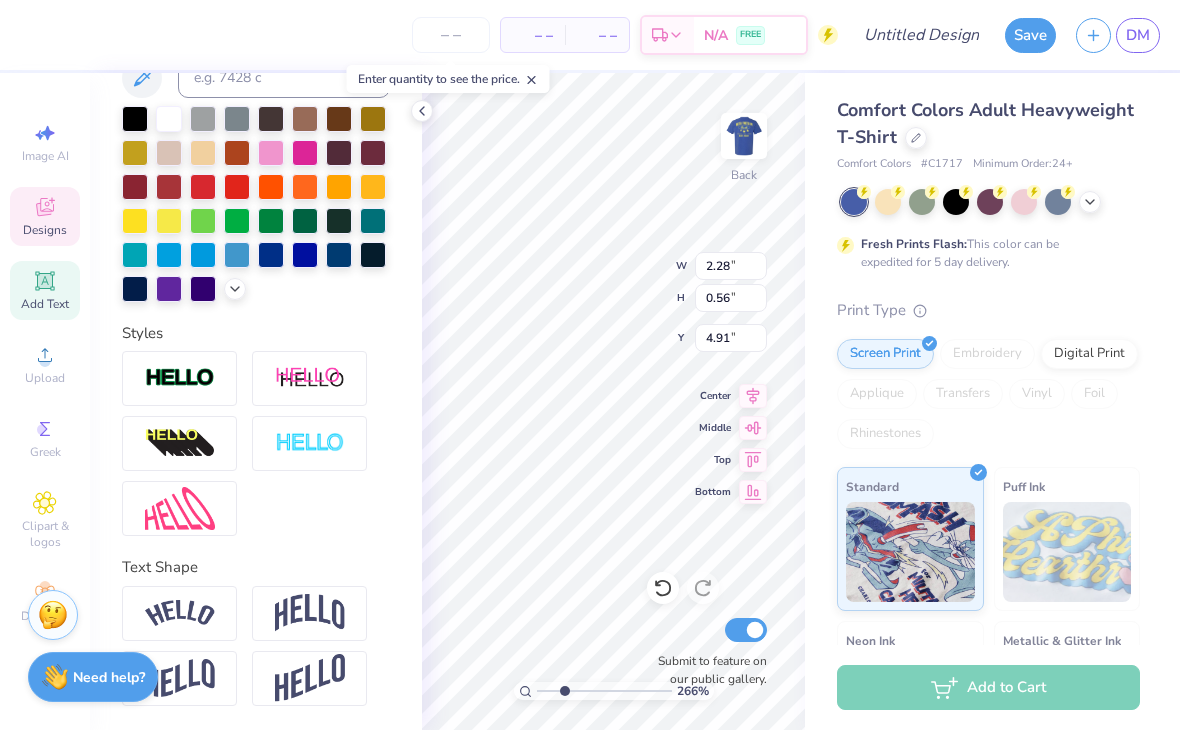type on "2.66254505428781" 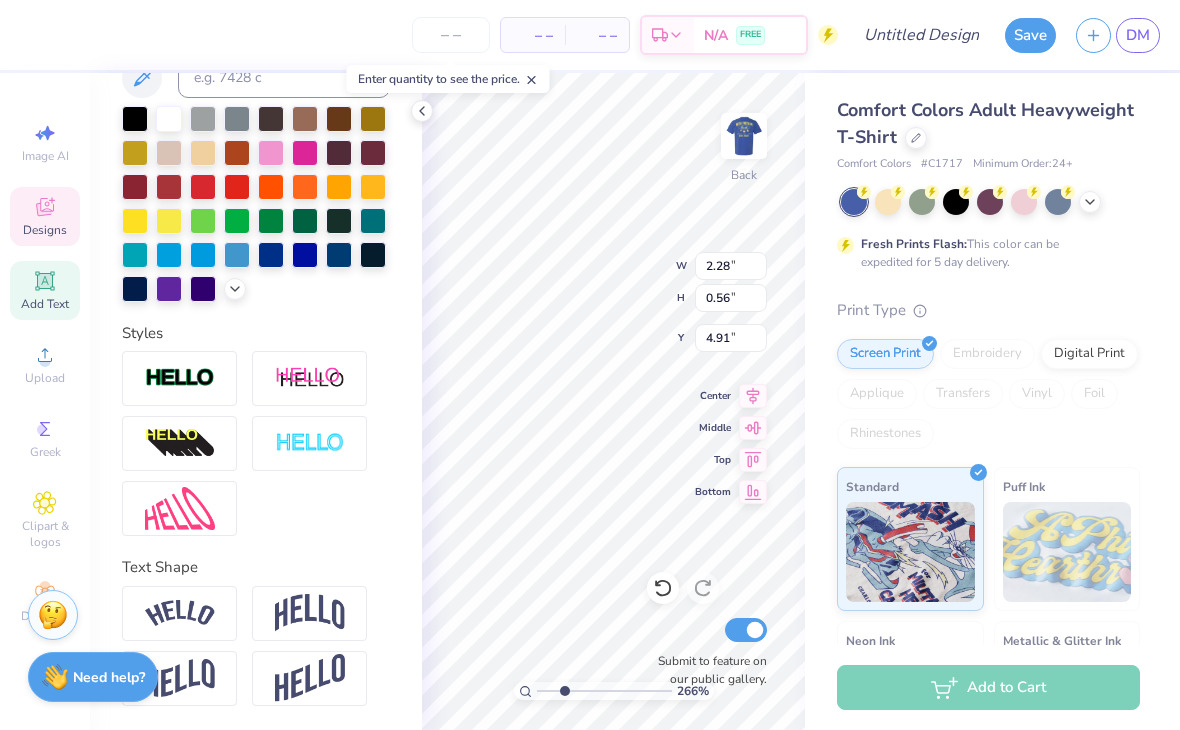 scroll, scrollTop: 0, scrollLeft: 2, axis: horizontal 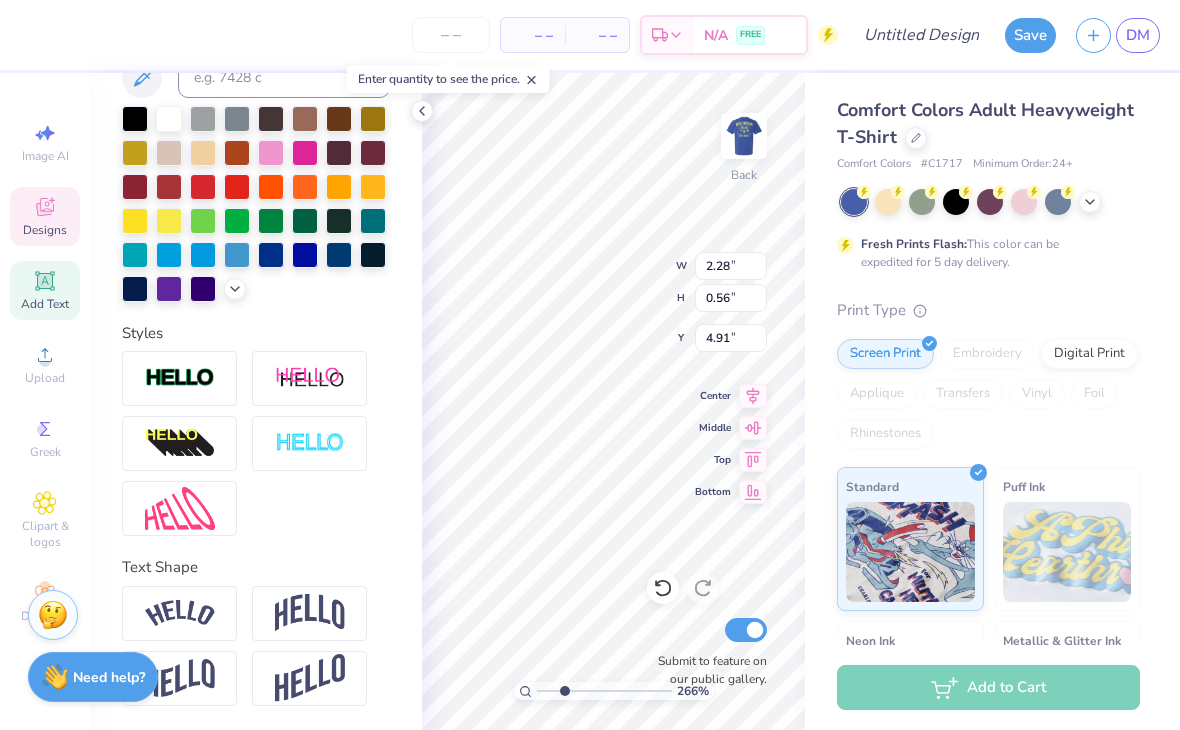 type on "Fall ’25" 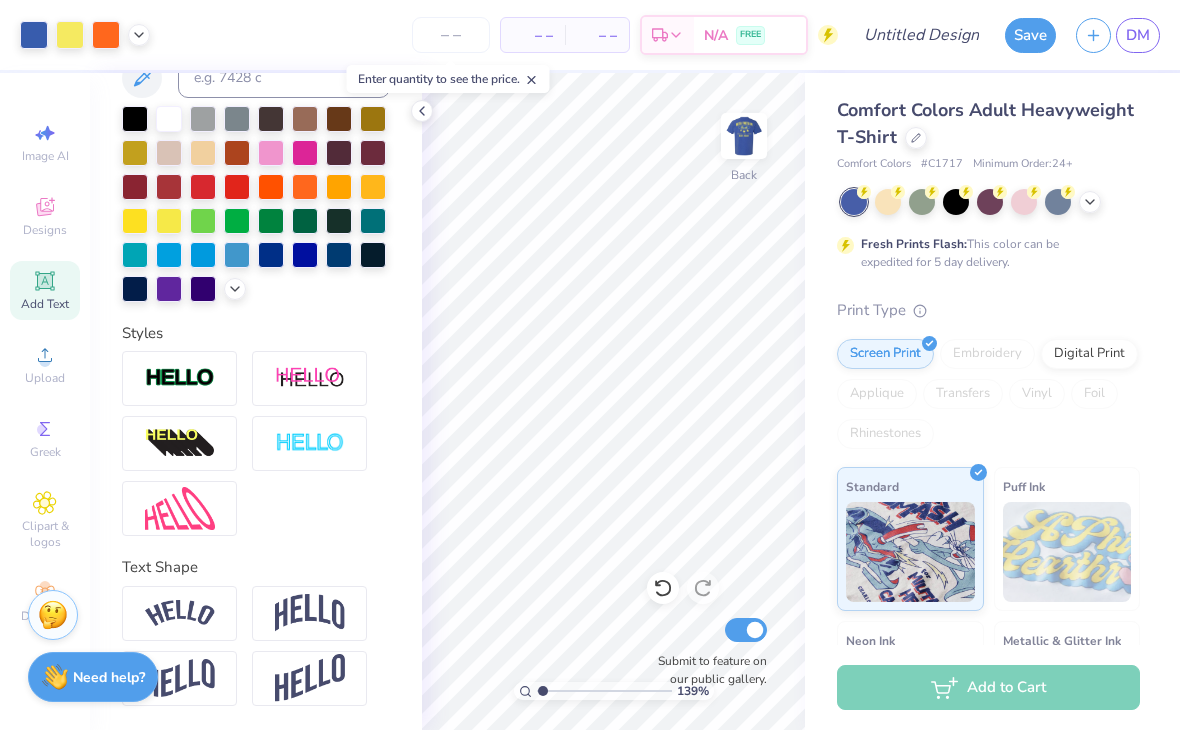 type on "1" 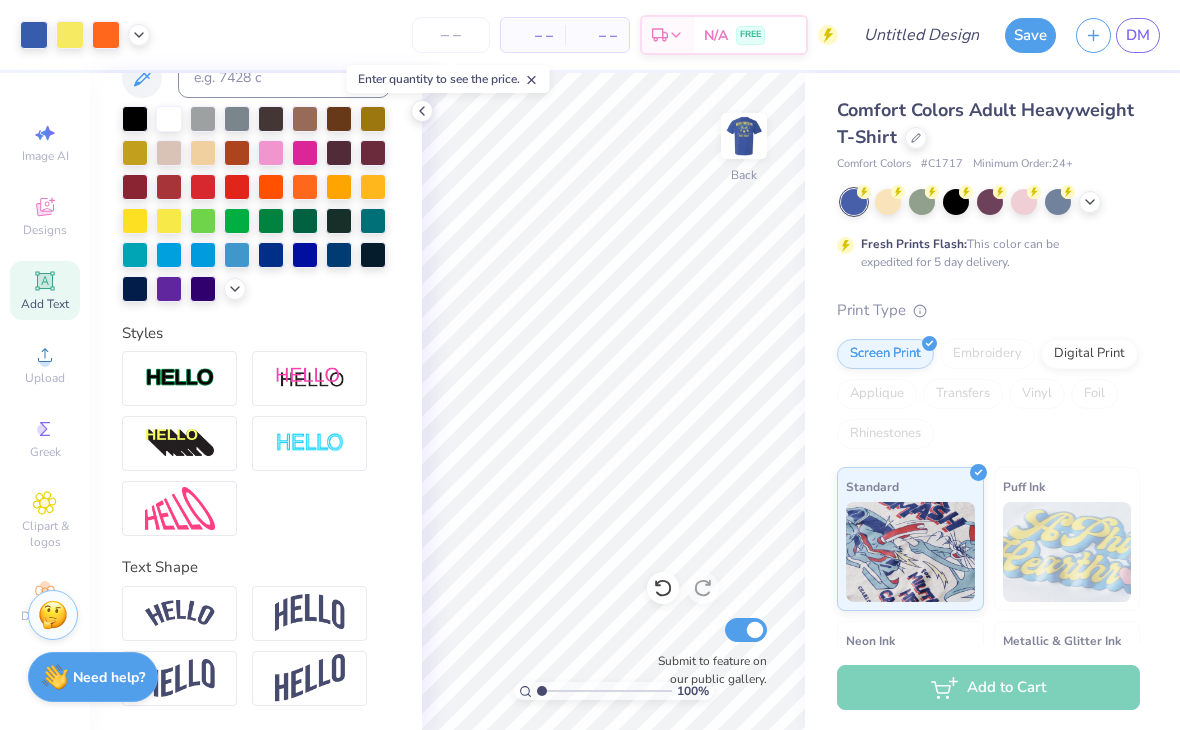 click at bounding box center [744, 136] 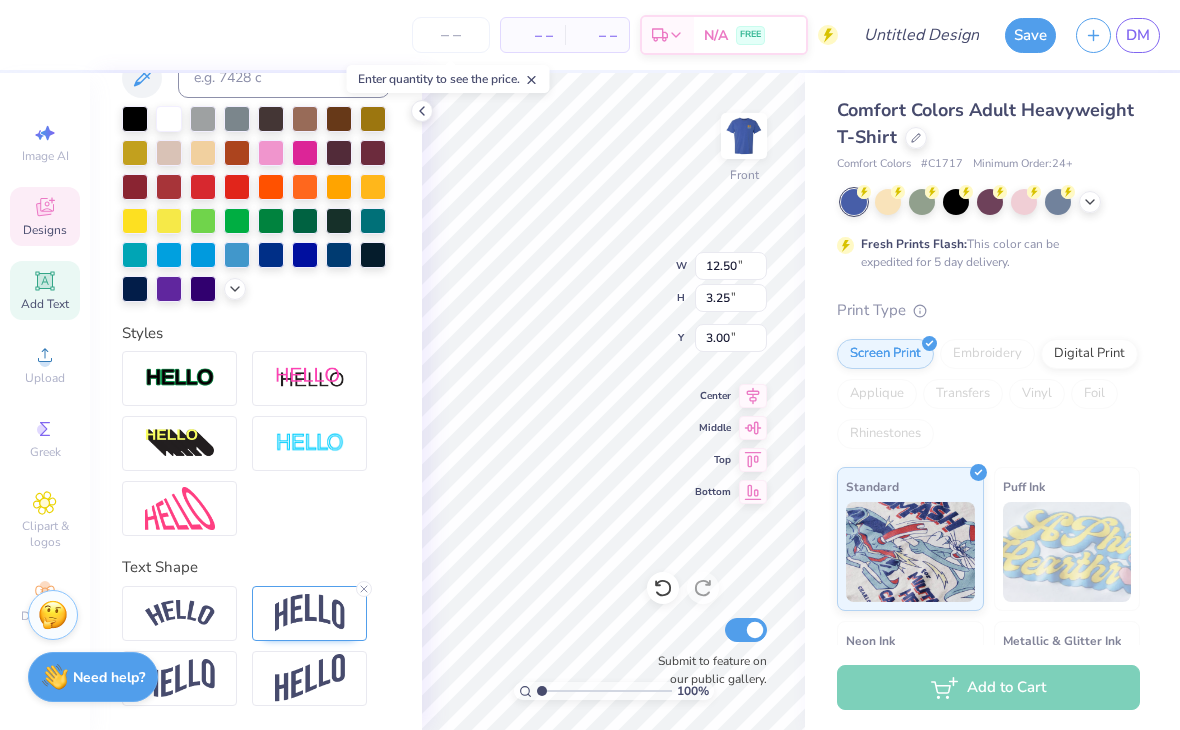 scroll, scrollTop: 1, scrollLeft: 4, axis: both 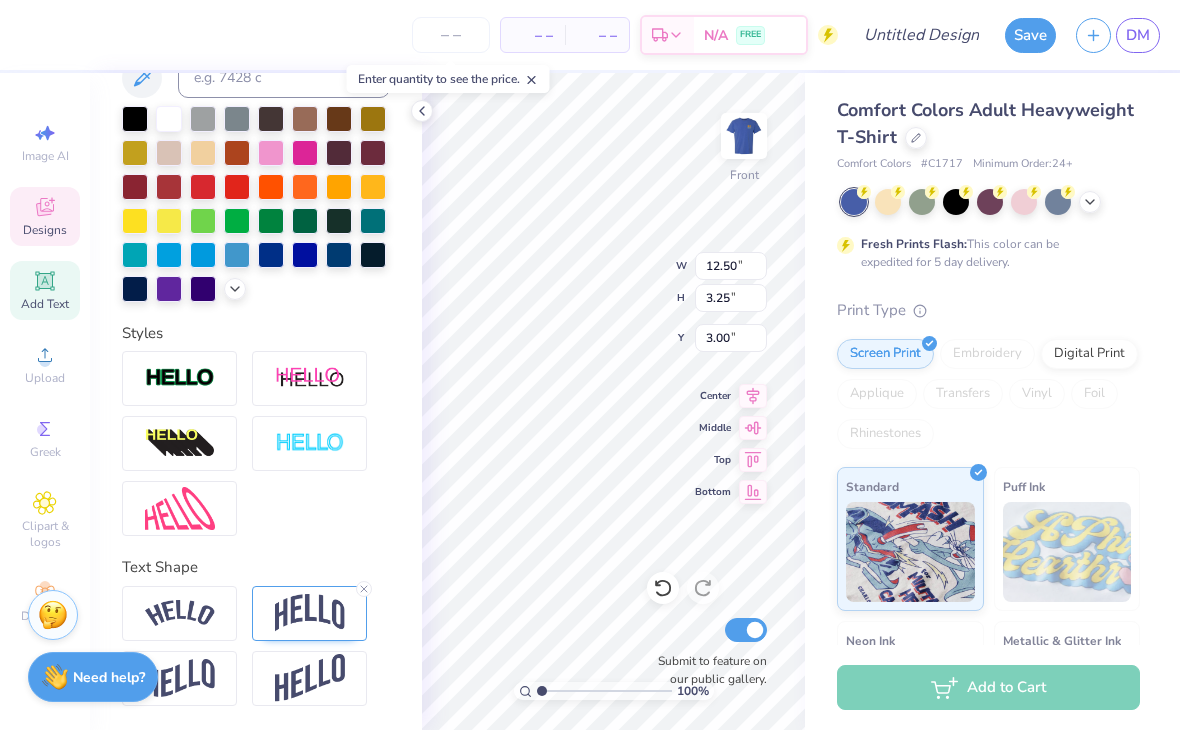 type on "B" 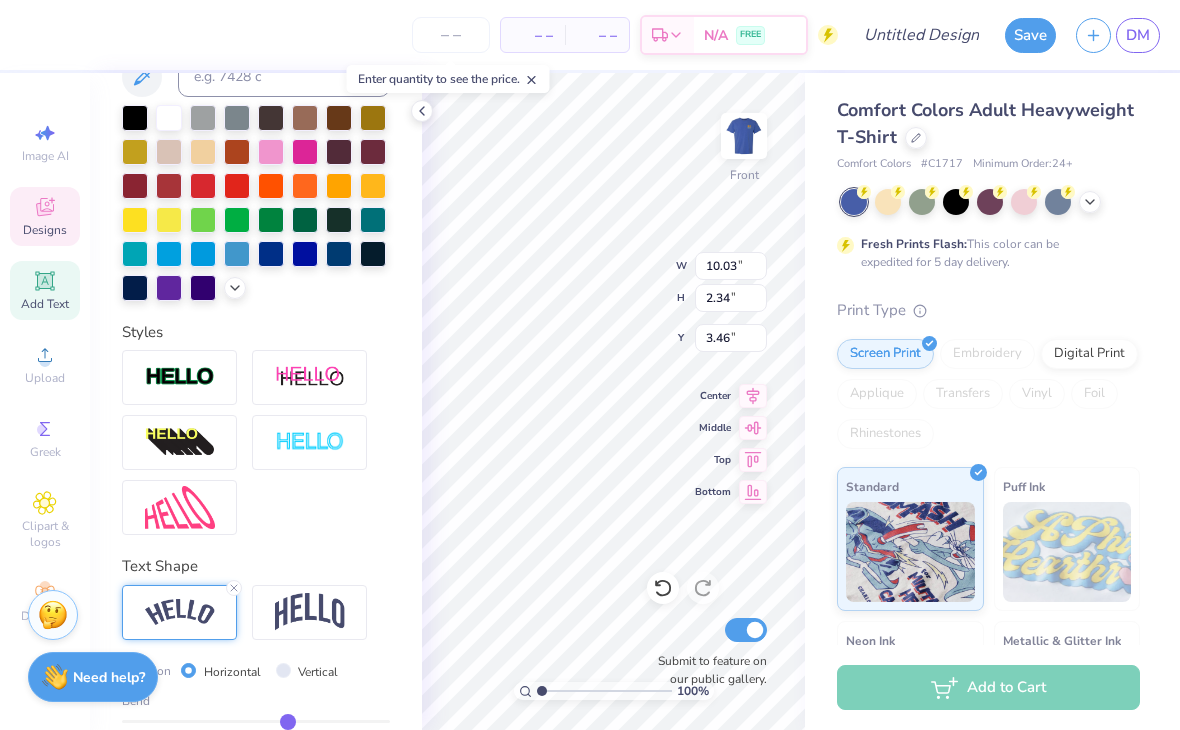 type on "2.75" 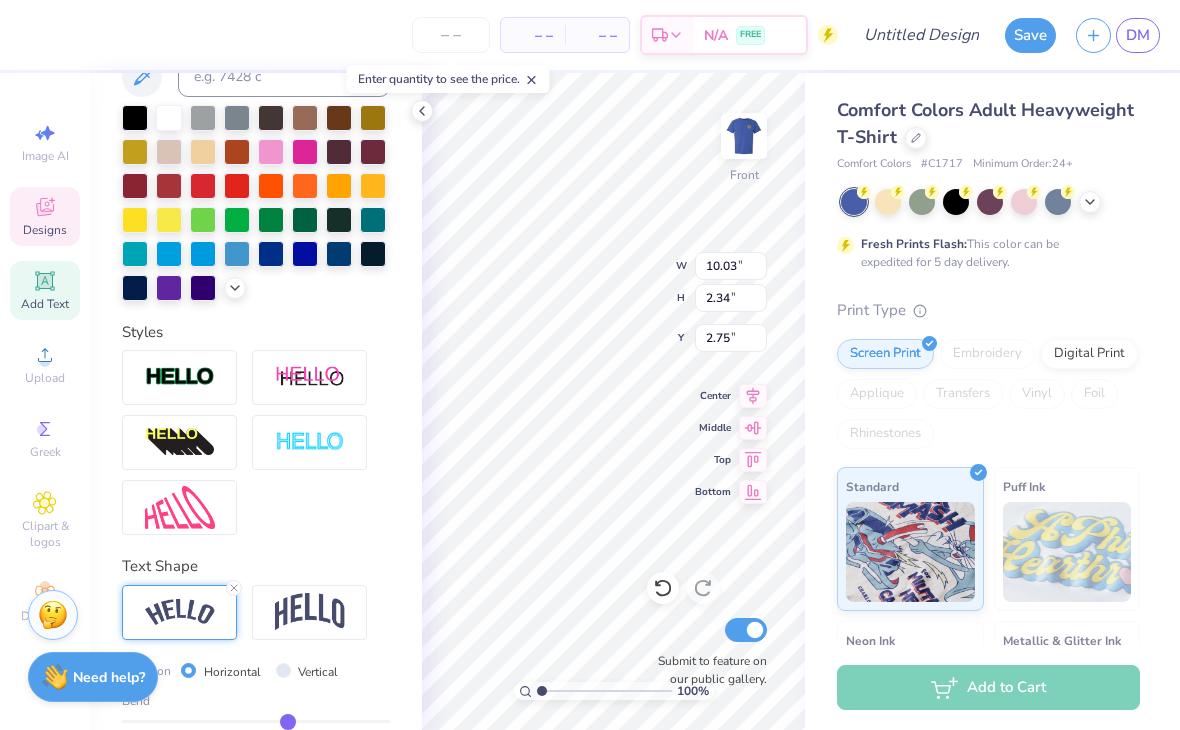click 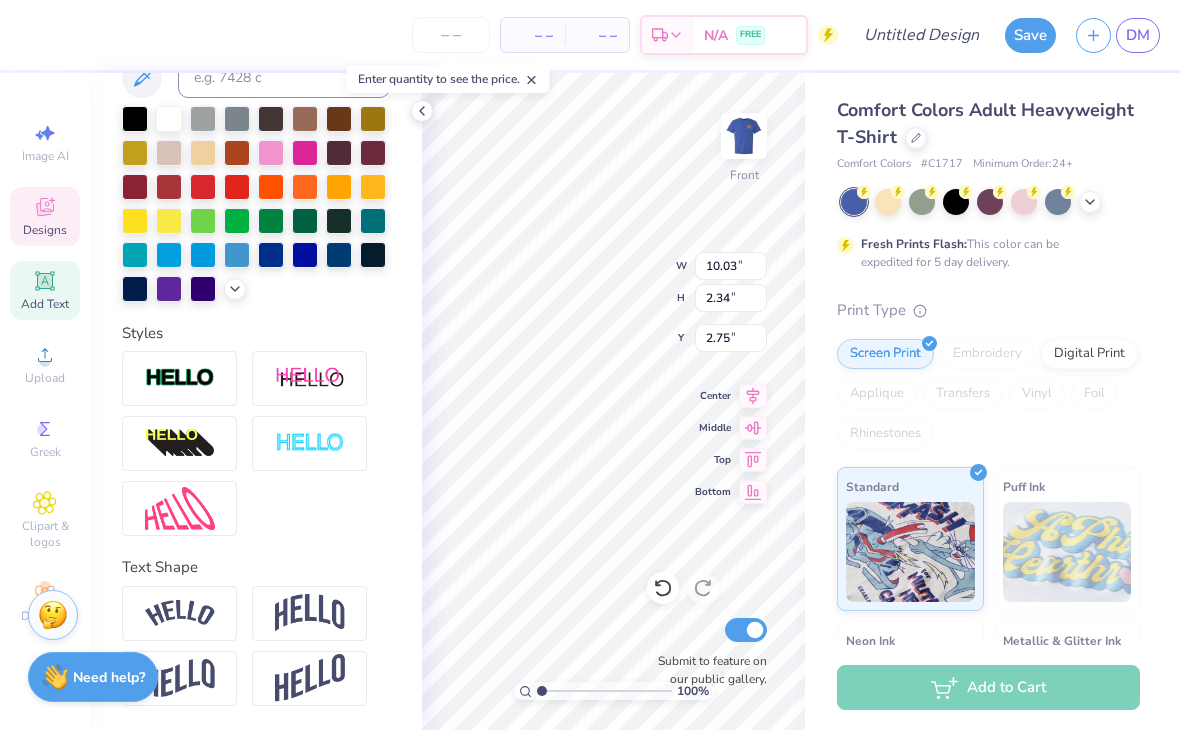 type on "8.56" 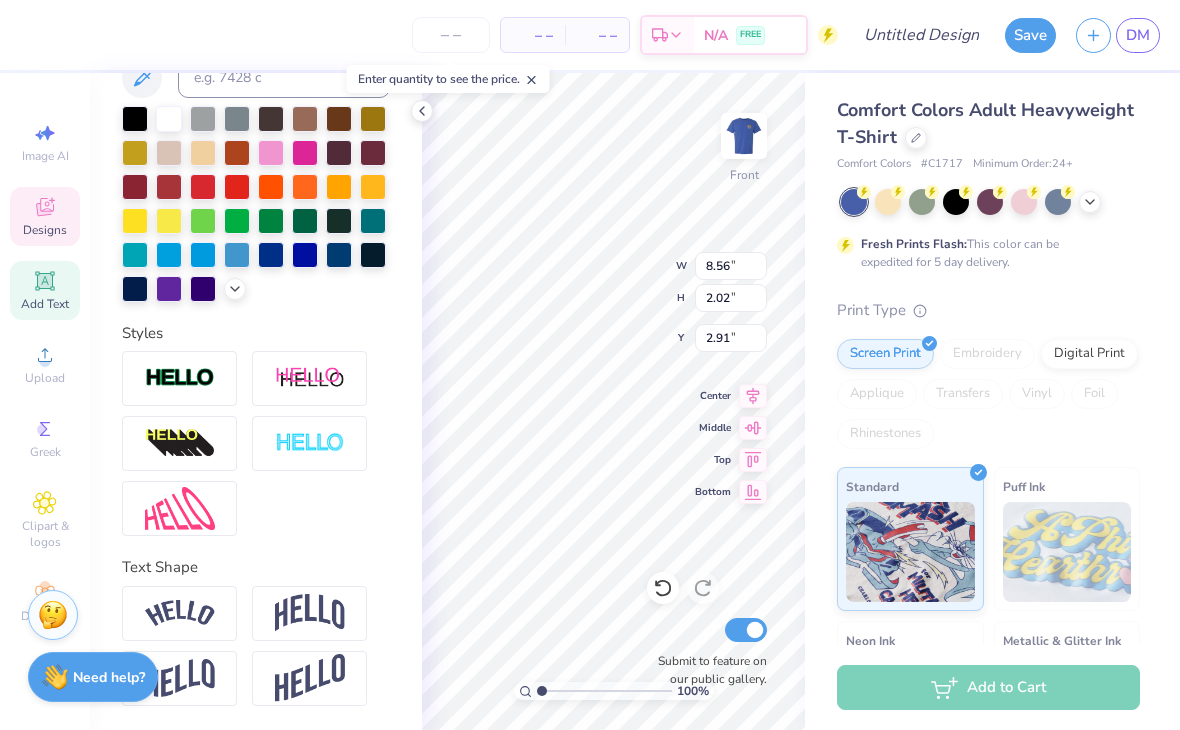 click at bounding box center [310, 613] 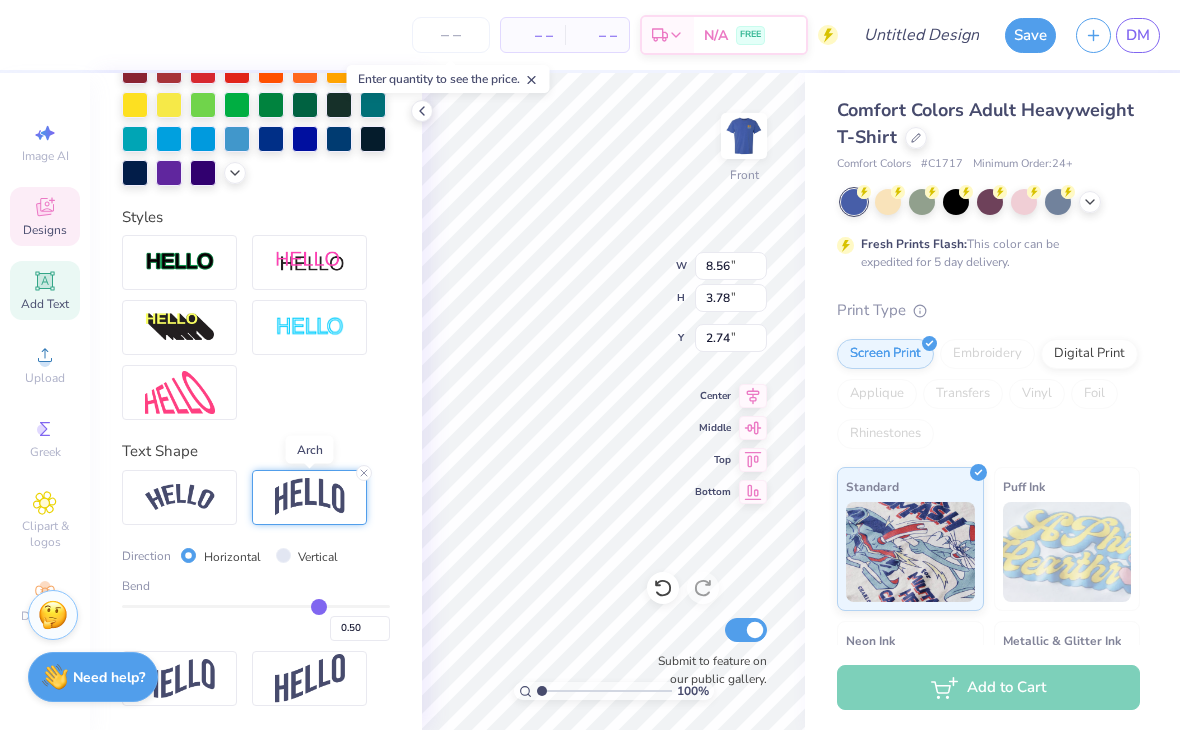 scroll, scrollTop: 551, scrollLeft: 0, axis: vertical 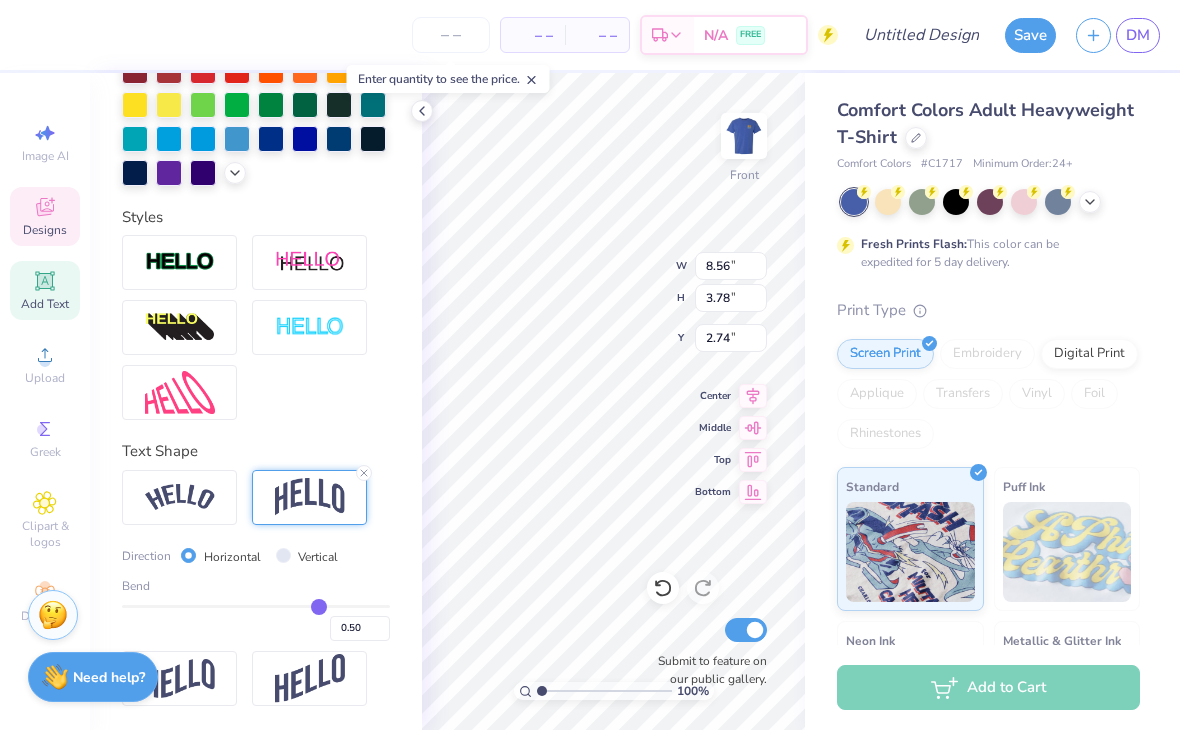 click at bounding box center [180, 497] 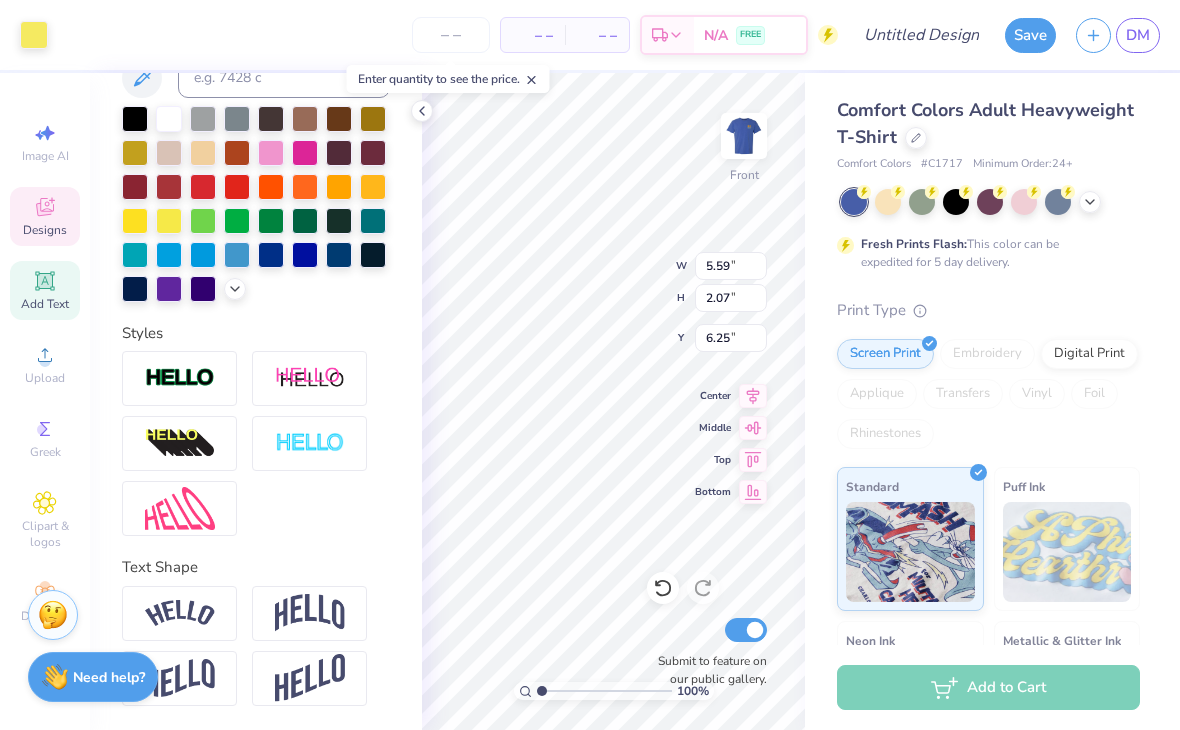 scroll, scrollTop: 434, scrollLeft: 0, axis: vertical 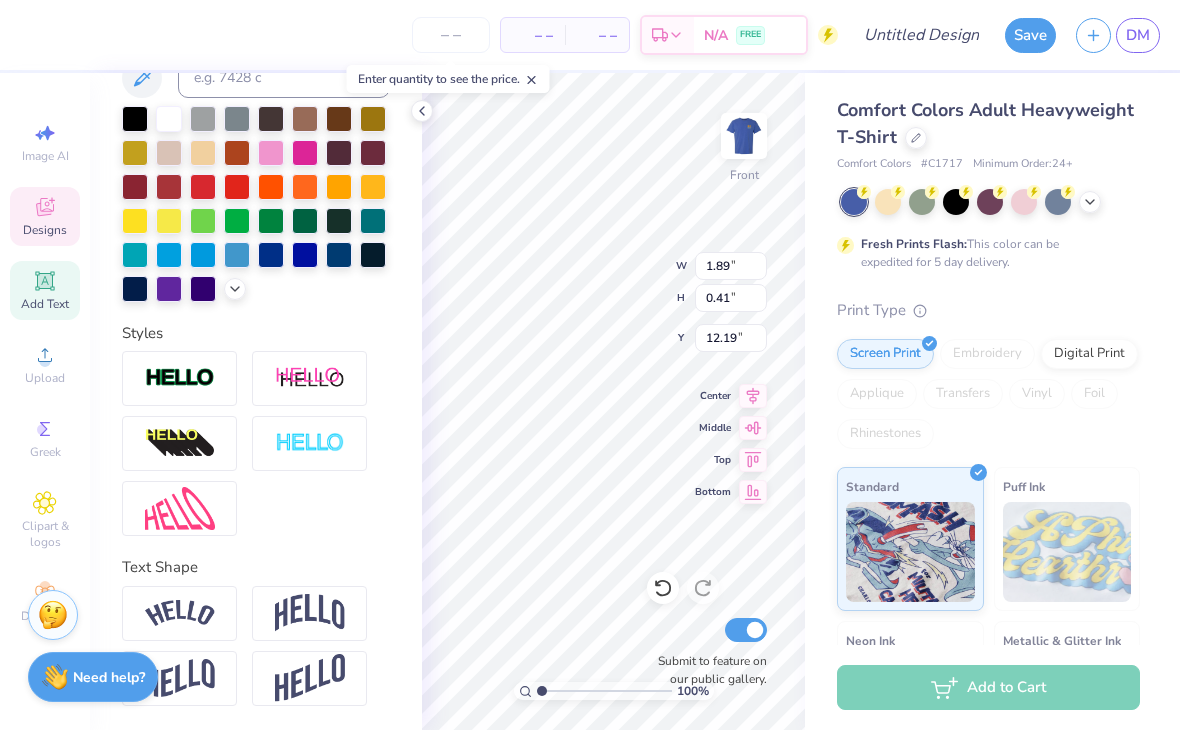 click on "Comfort Colors Adult Heavyweight T-Shirt Comfort Colors # C1717 Minimum Order:  24 +   Fresh Prints Flash:  This color can be expedited for 5 day delivery. Print Type Screen Print Embroidery Digital Print Applique Transfers Vinyl Foil Rhinestones Standard Puff Ink Neon Ink Metallic & Glitter Ink Glow in the Dark Ink Water based Ink" at bounding box center (992, 496) 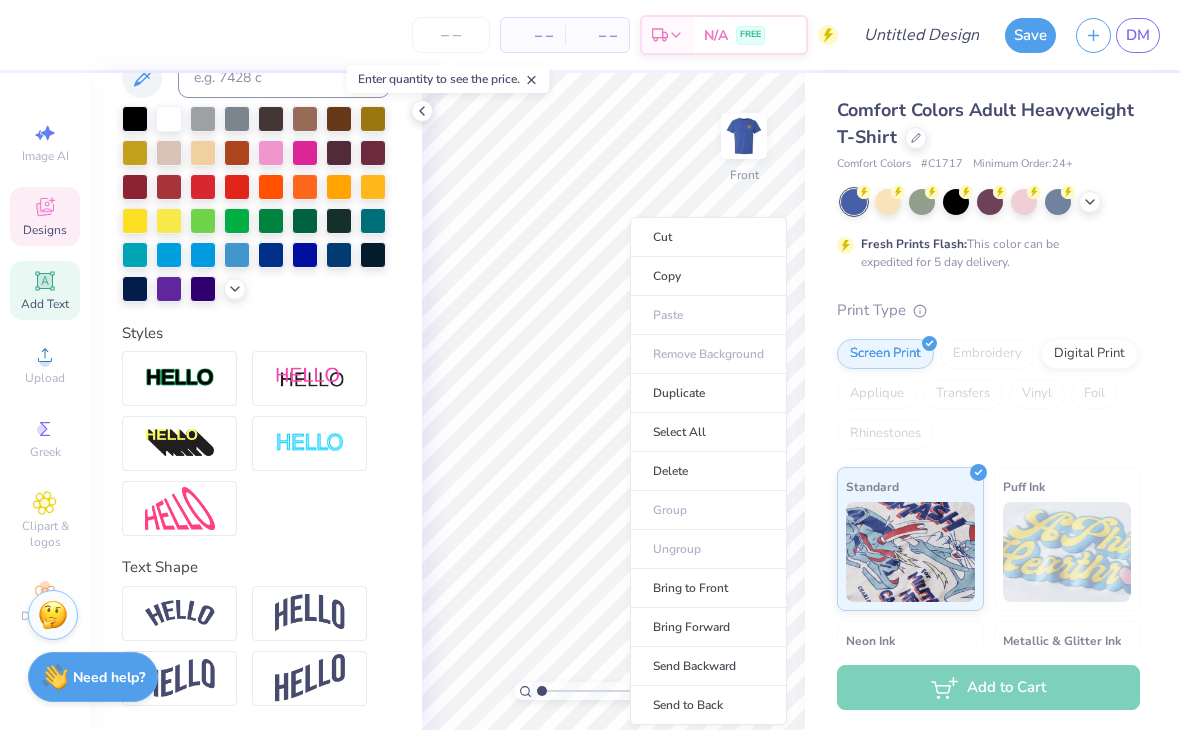 click on "Cut" at bounding box center [708, 237] 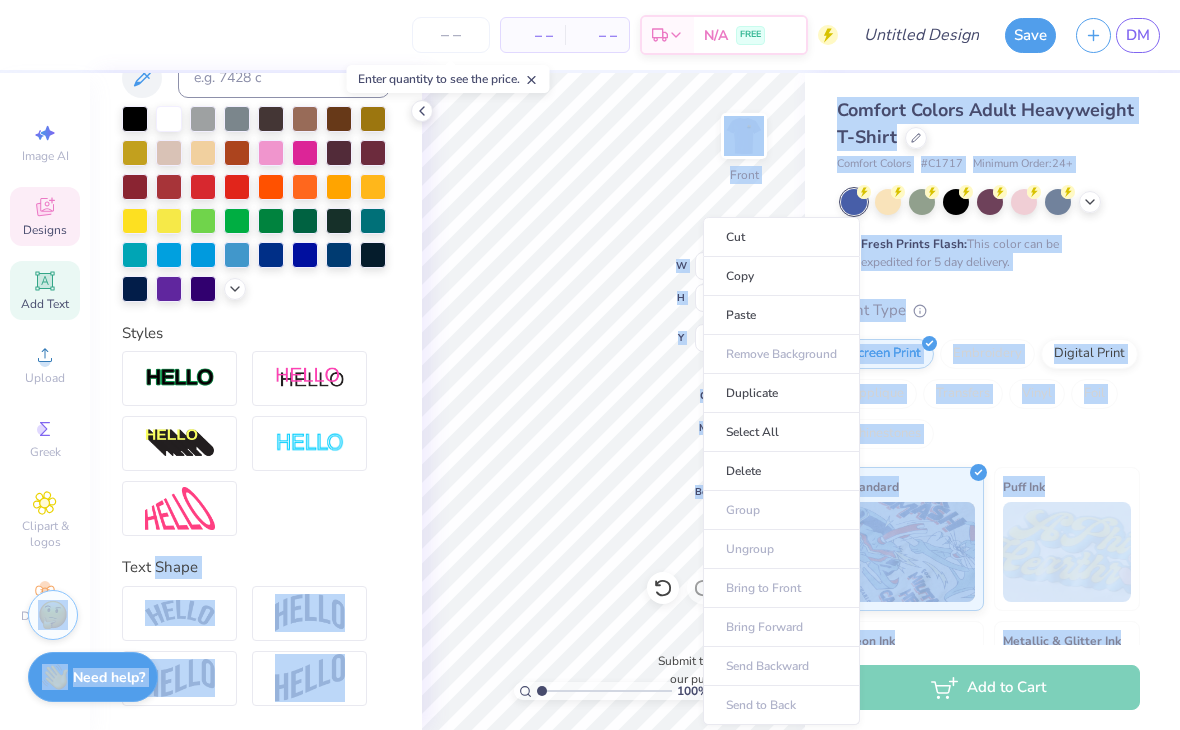 click on "Cut" at bounding box center (781, 237) 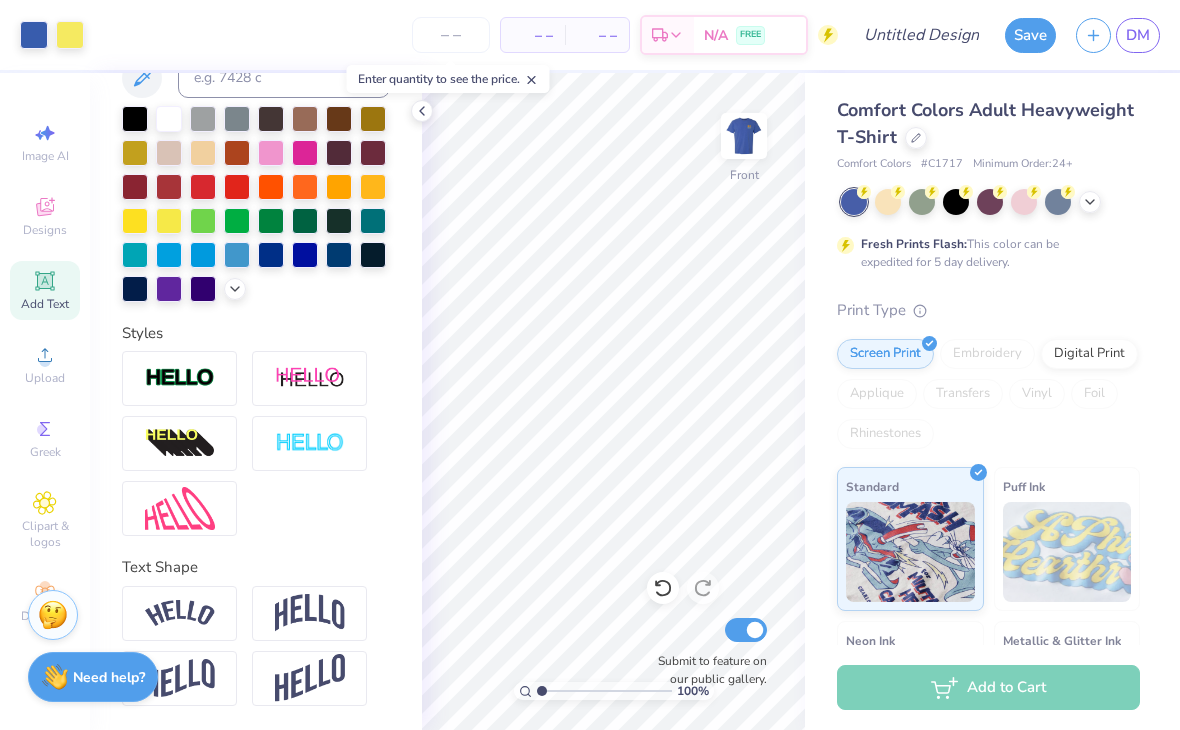 click 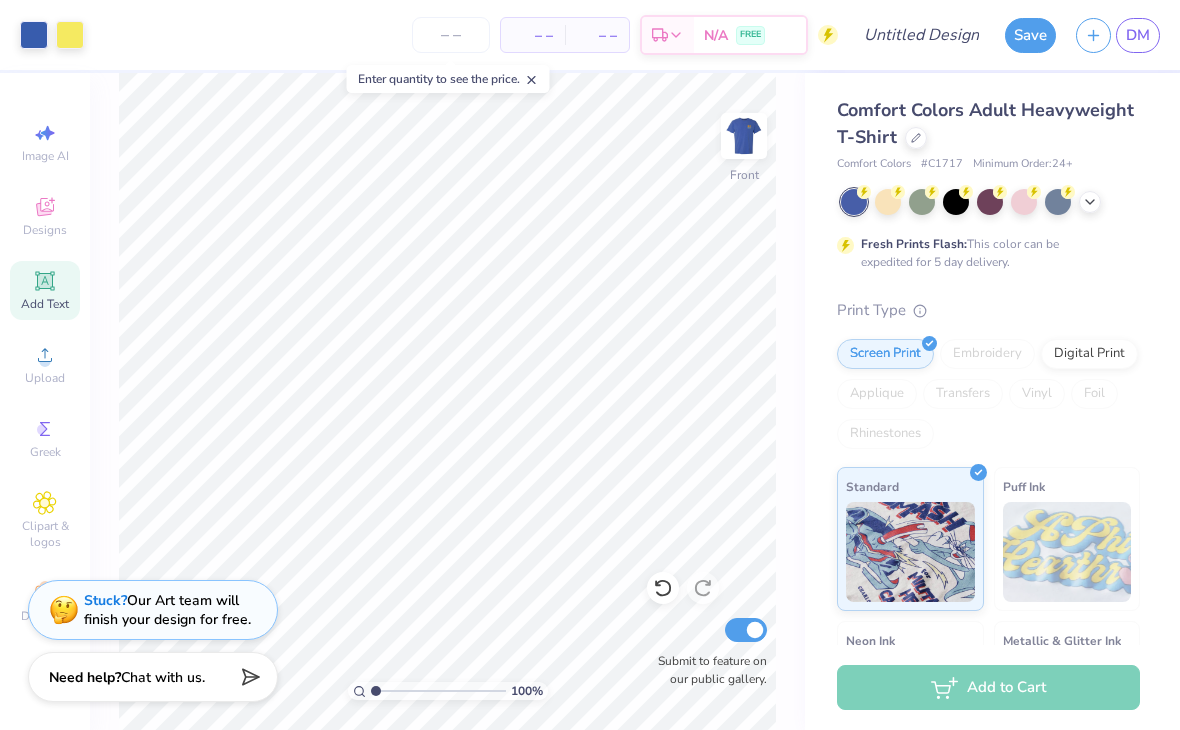 click at bounding box center [744, 136] 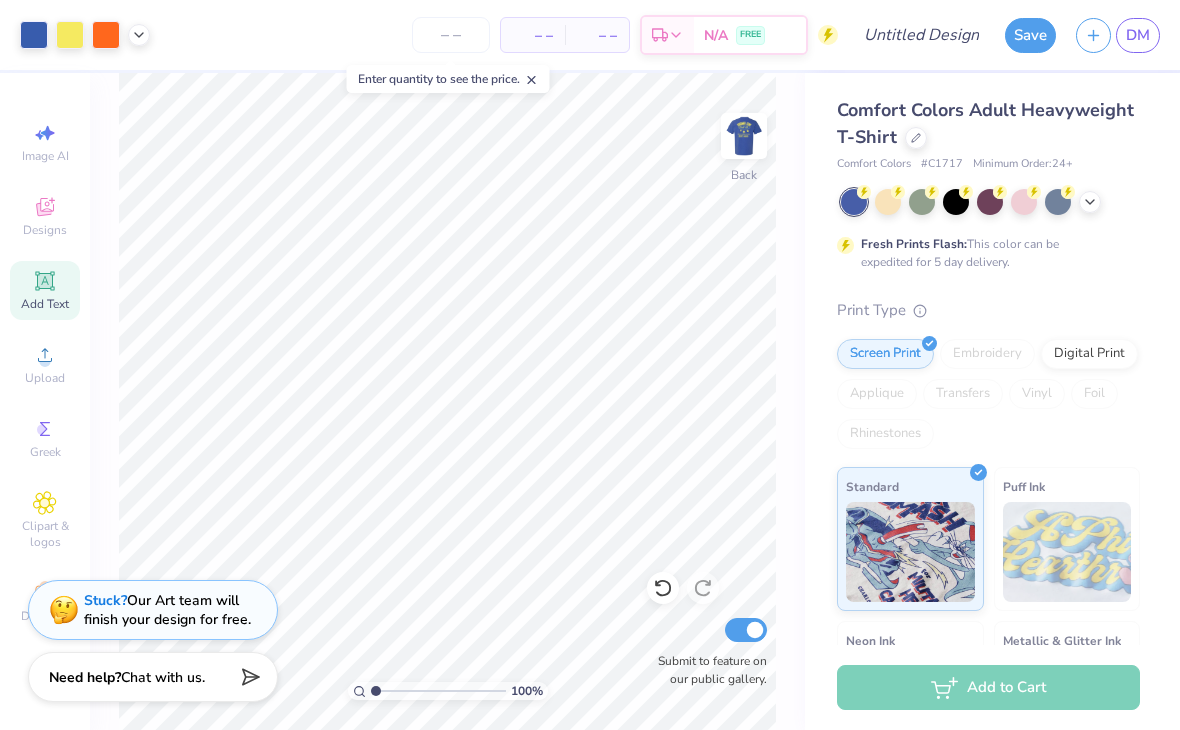 click at bounding box center (744, 136) 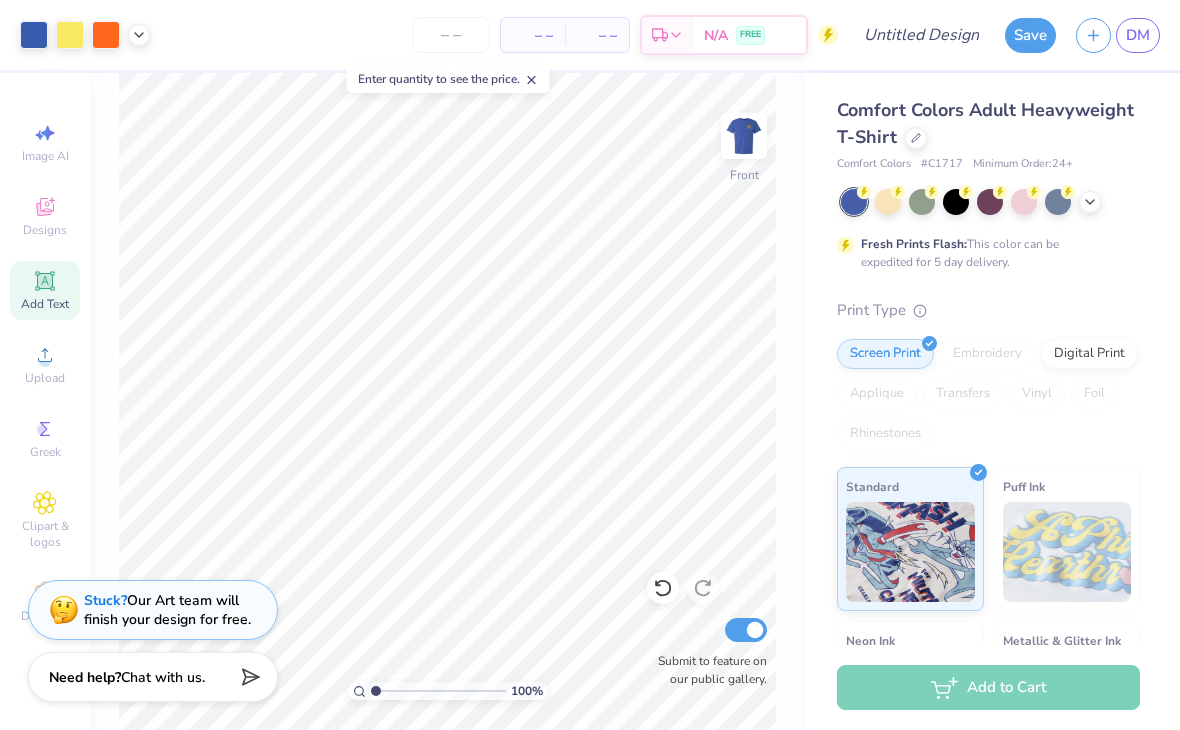 click at bounding box center (744, 136) 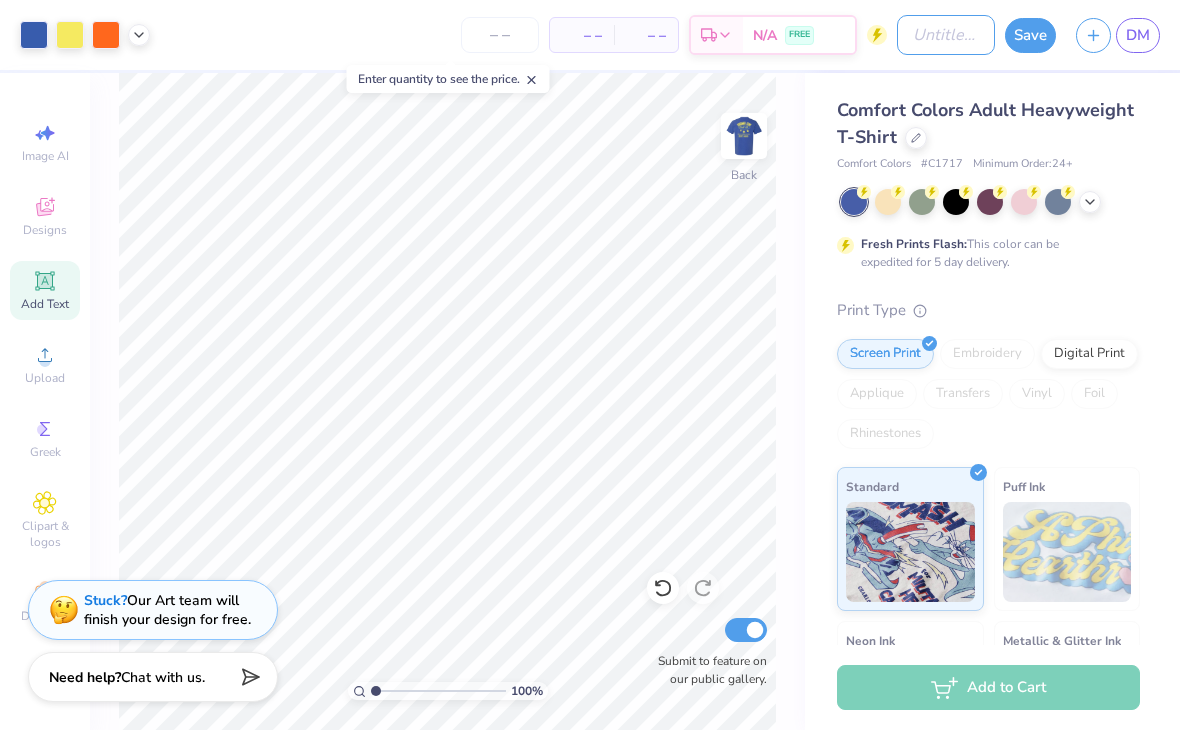 click on "Design Title" at bounding box center (946, 35) 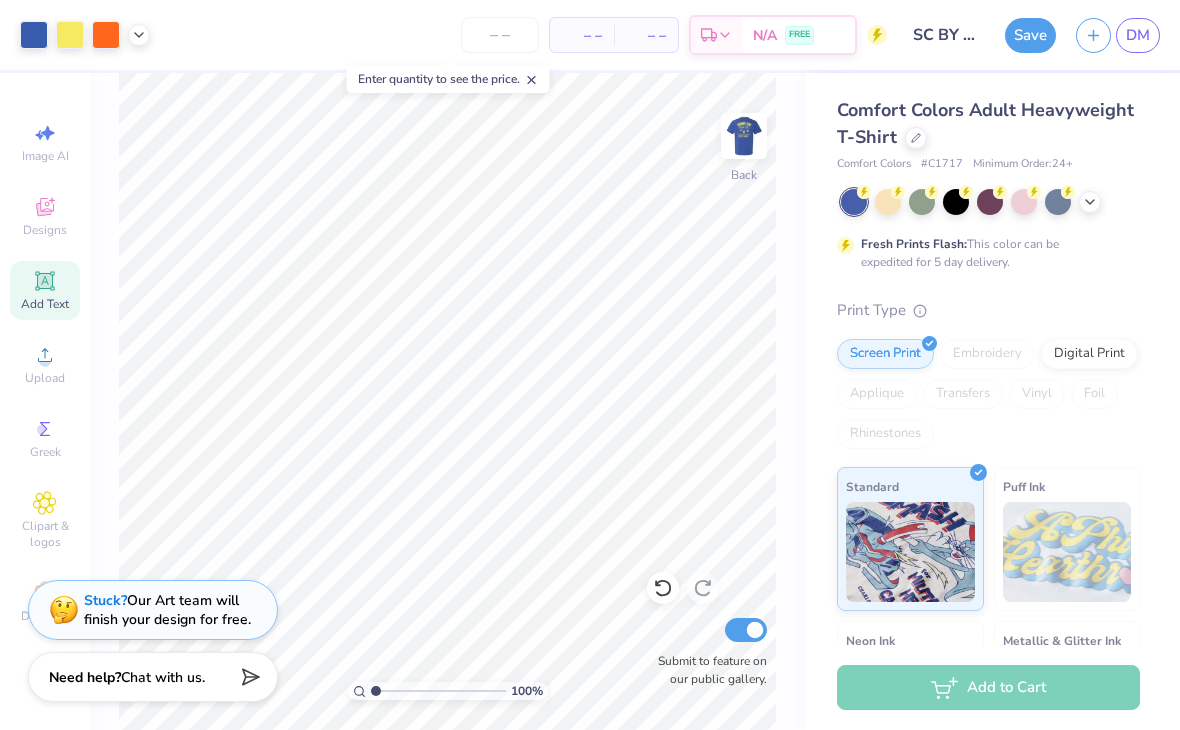 click on "Save" at bounding box center (1030, 35) 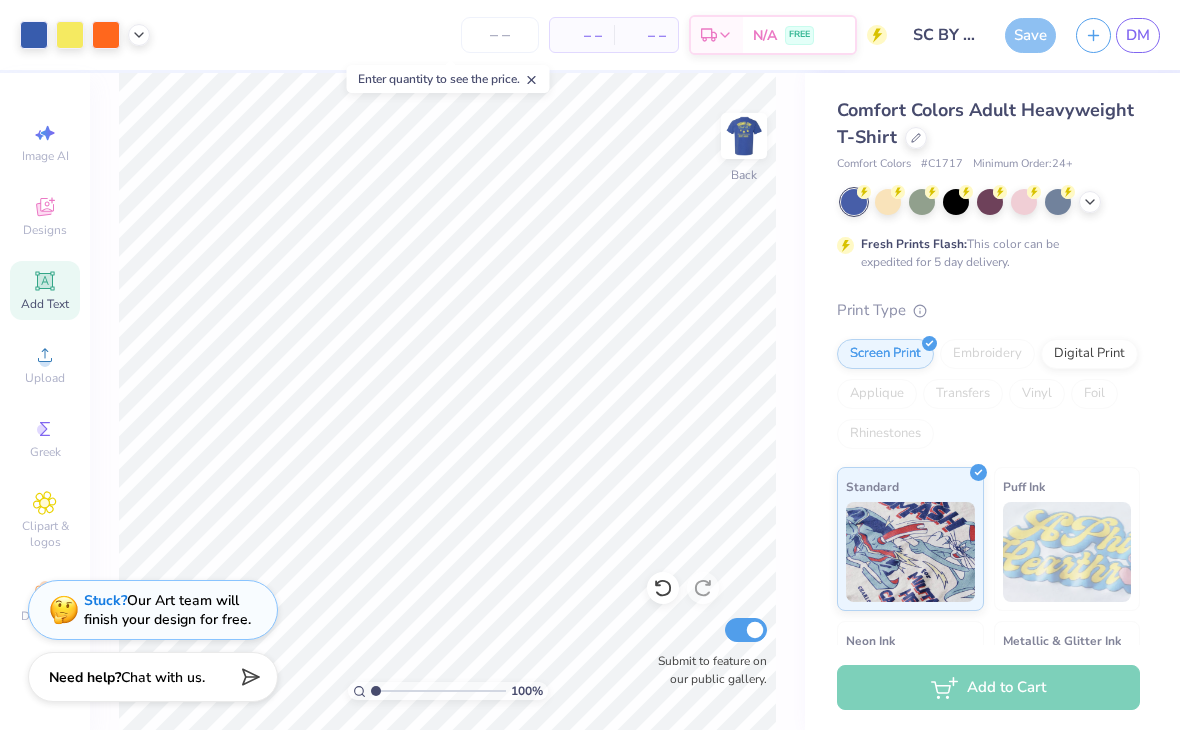 click on "Save" at bounding box center [1030, 35] 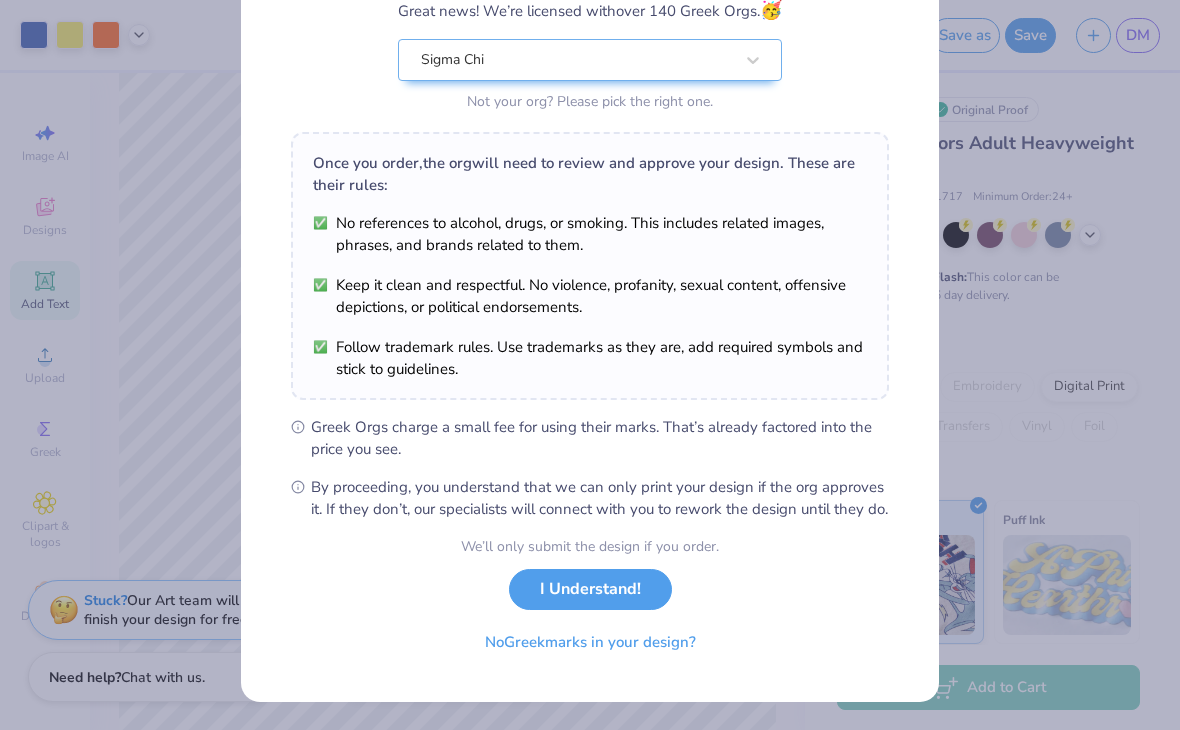 scroll, scrollTop: 206, scrollLeft: 0, axis: vertical 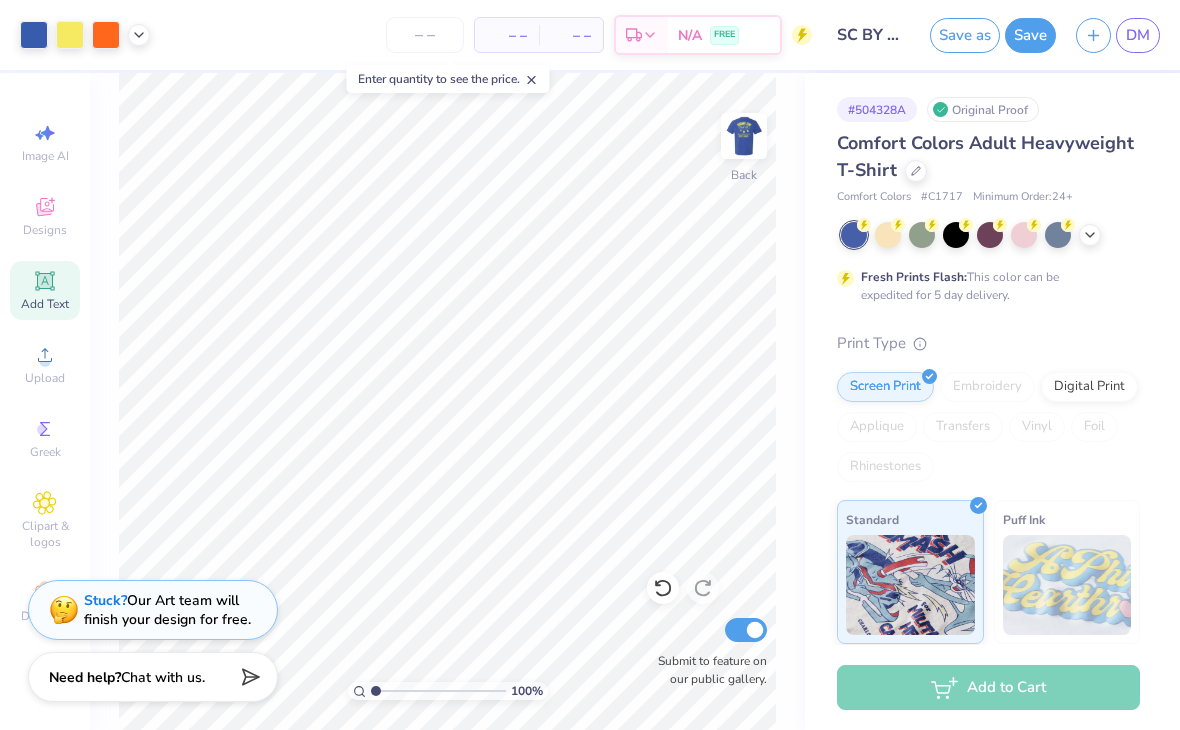 click at bounding box center [744, 136] 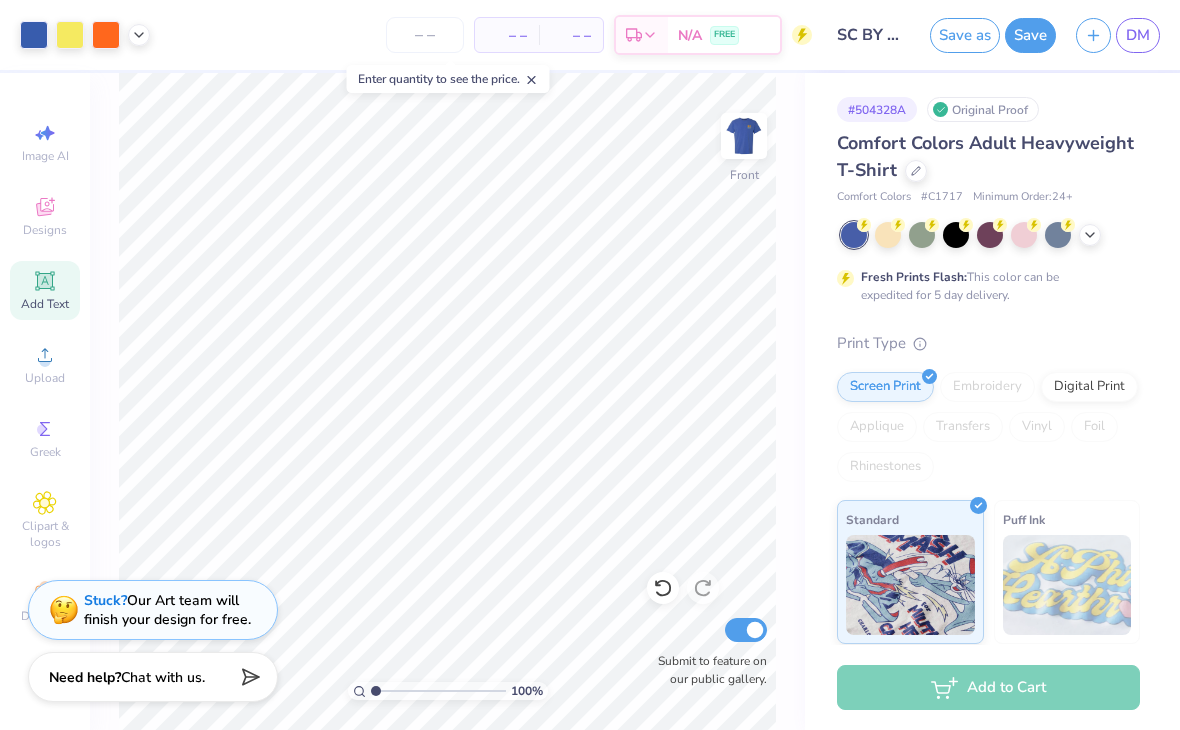 click at bounding box center [744, 136] 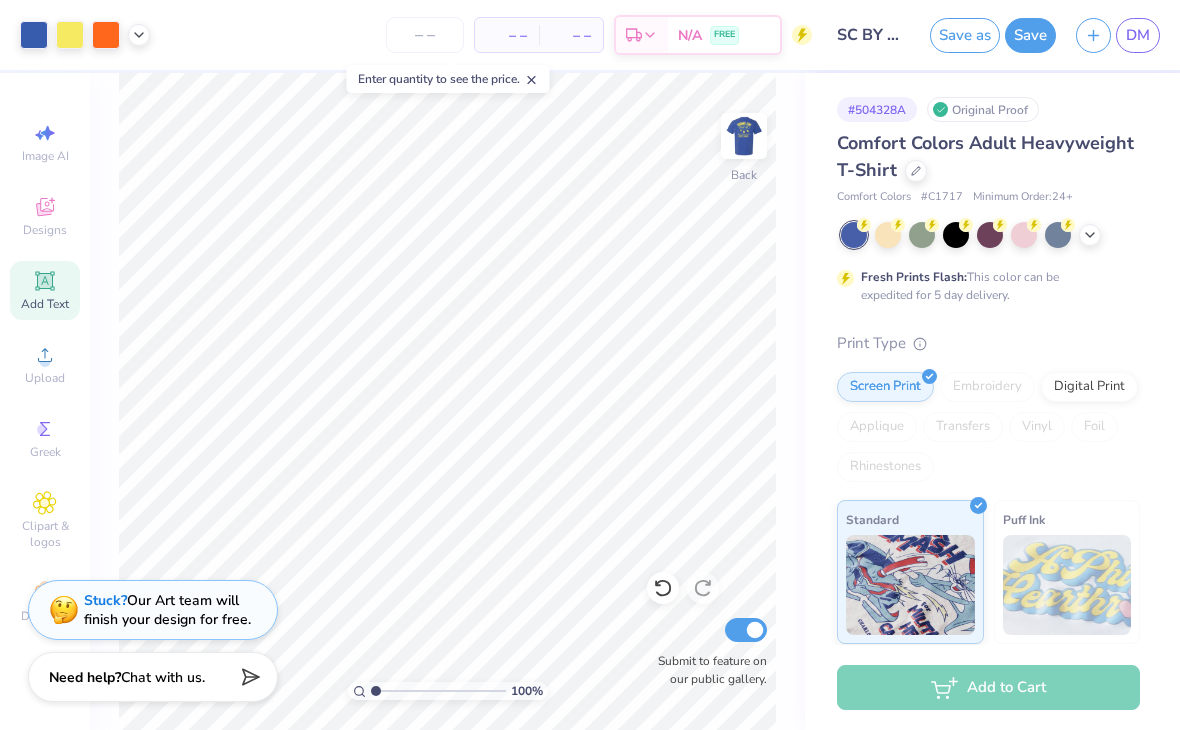 click at bounding box center (744, 136) 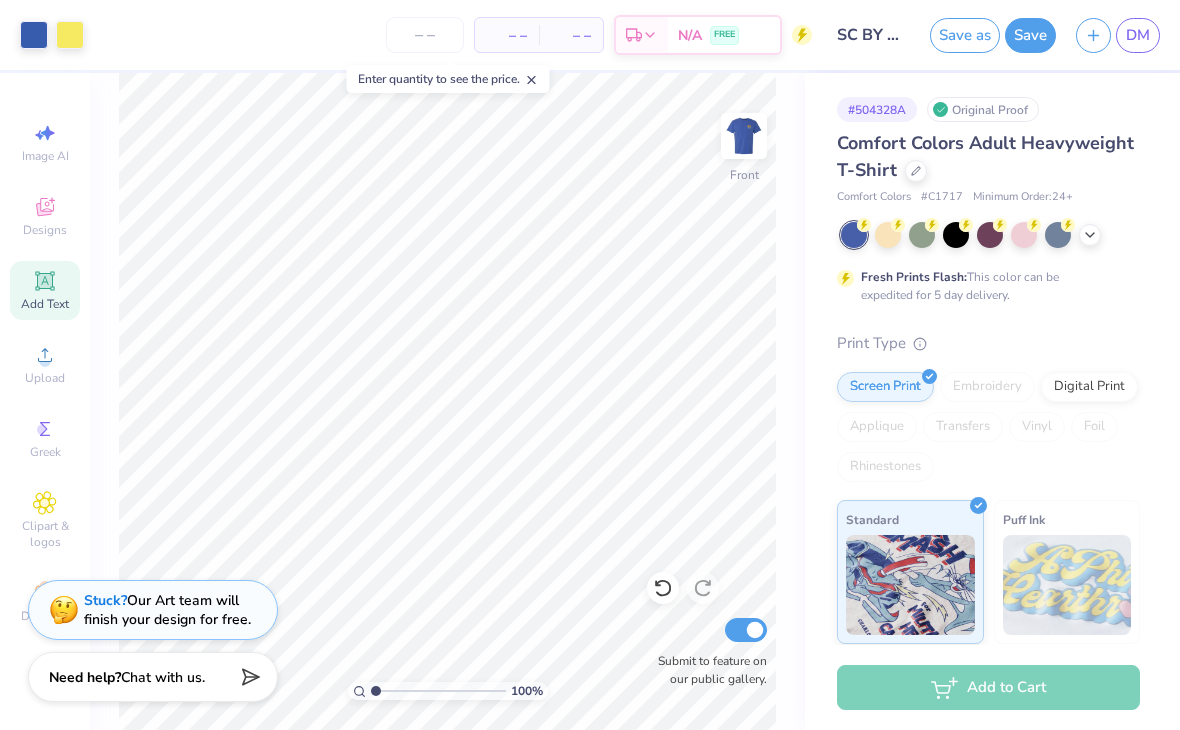 click at bounding box center [744, 136] 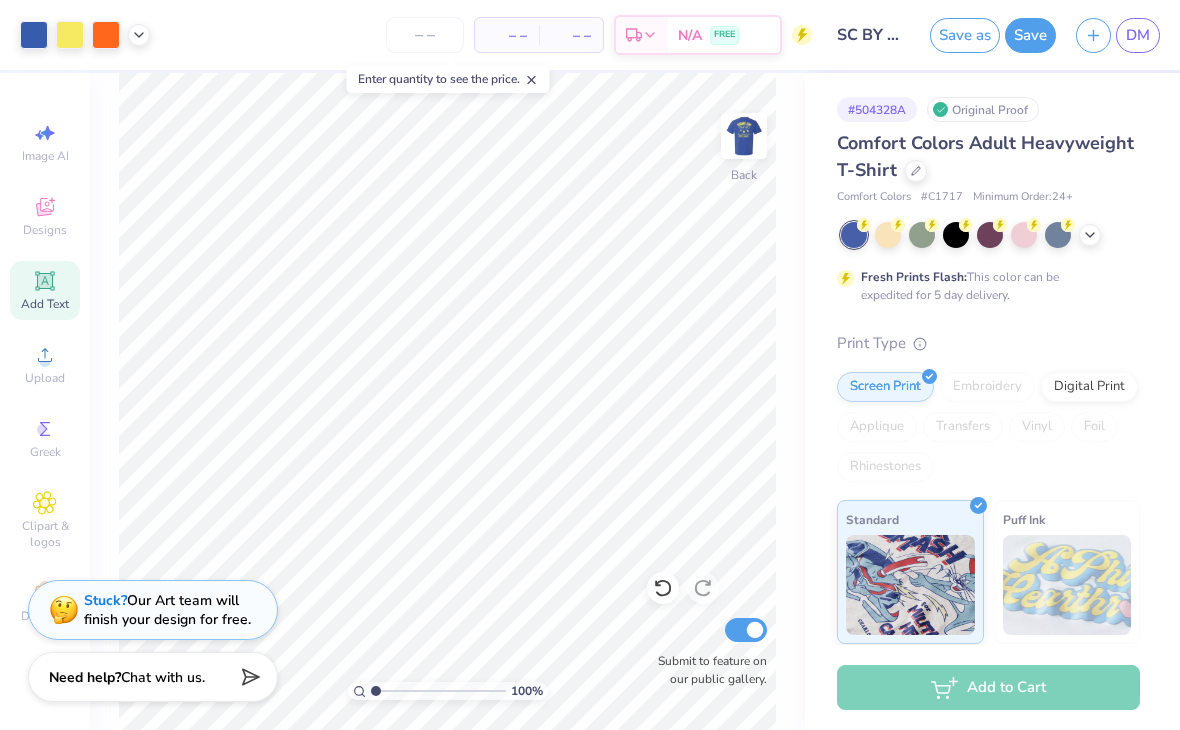 click on "Image AI" at bounding box center [45, 142] 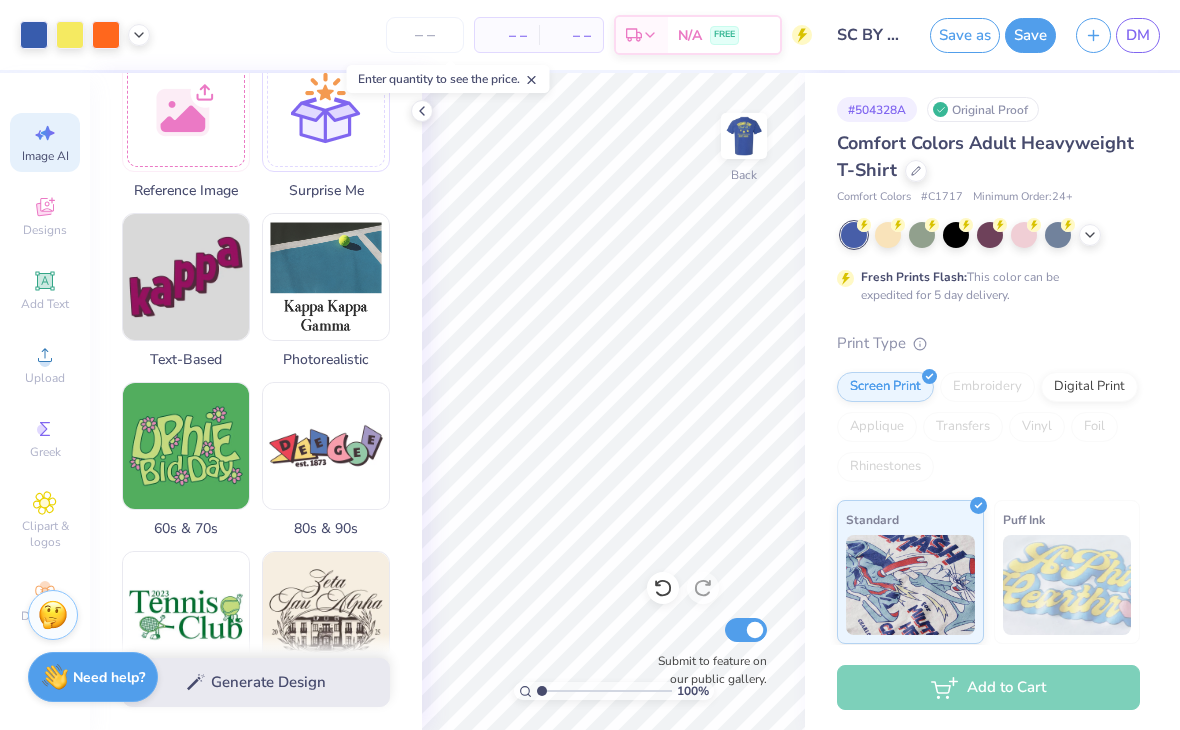 scroll, scrollTop: 261, scrollLeft: 0, axis: vertical 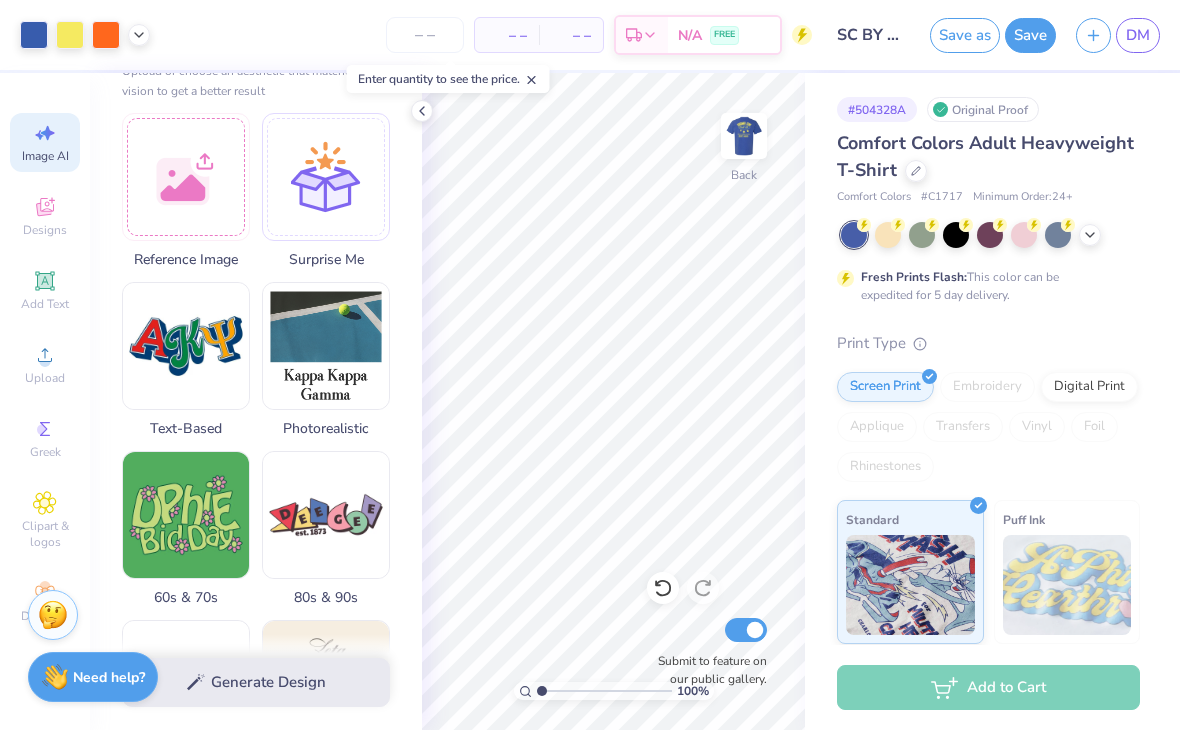 click at bounding box center [186, 346] 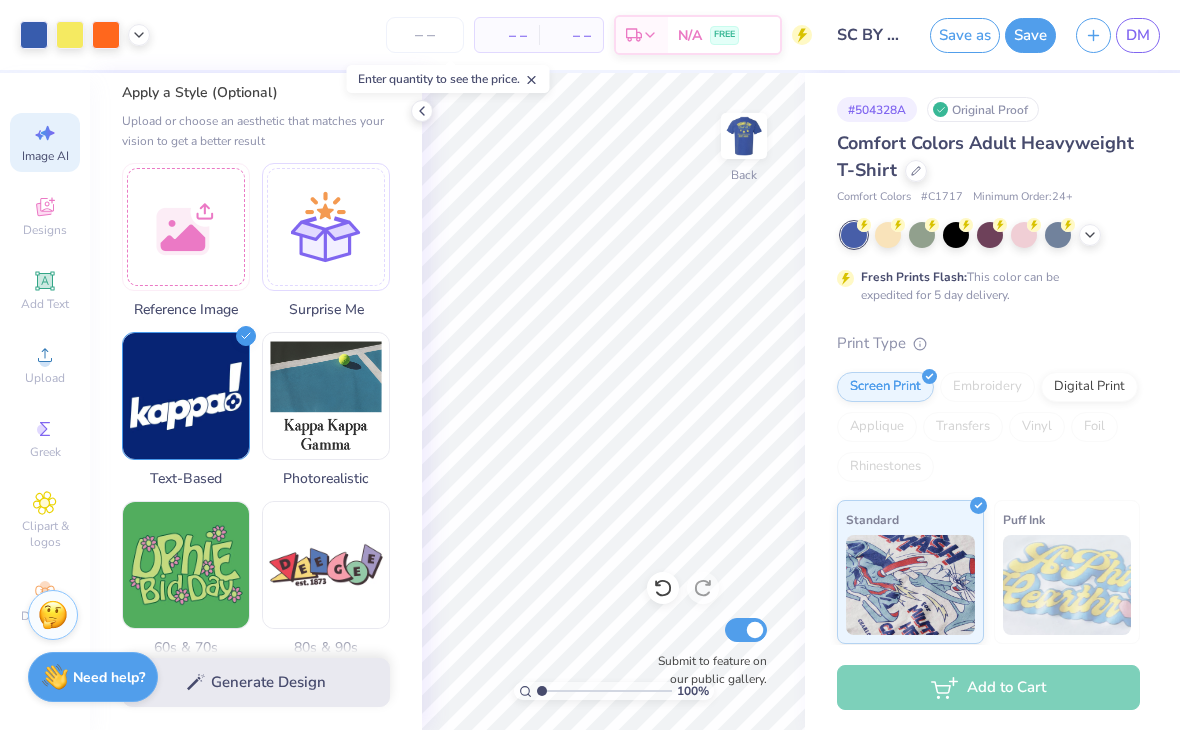 scroll, scrollTop: 175, scrollLeft: 0, axis: vertical 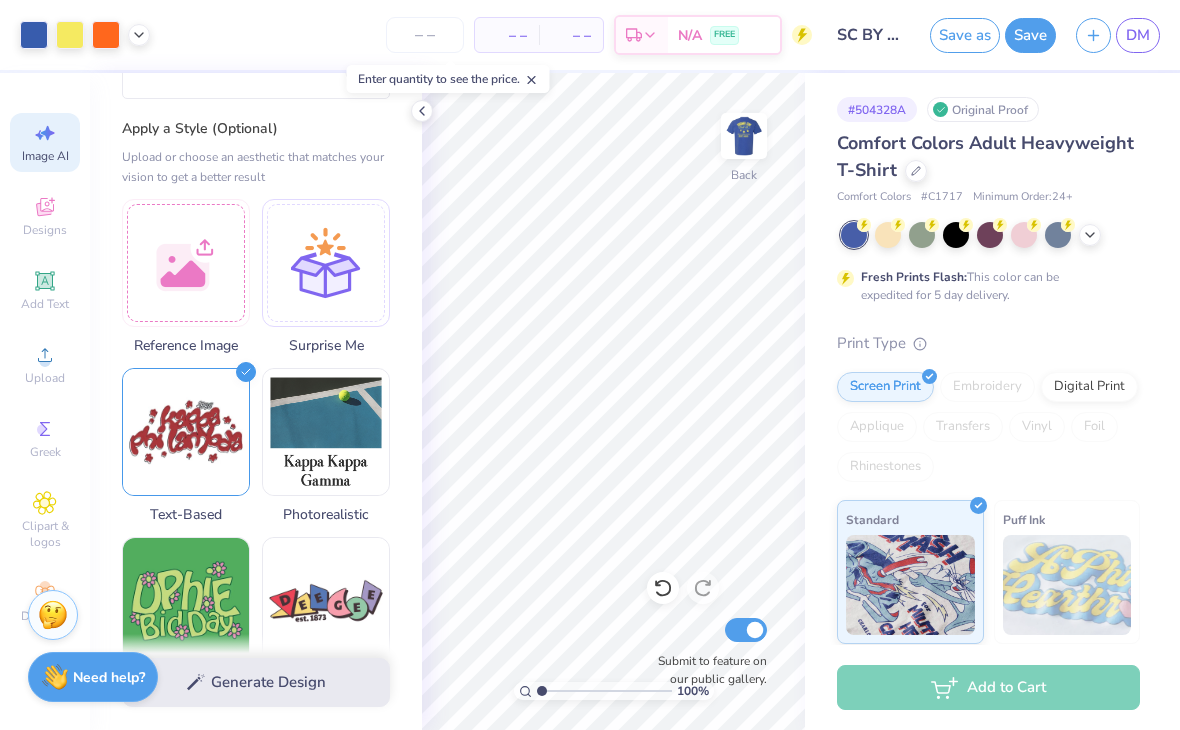 click at bounding box center (744, 136) 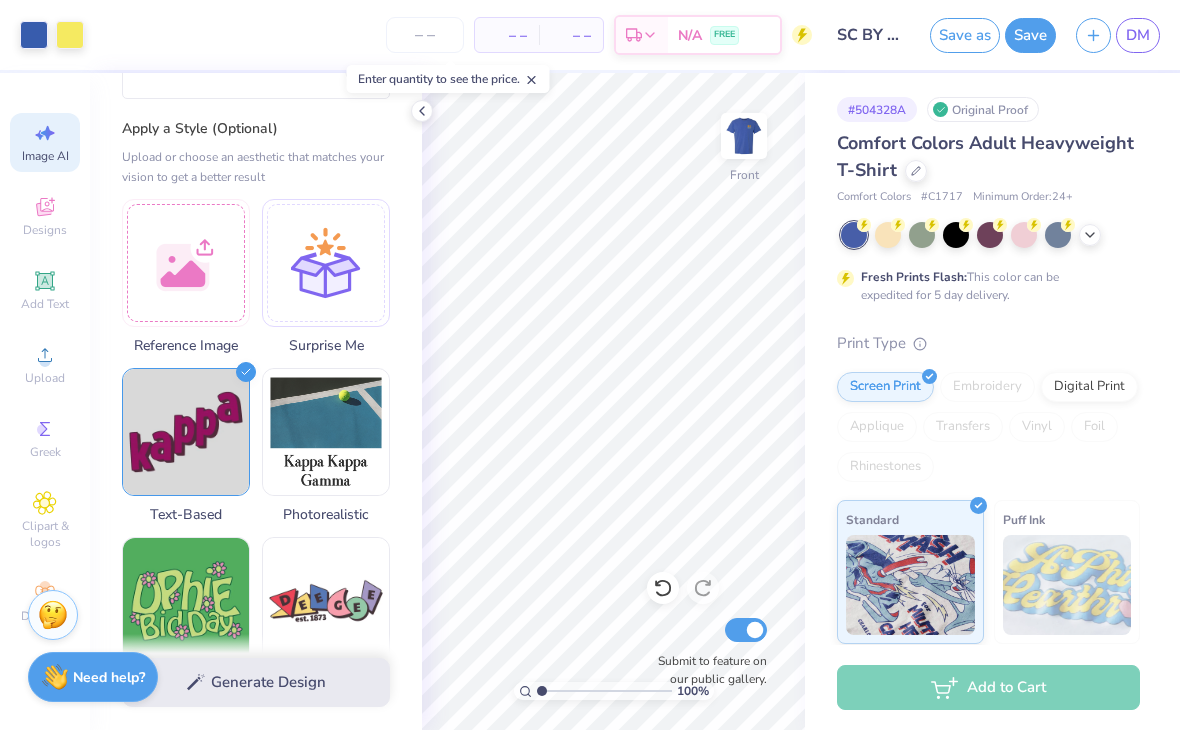 click at bounding box center (744, 136) 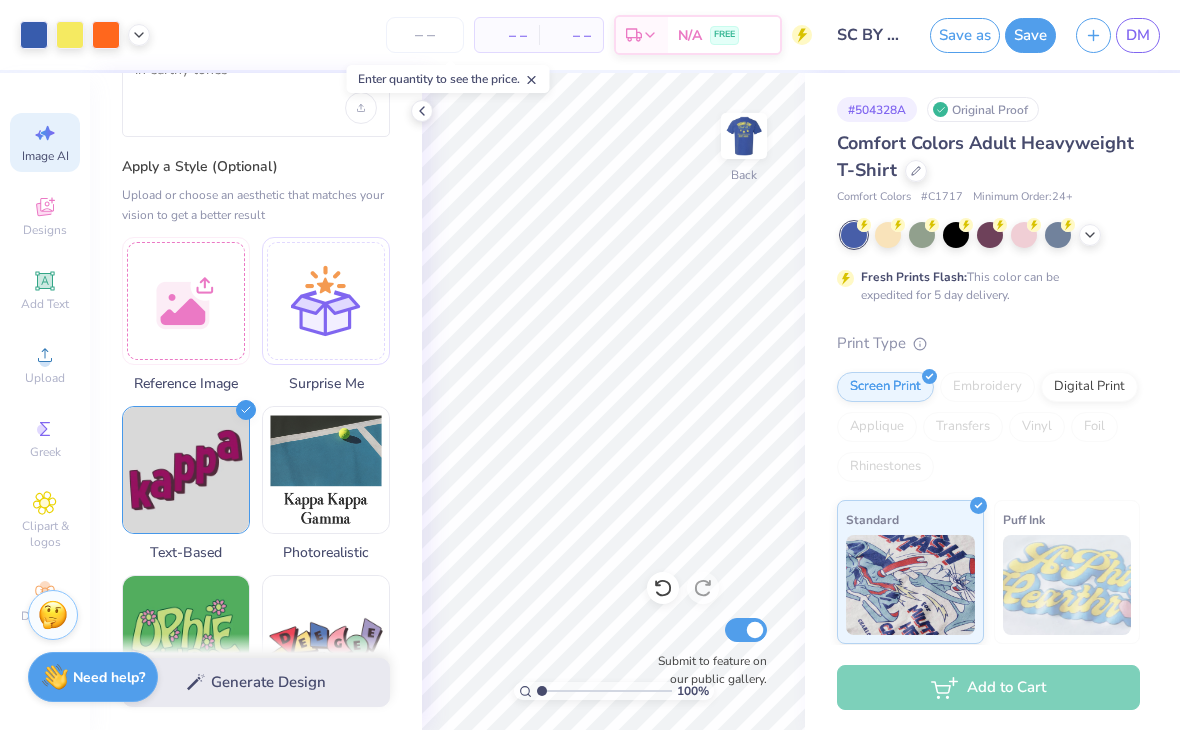 scroll, scrollTop: 129, scrollLeft: 0, axis: vertical 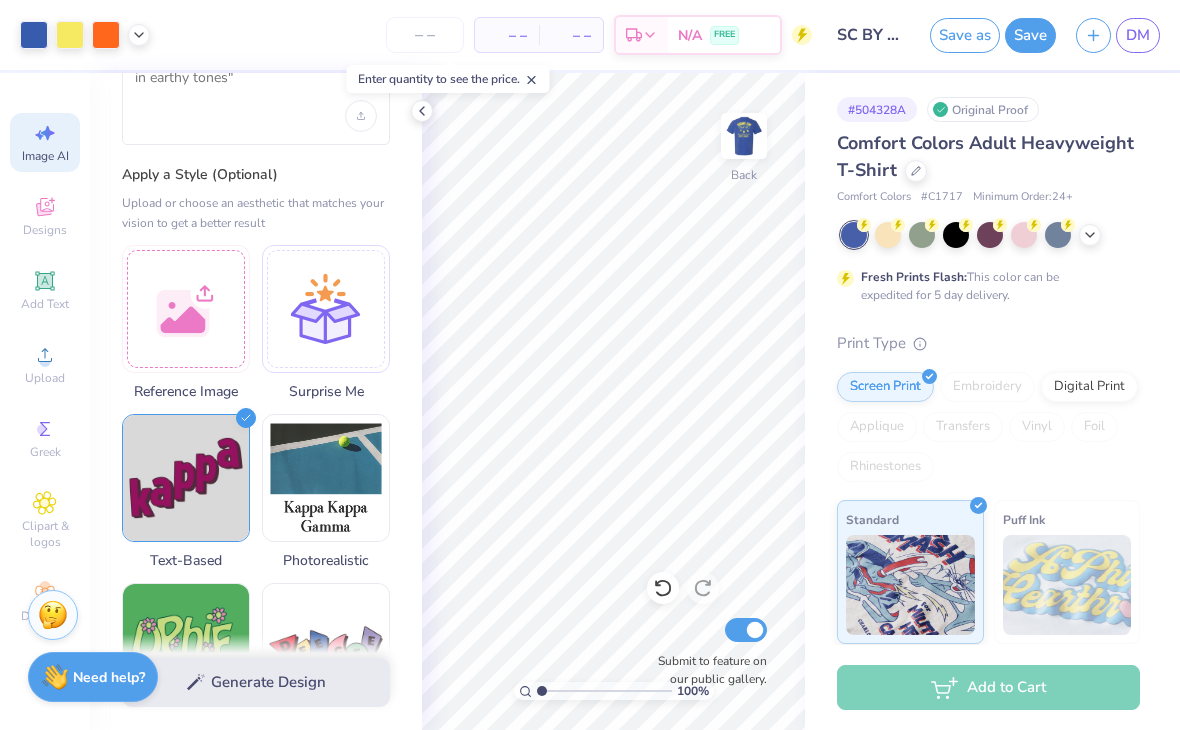 click at bounding box center [186, 309] 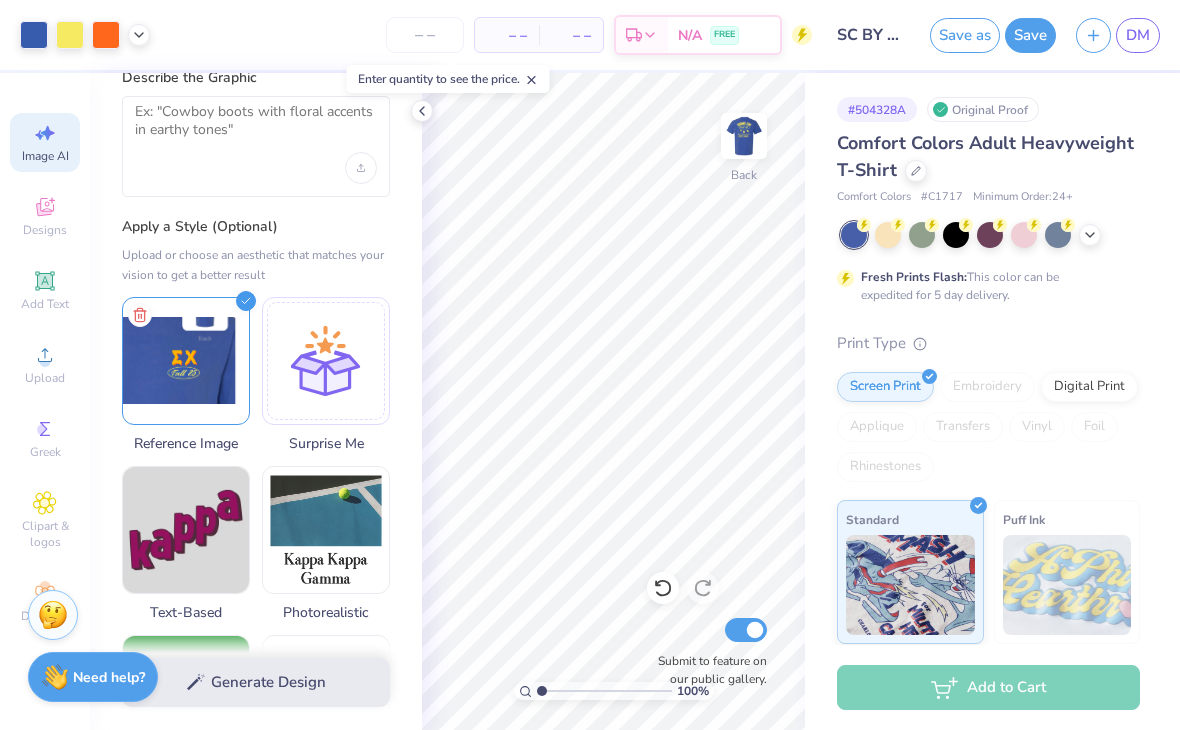 scroll, scrollTop: 73, scrollLeft: 0, axis: vertical 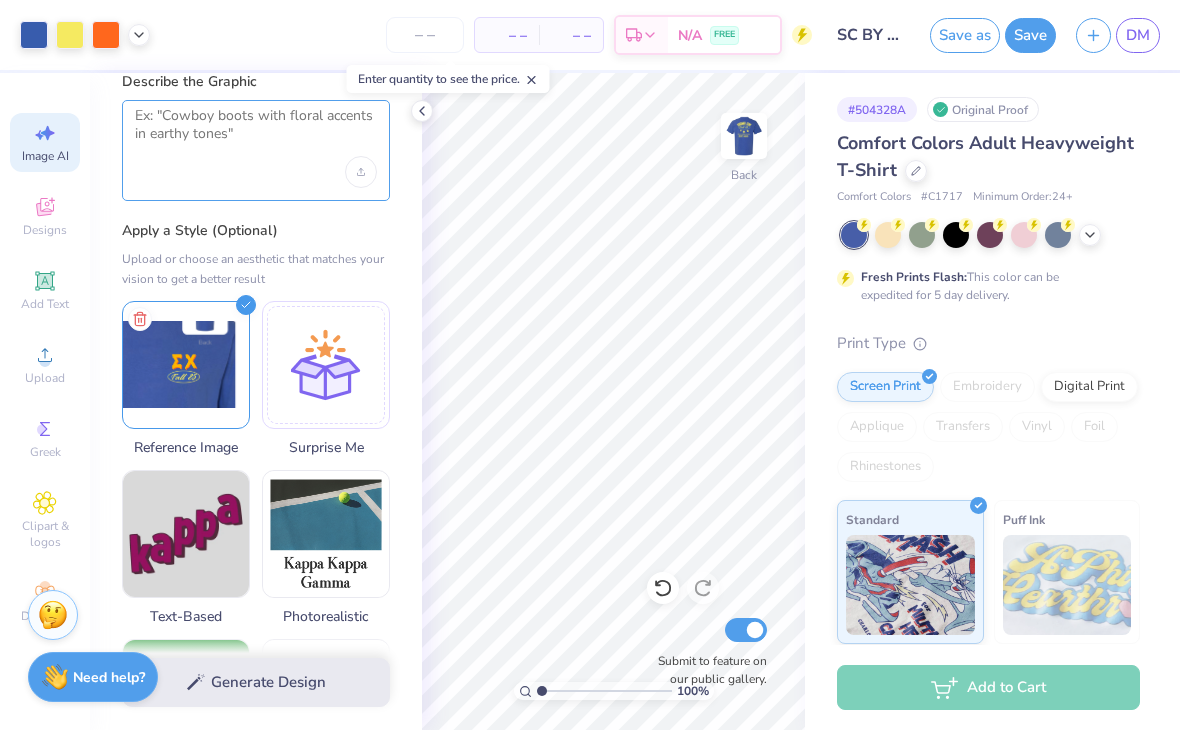 click at bounding box center [256, 132] 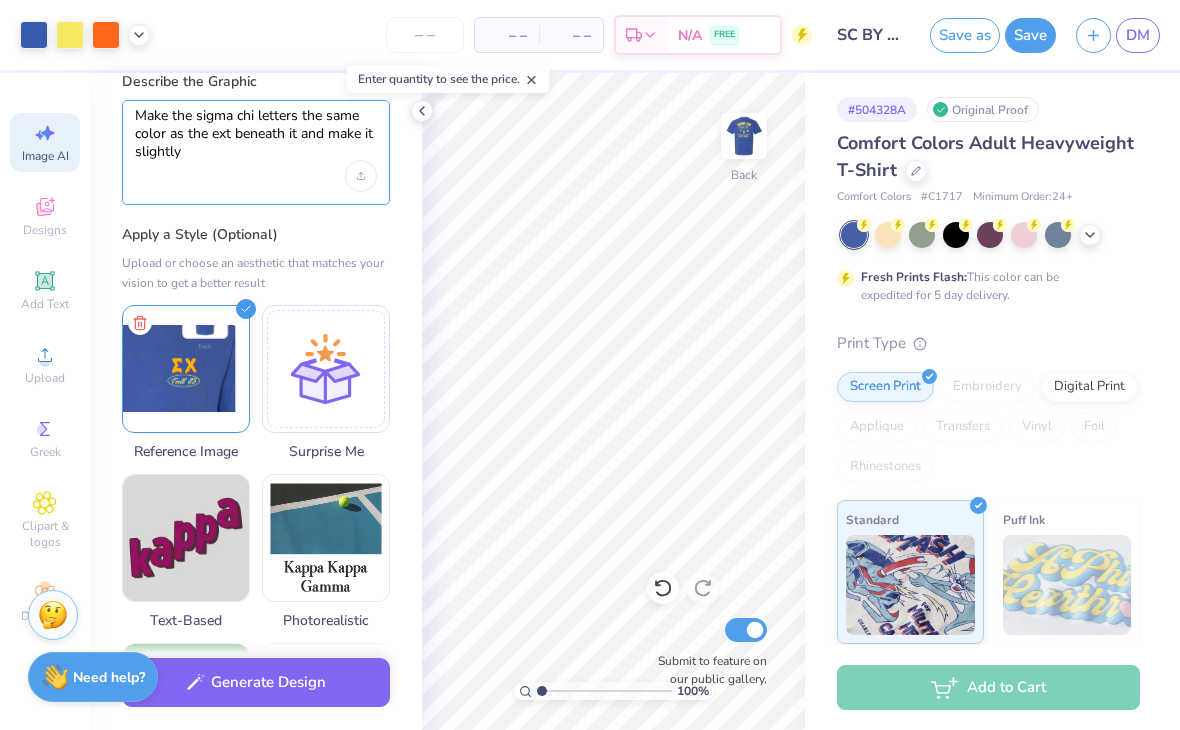 scroll, scrollTop: 0, scrollLeft: 0, axis: both 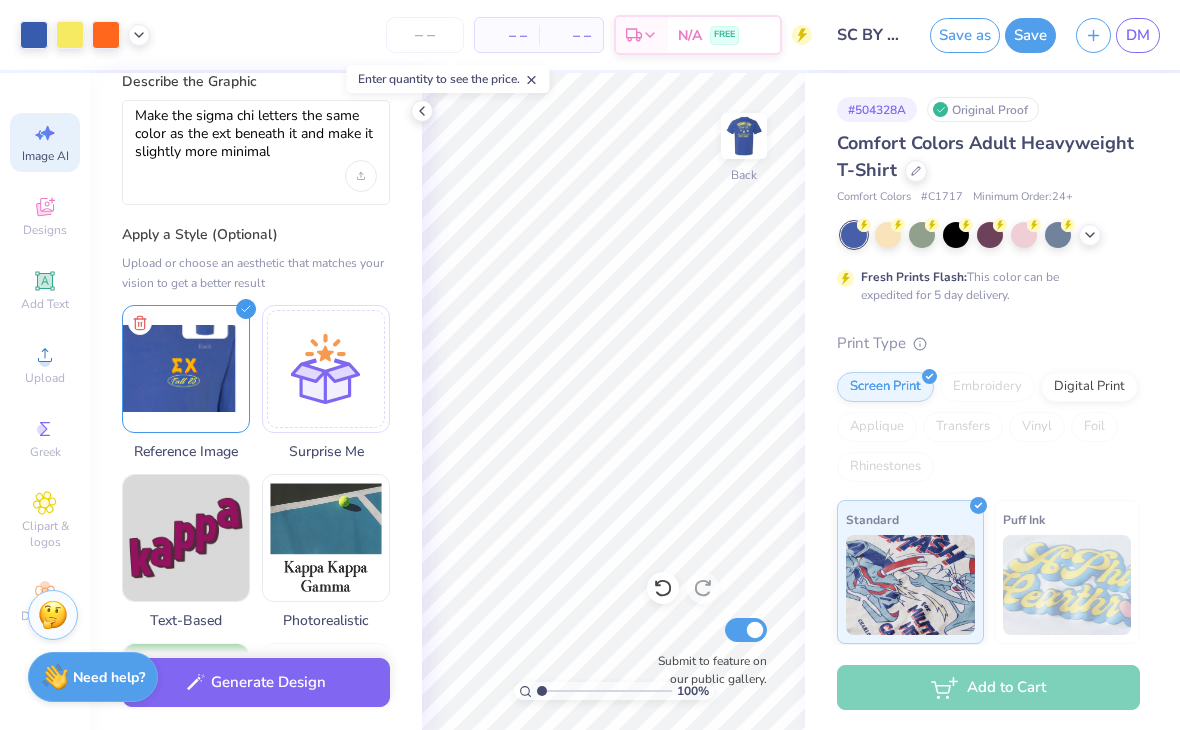 click on "Generate Design" at bounding box center [256, 682] 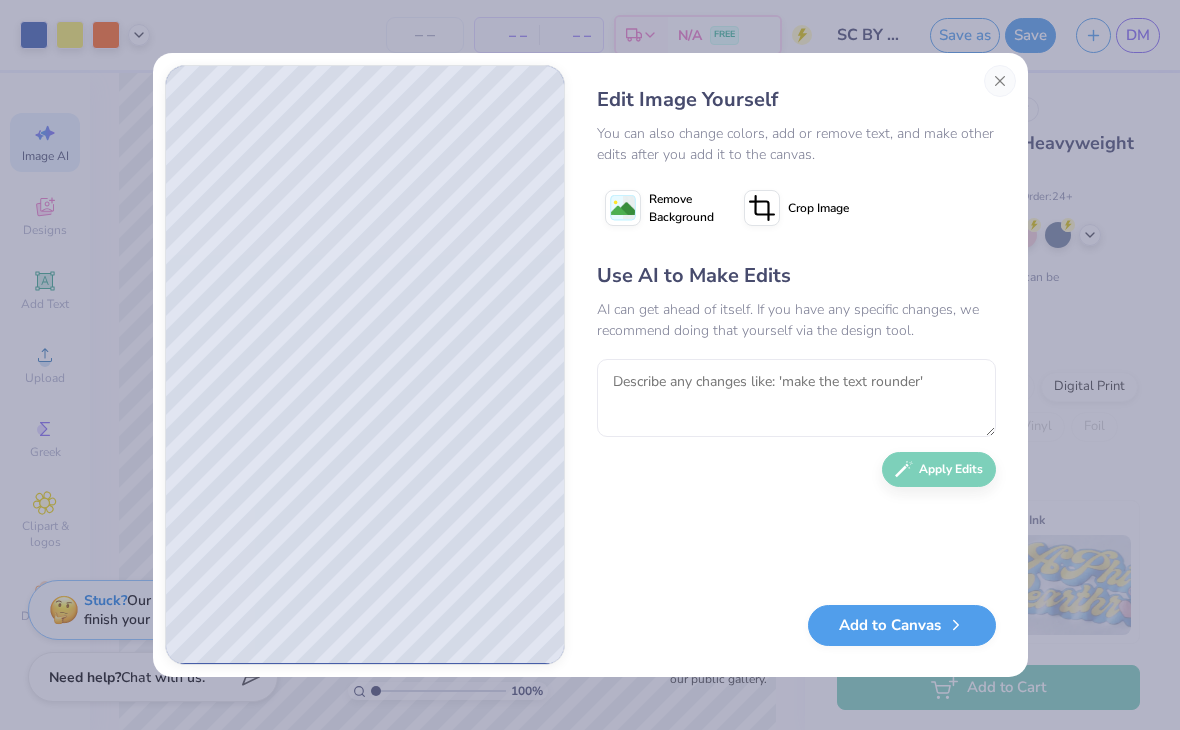 click 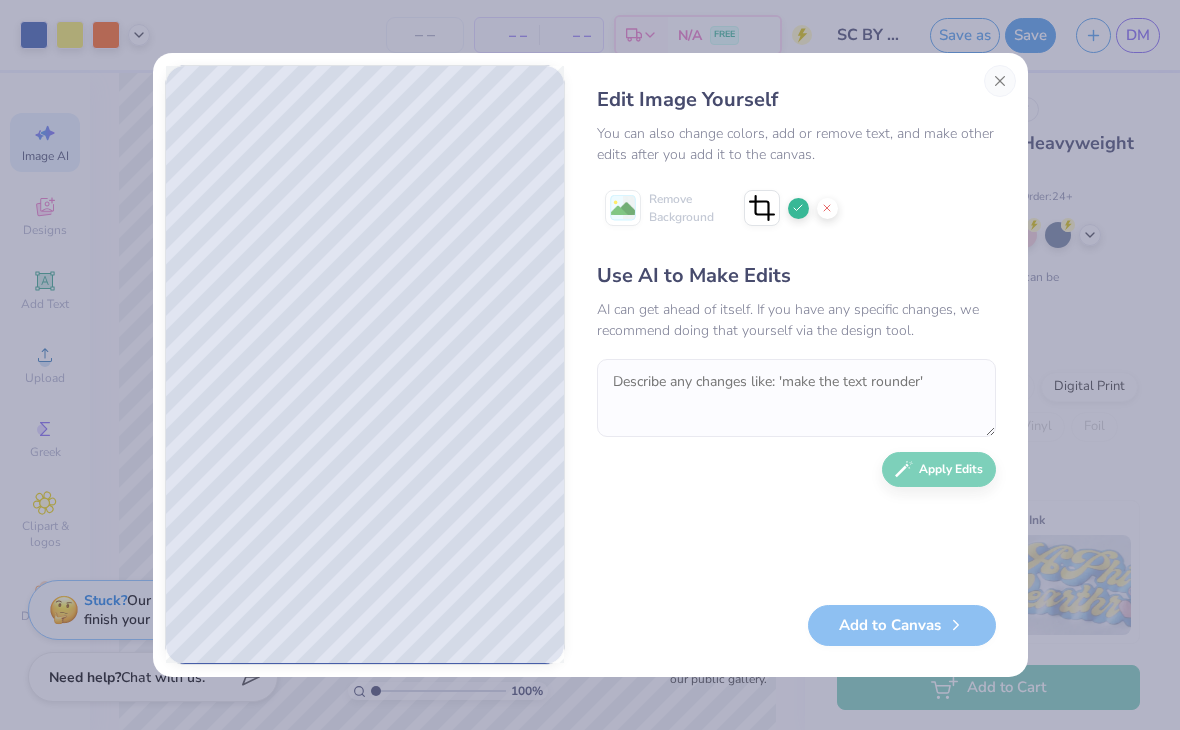 click on "Add to Canvas" at bounding box center (796, 625) 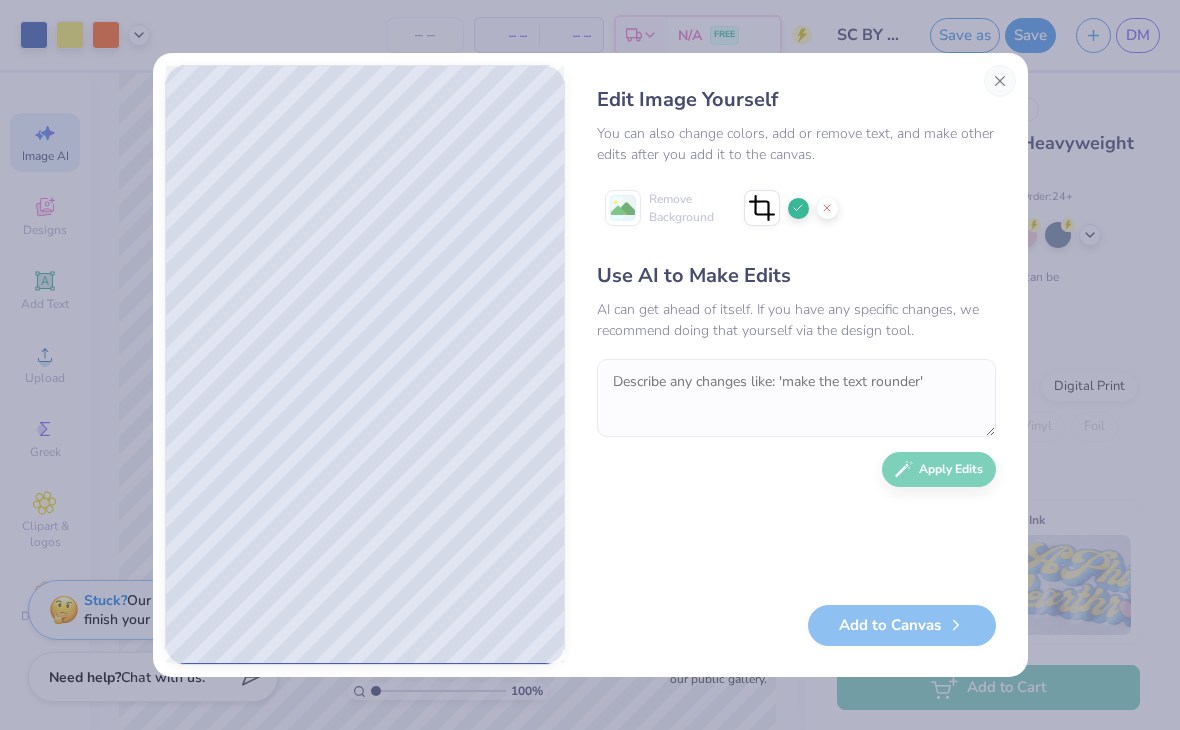 click on "Add to Canvas" at bounding box center [796, 625] 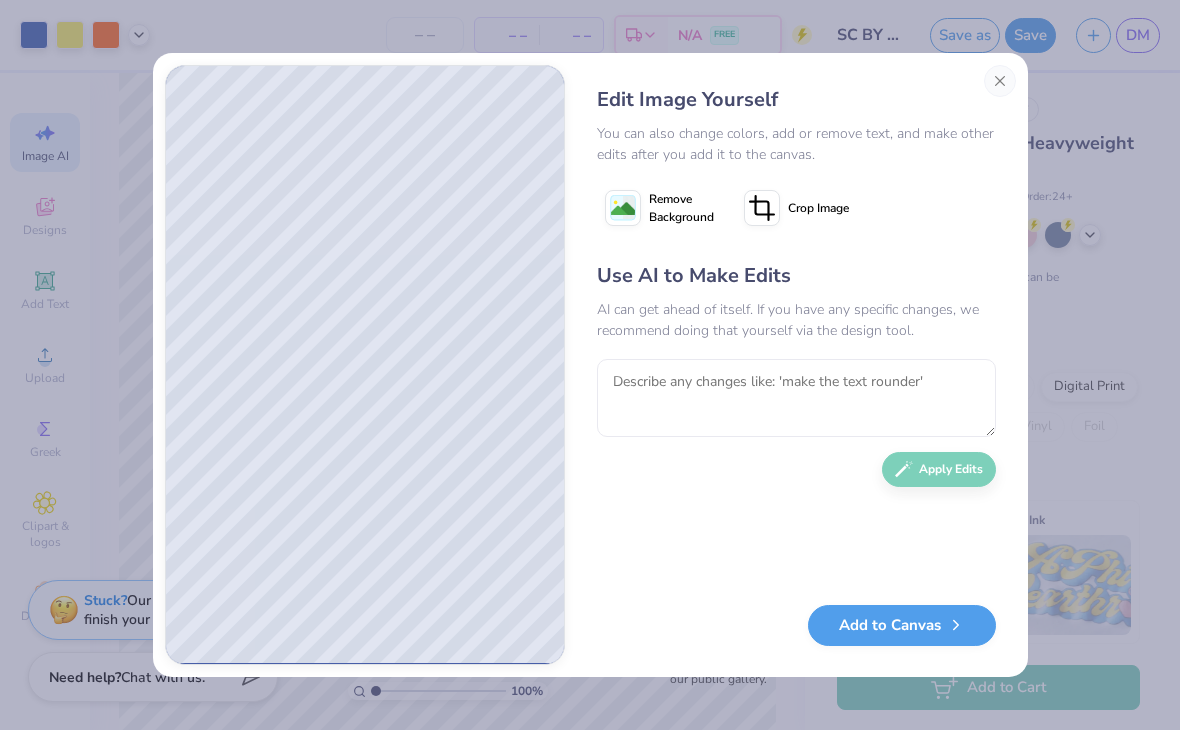 click on "Add to Canvas" at bounding box center [902, 625] 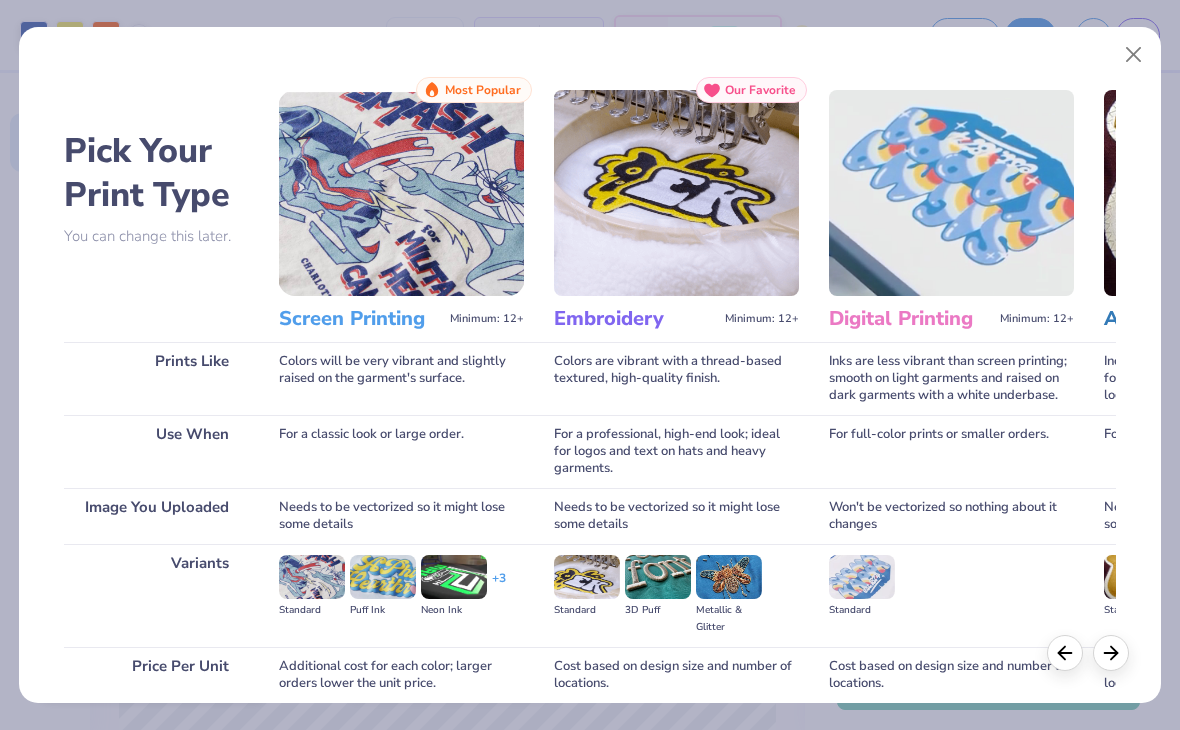 click at bounding box center (401, 193) 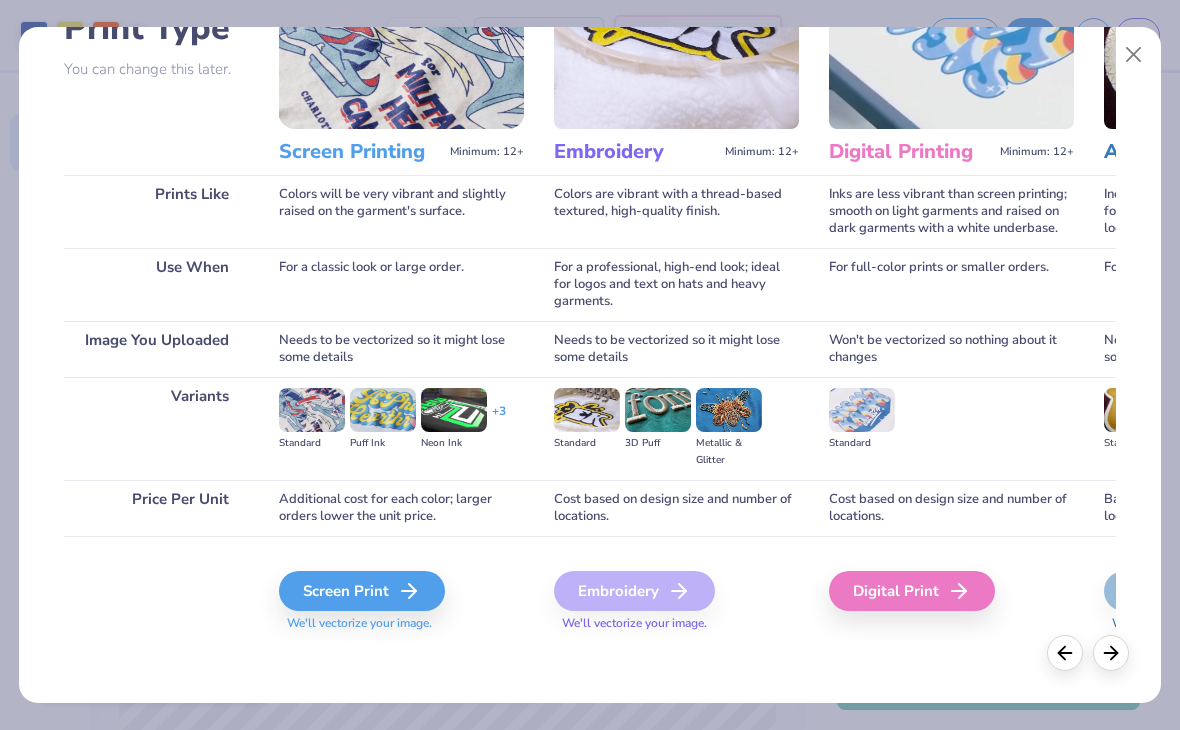 scroll, scrollTop: 167, scrollLeft: 0, axis: vertical 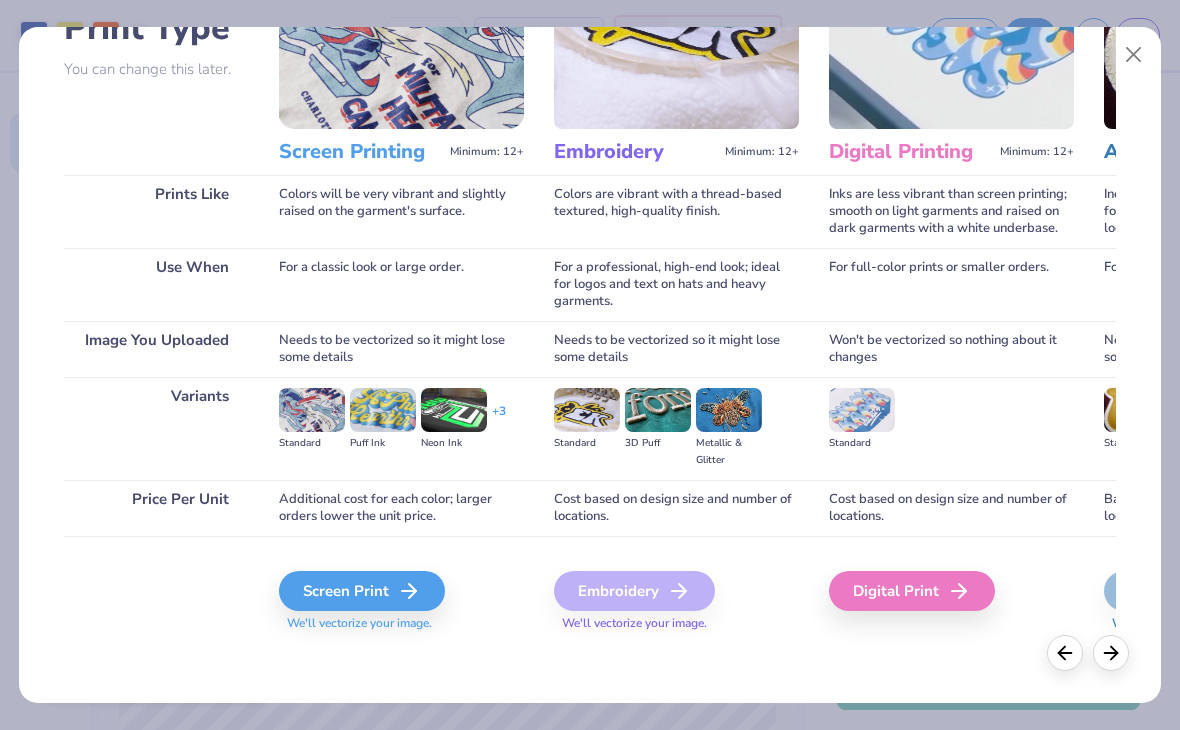 click on "Screen Print" at bounding box center [362, 591] 